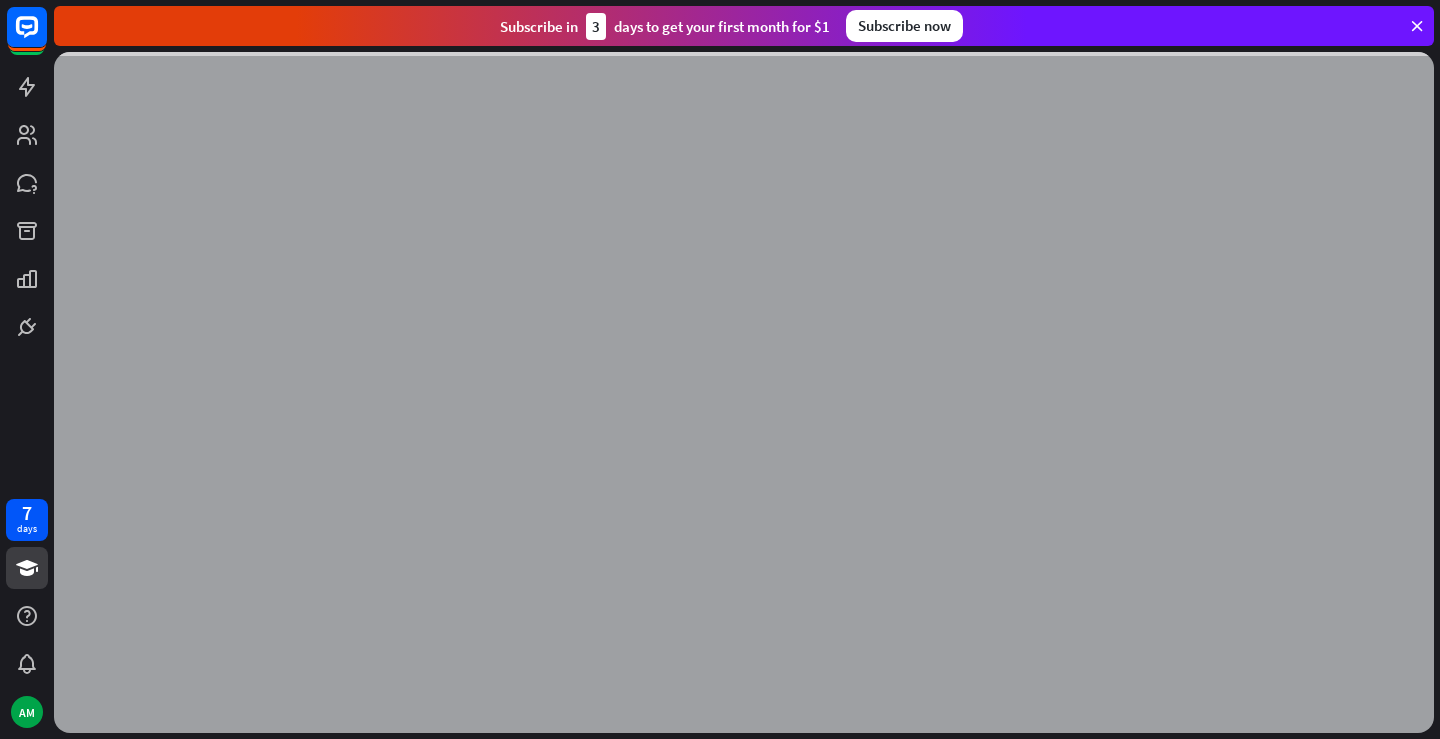 scroll, scrollTop: 0, scrollLeft: 0, axis: both 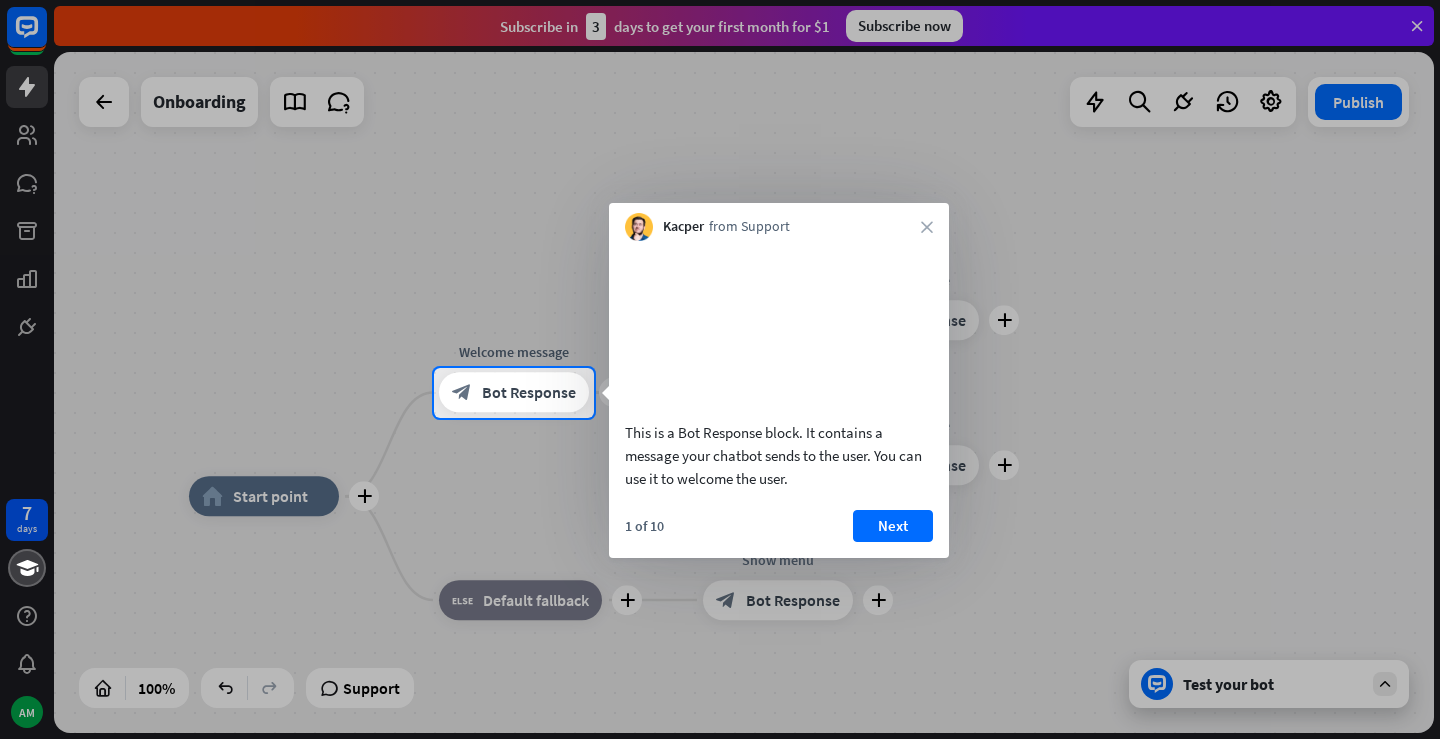 click at bounding box center (720, 184) 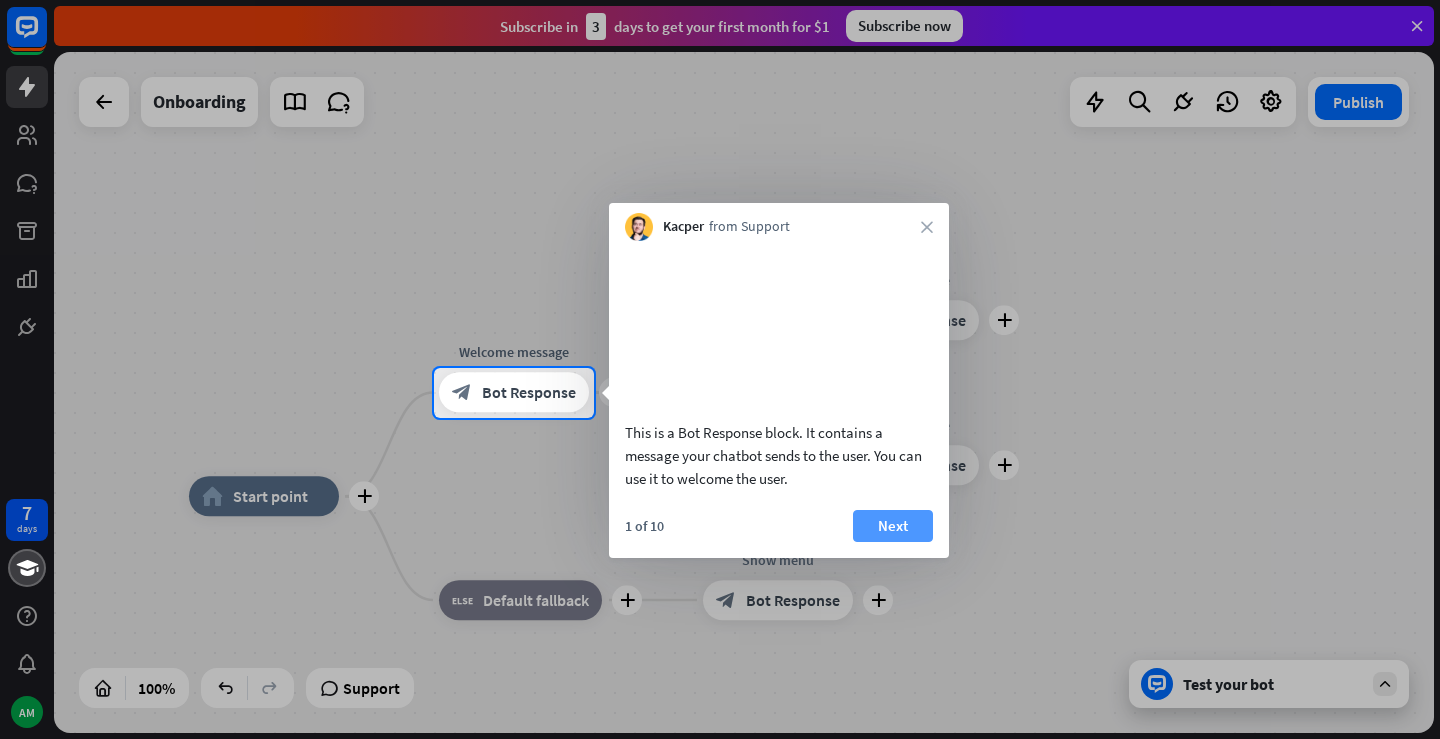 click on "Next" at bounding box center (893, 526) 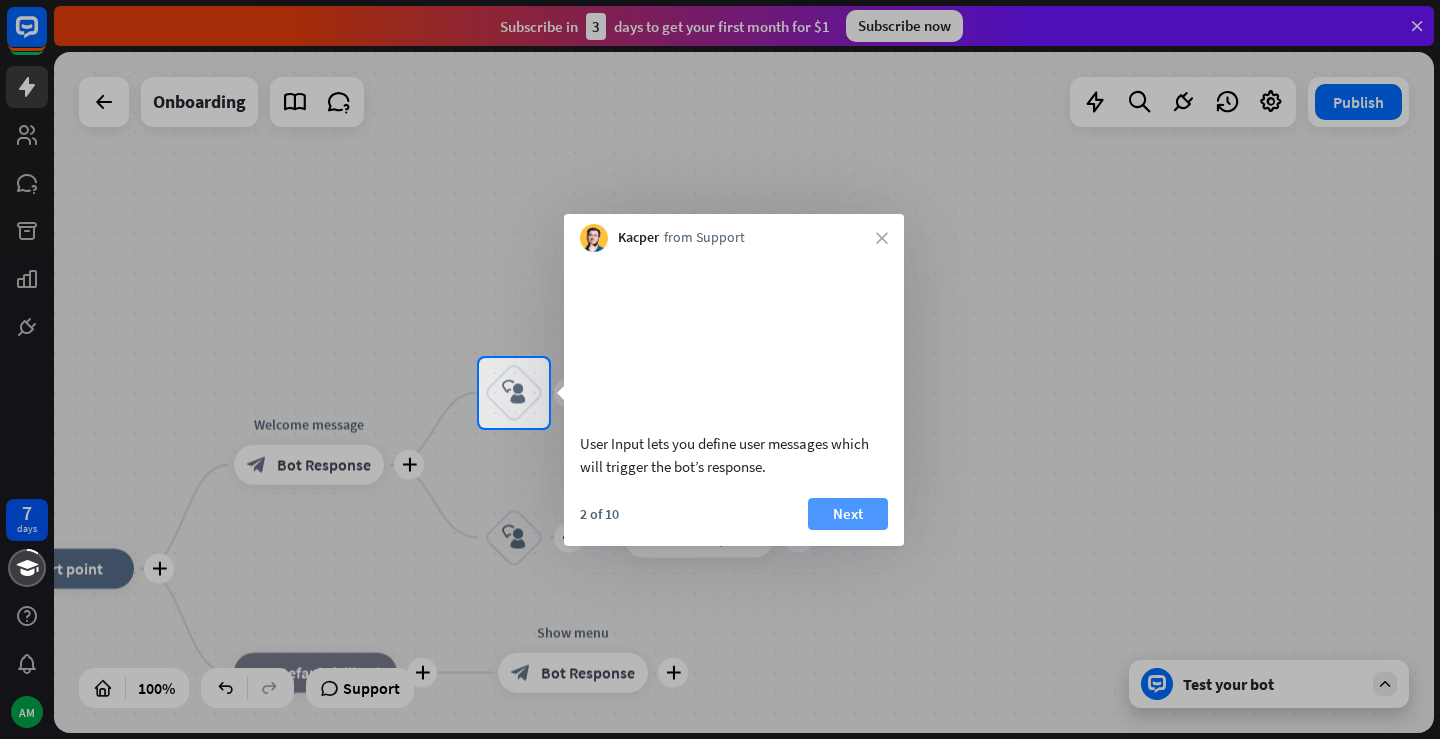 click on "Next" at bounding box center (848, 514) 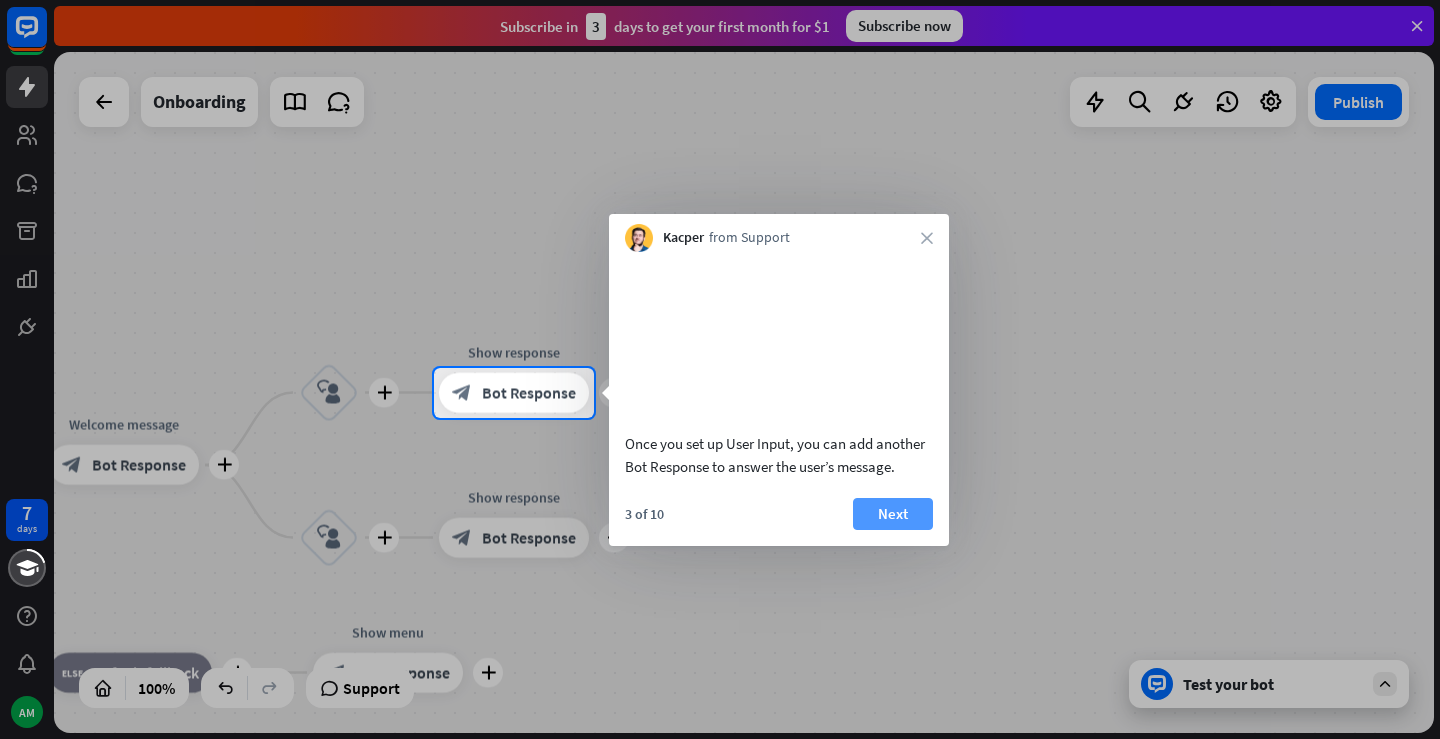 click on "Next" at bounding box center (893, 514) 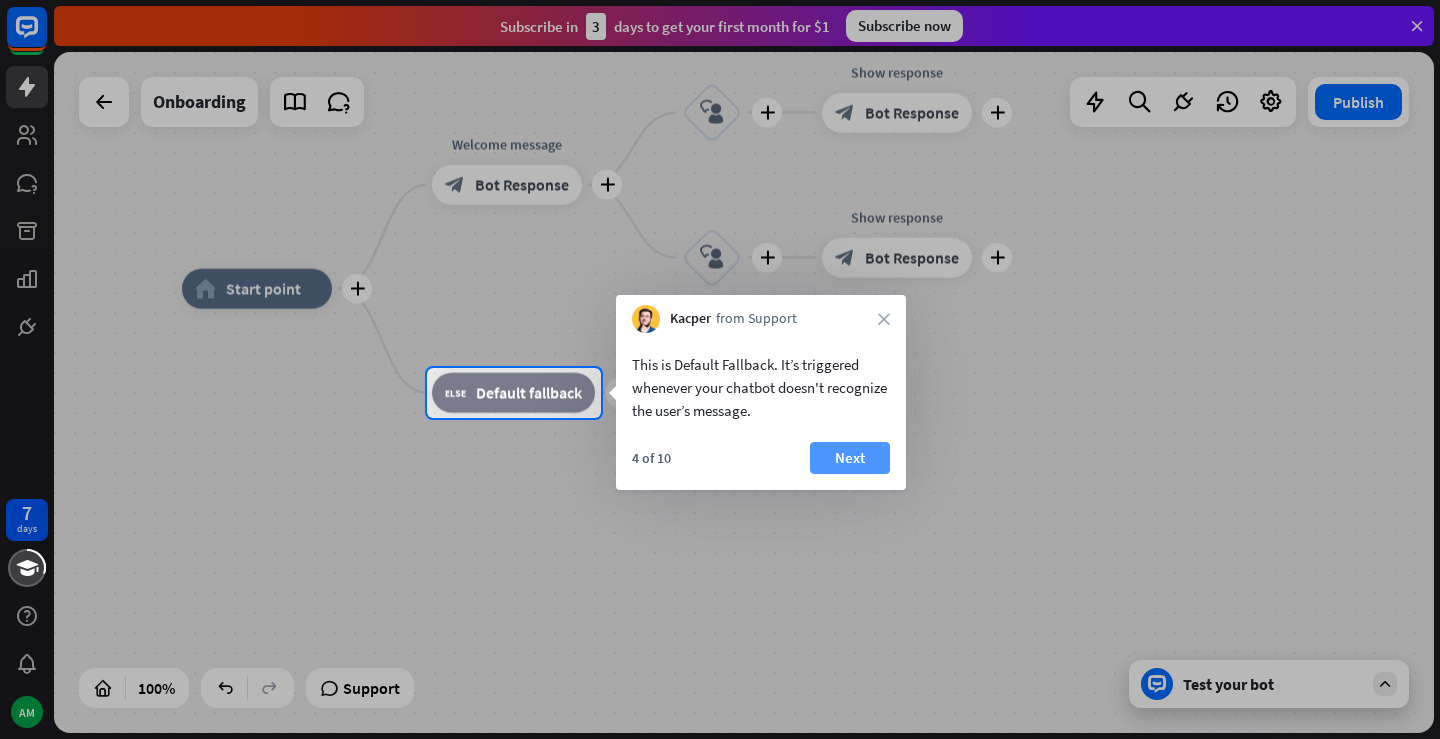 click on "Next" at bounding box center [850, 458] 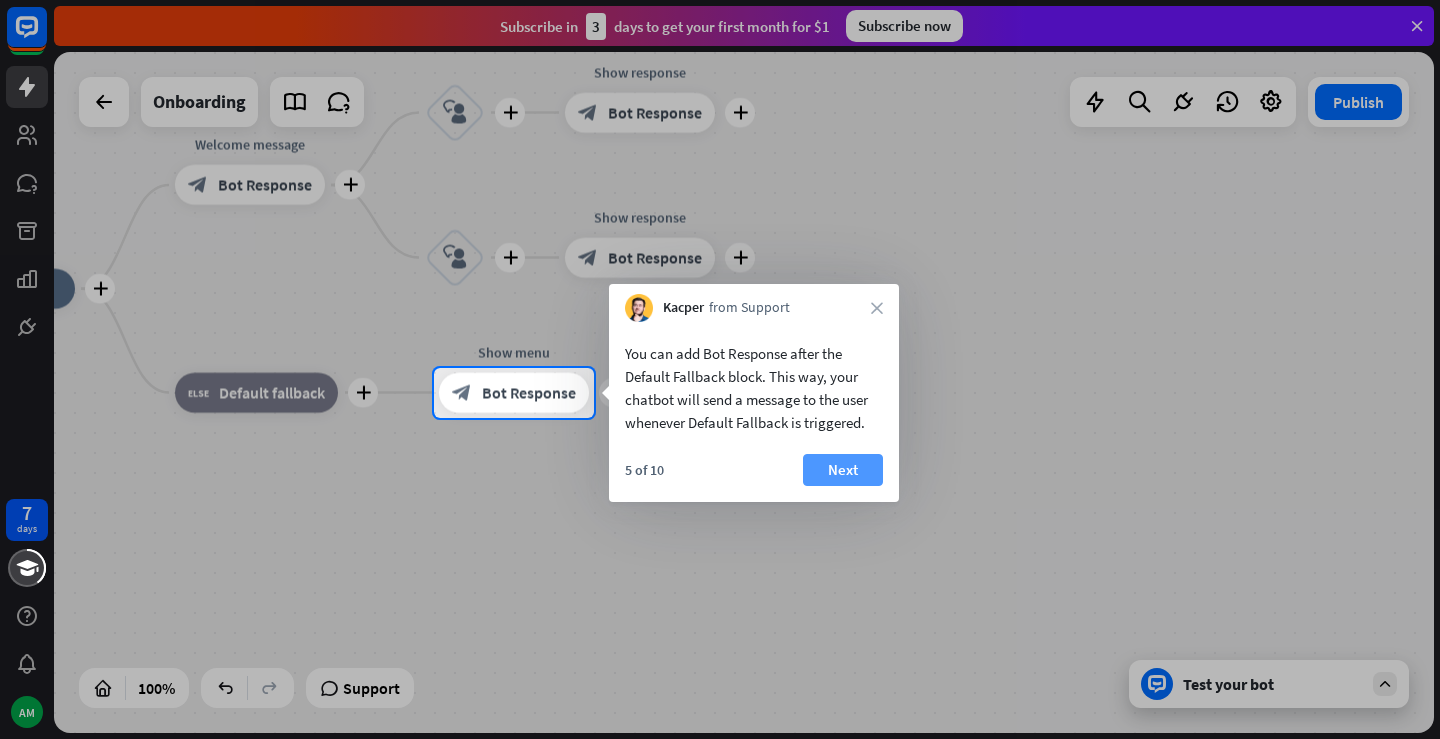 click on "Next" at bounding box center [843, 470] 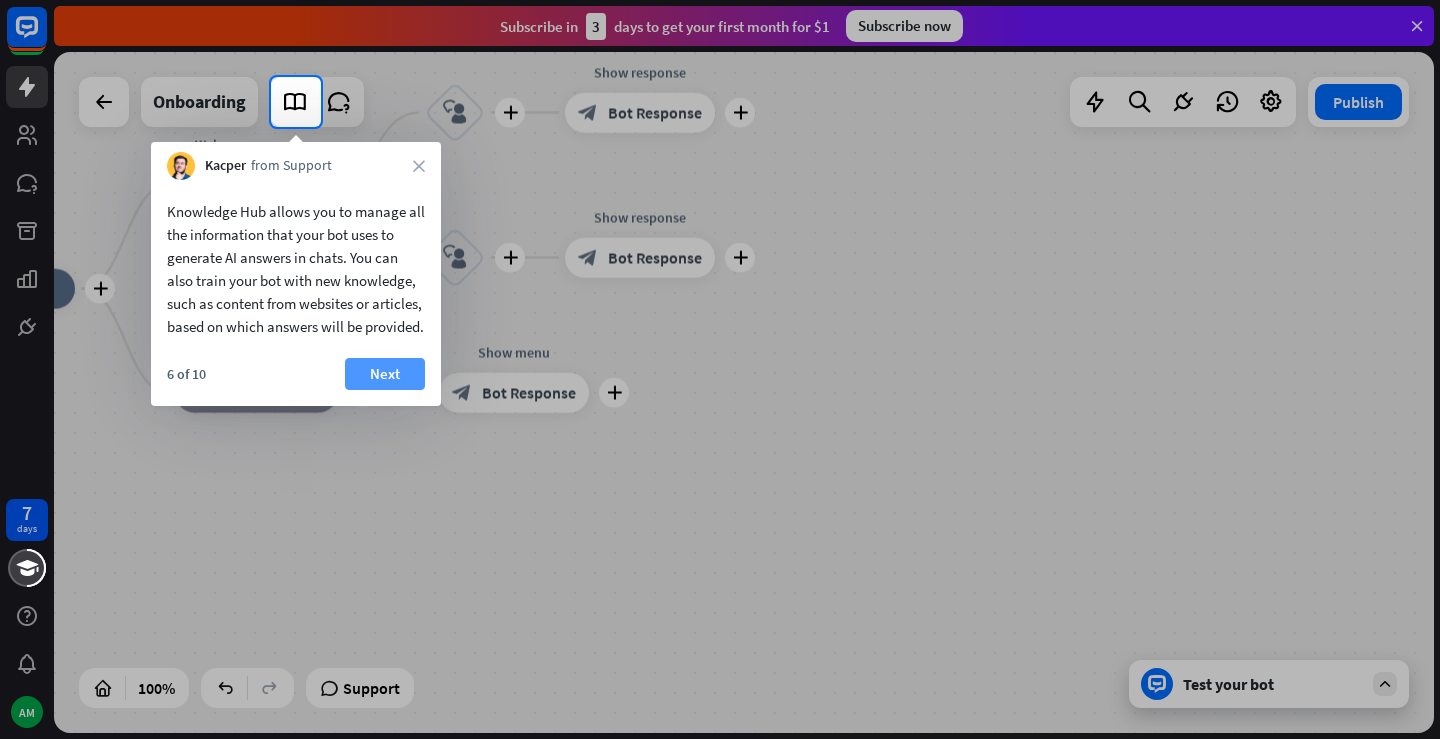 click on "Next" at bounding box center (385, 374) 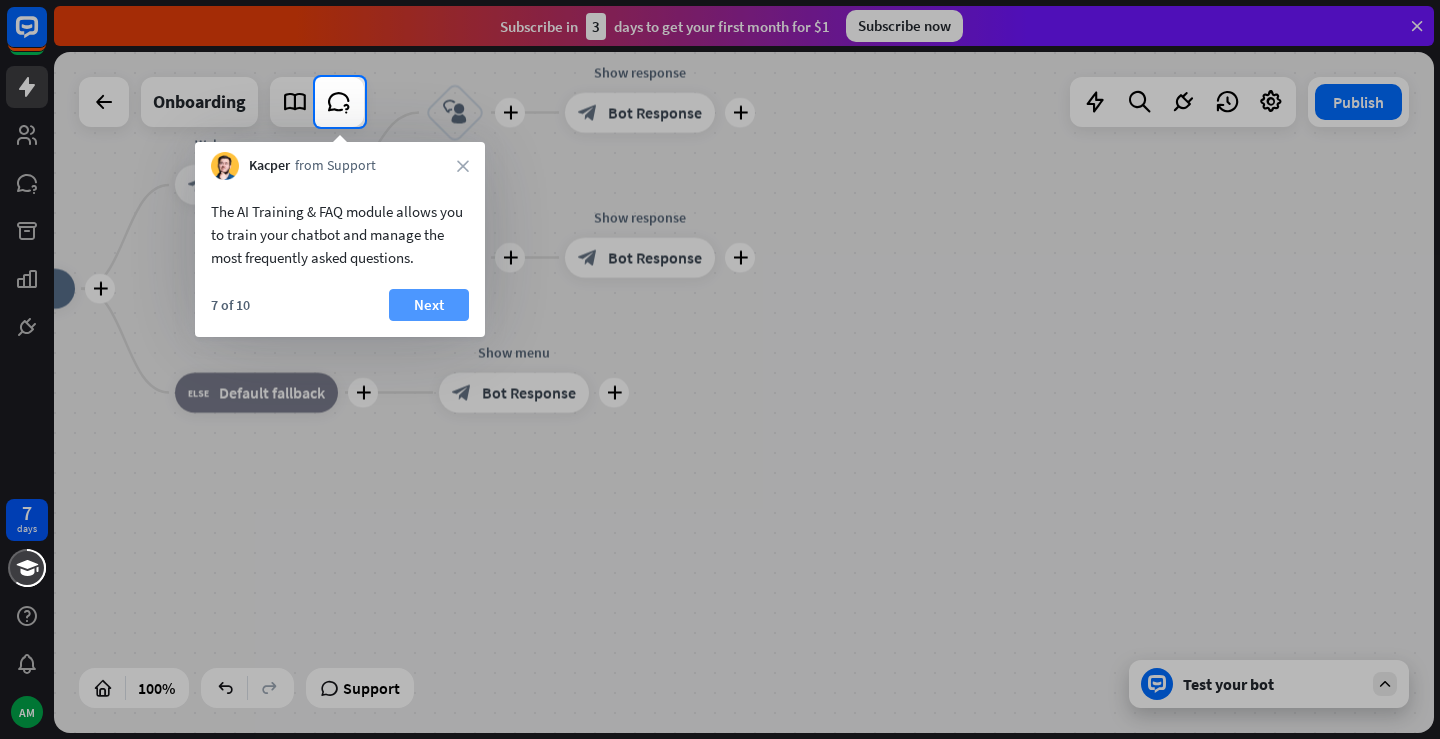 click on "Next" at bounding box center [429, 305] 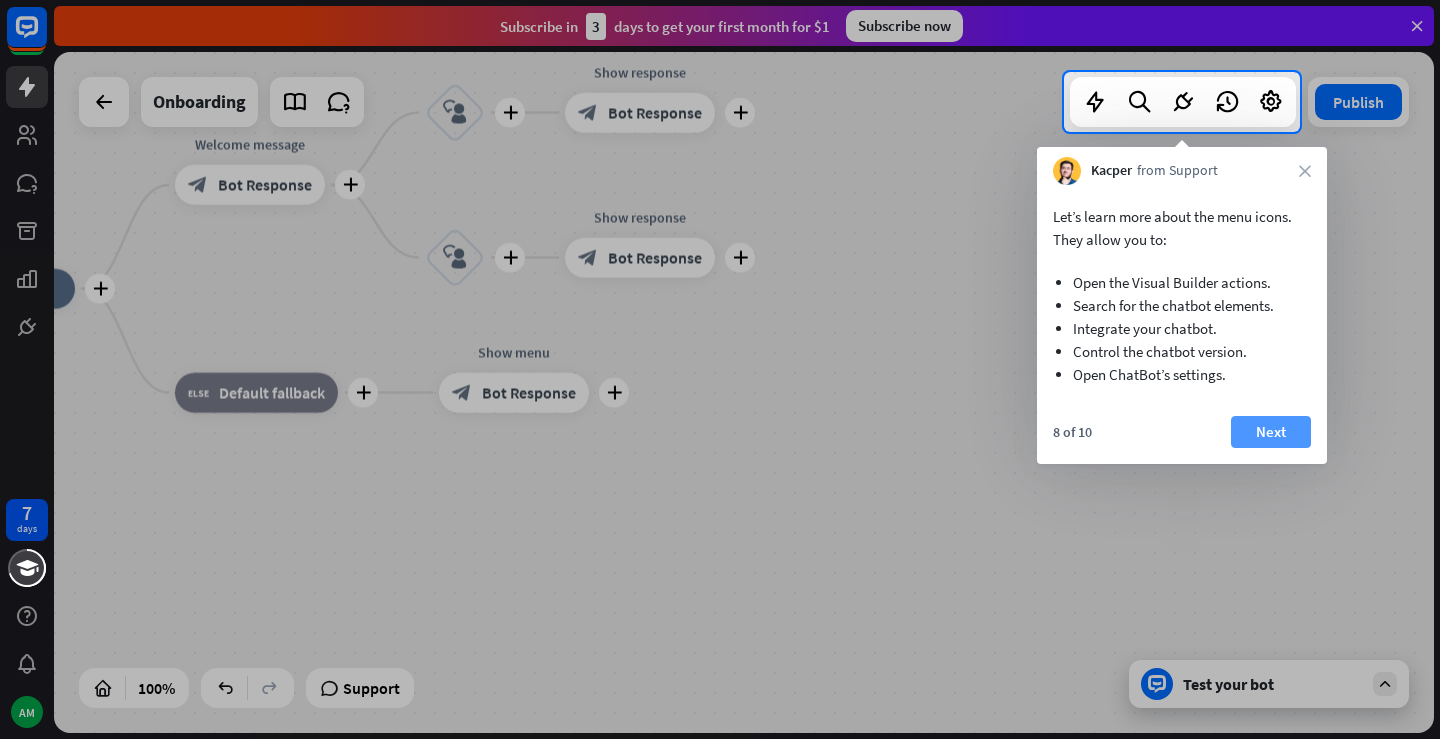 click on "Next" at bounding box center [1271, 432] 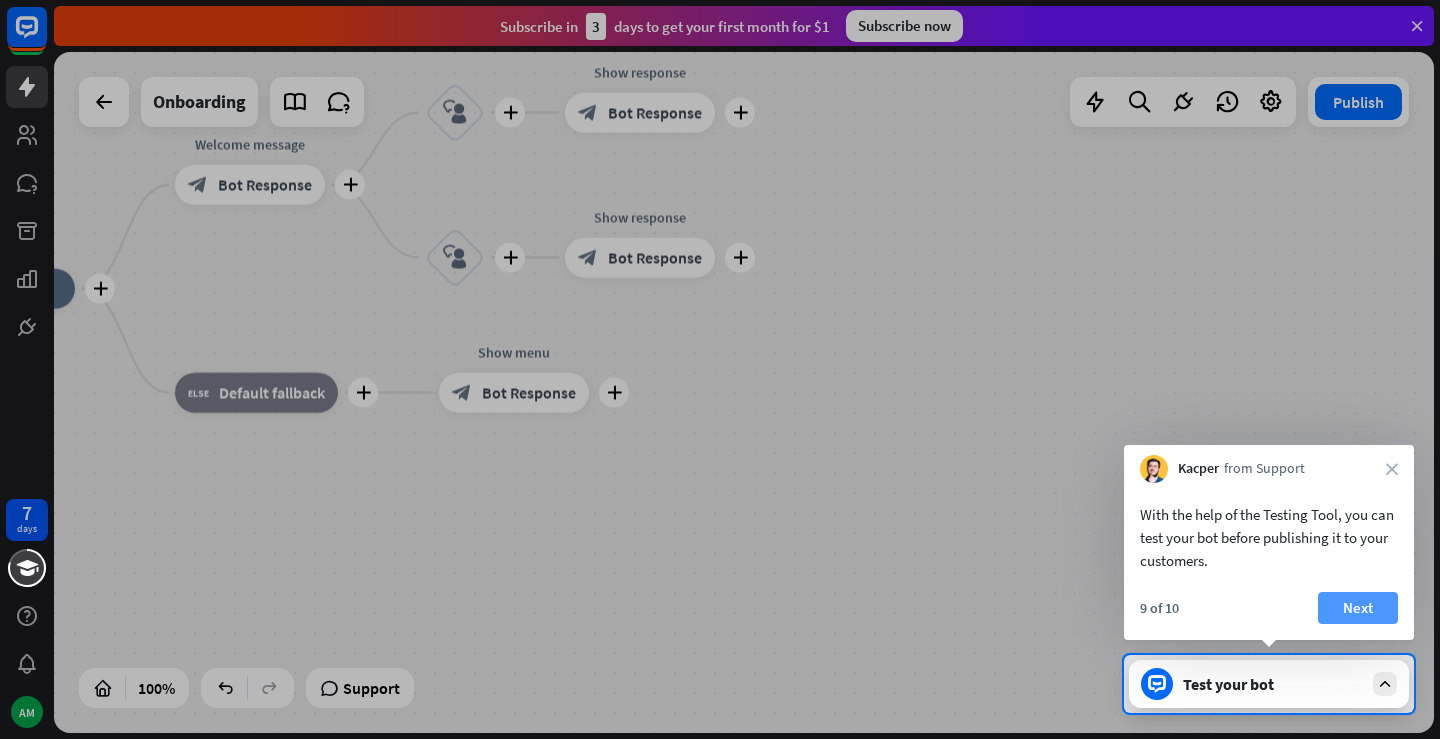 click on "Next" at bounding box center (1358, 608) 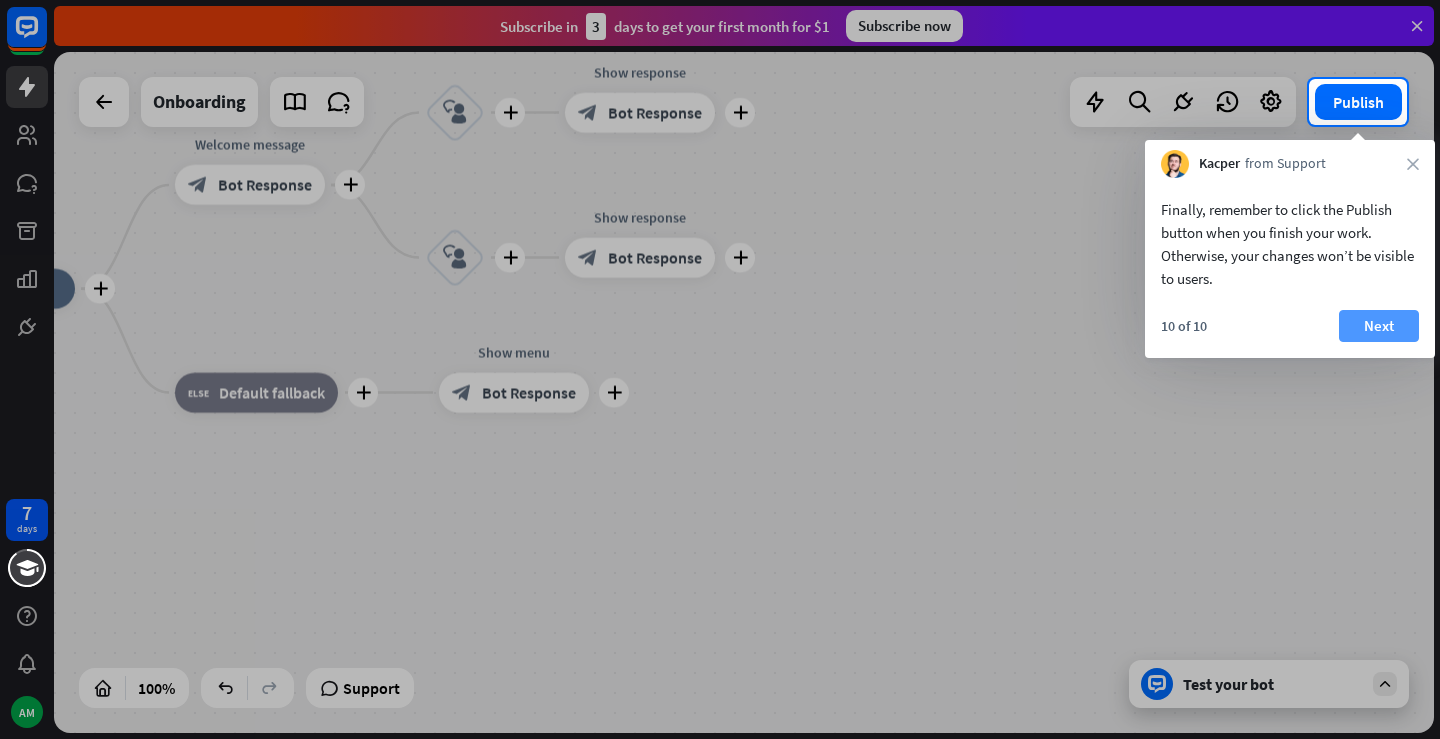 click on "Next" at bounding box center [1379, 326] 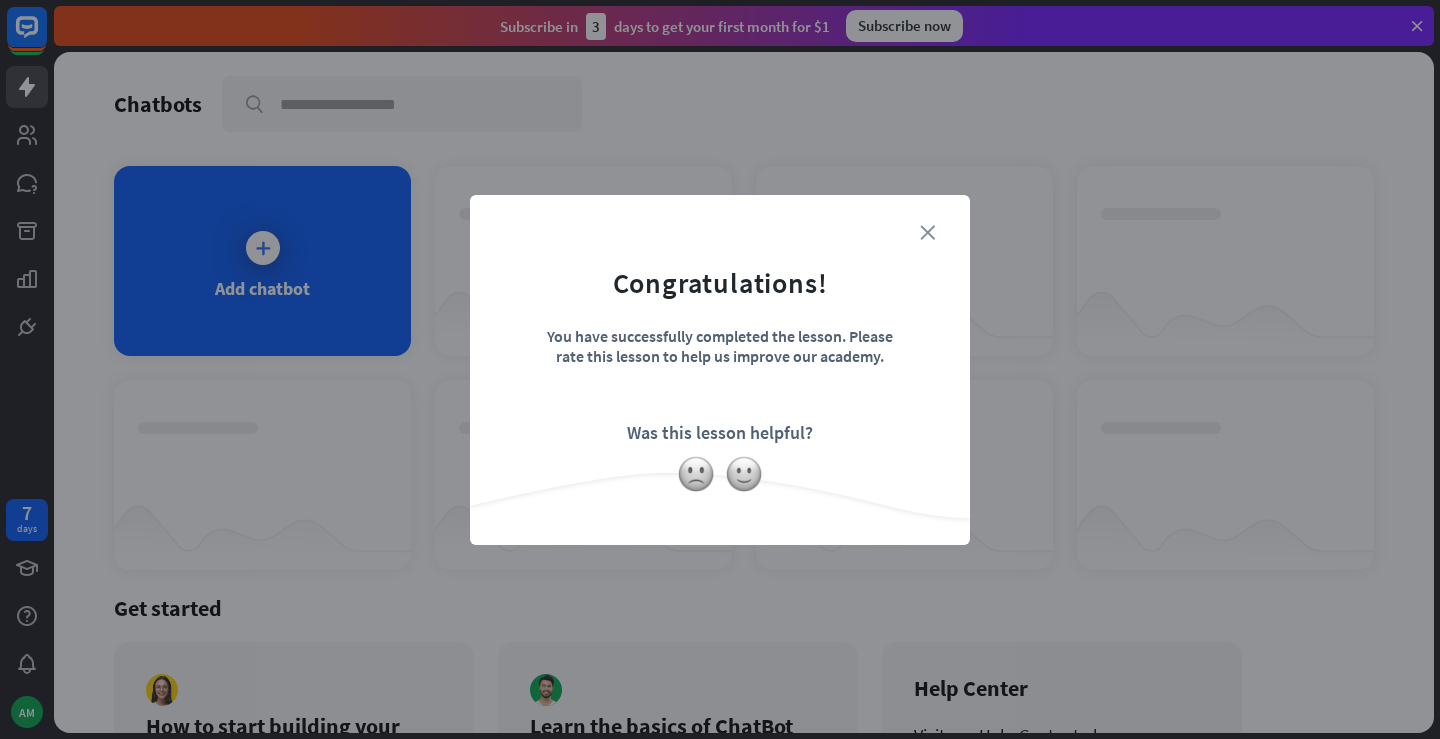 click on "close" at bounding box center [927, 232] 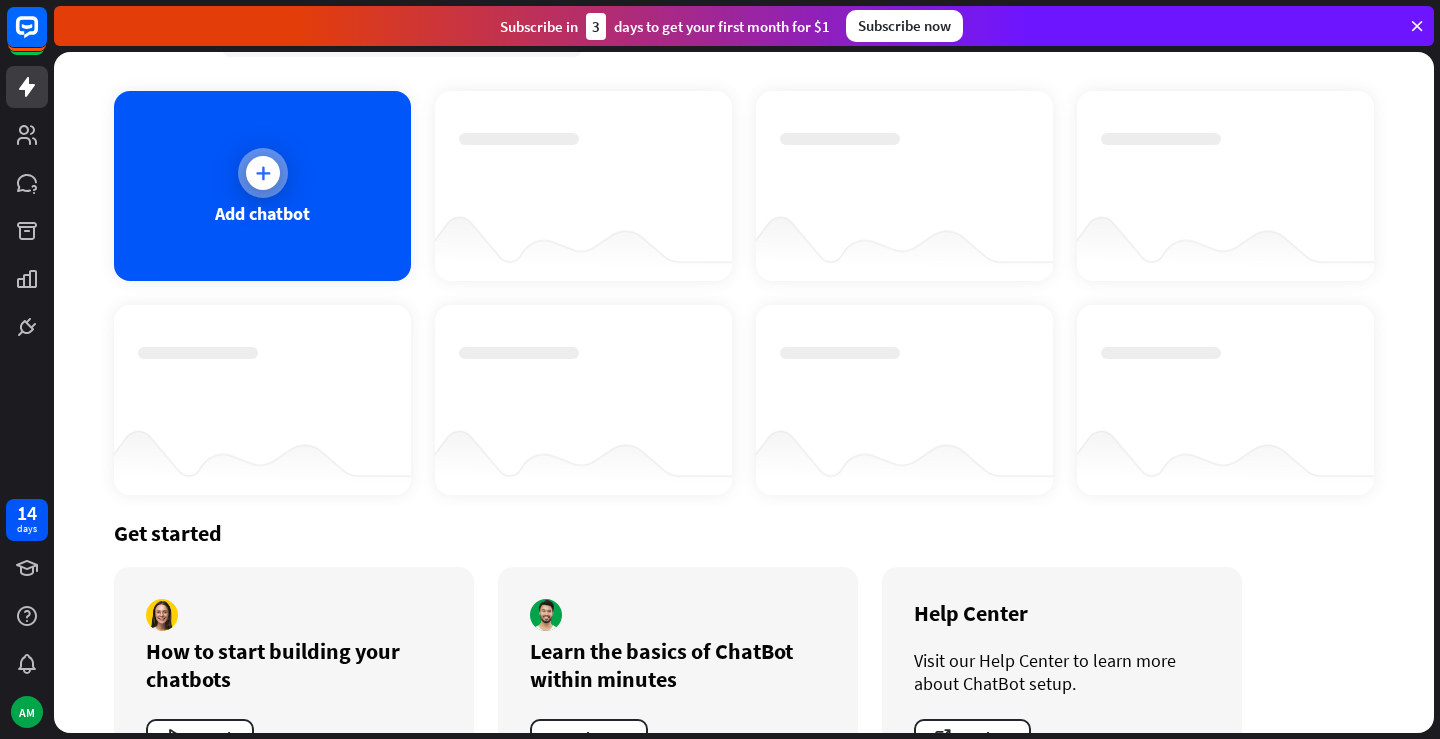 scroll, scrollTop: 0, scrollLeft: 0, axis: both 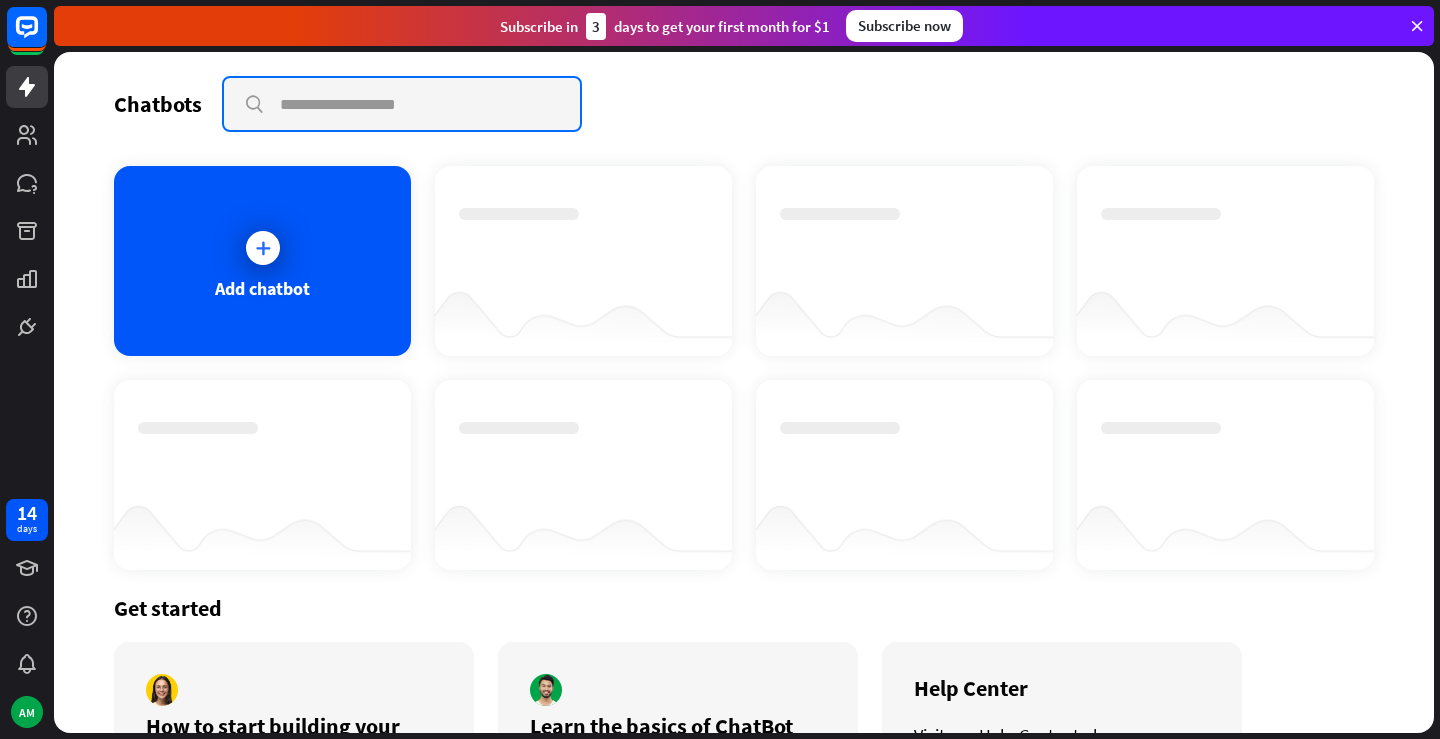 click at bounding box center [402, 104] 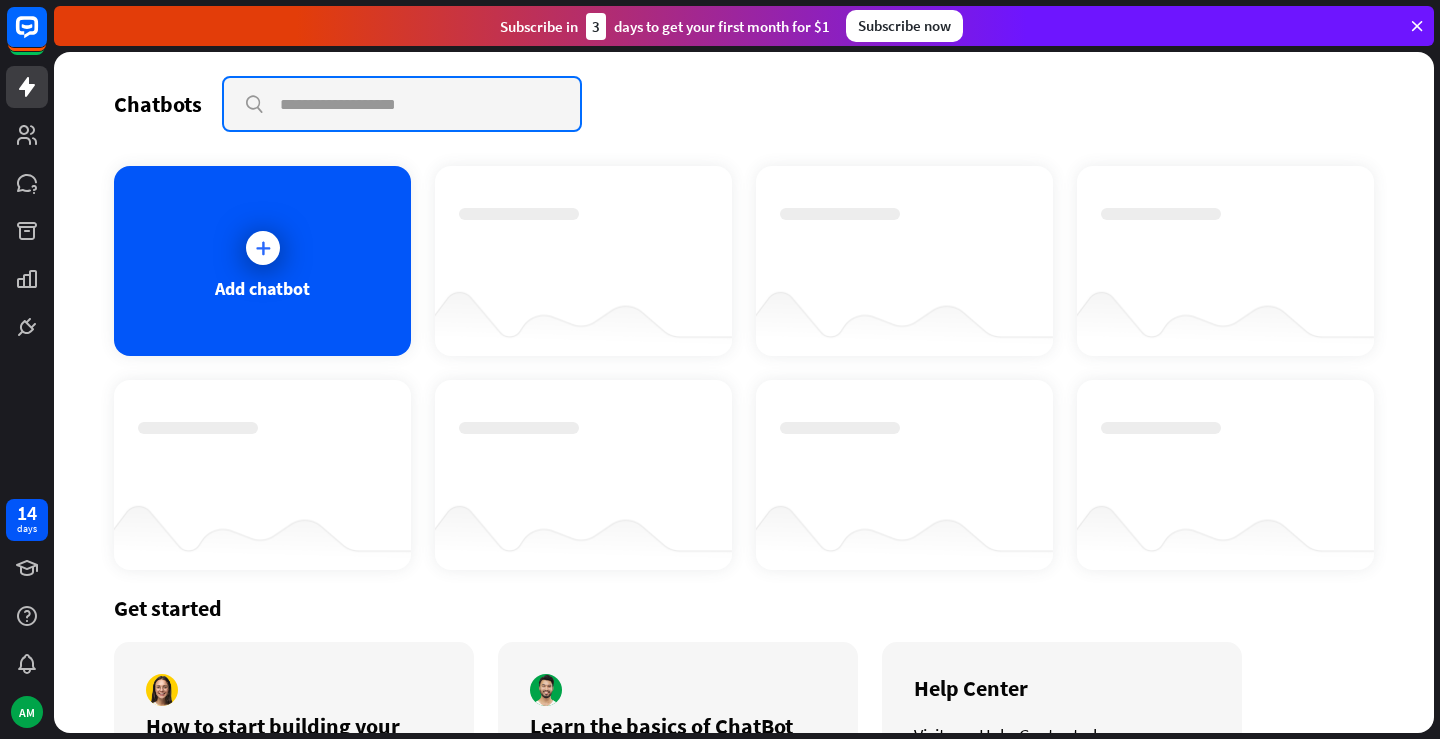 paste on "**********" 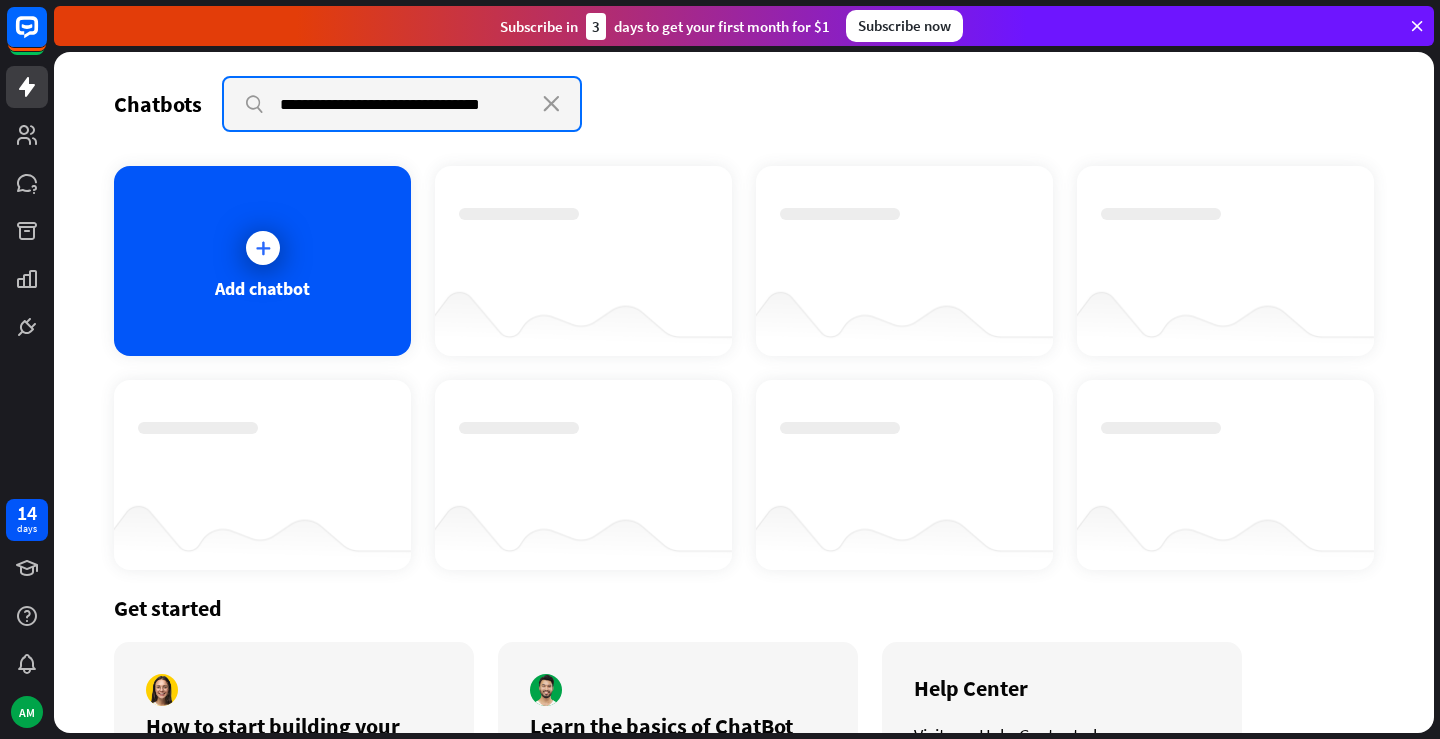 type on "**********" 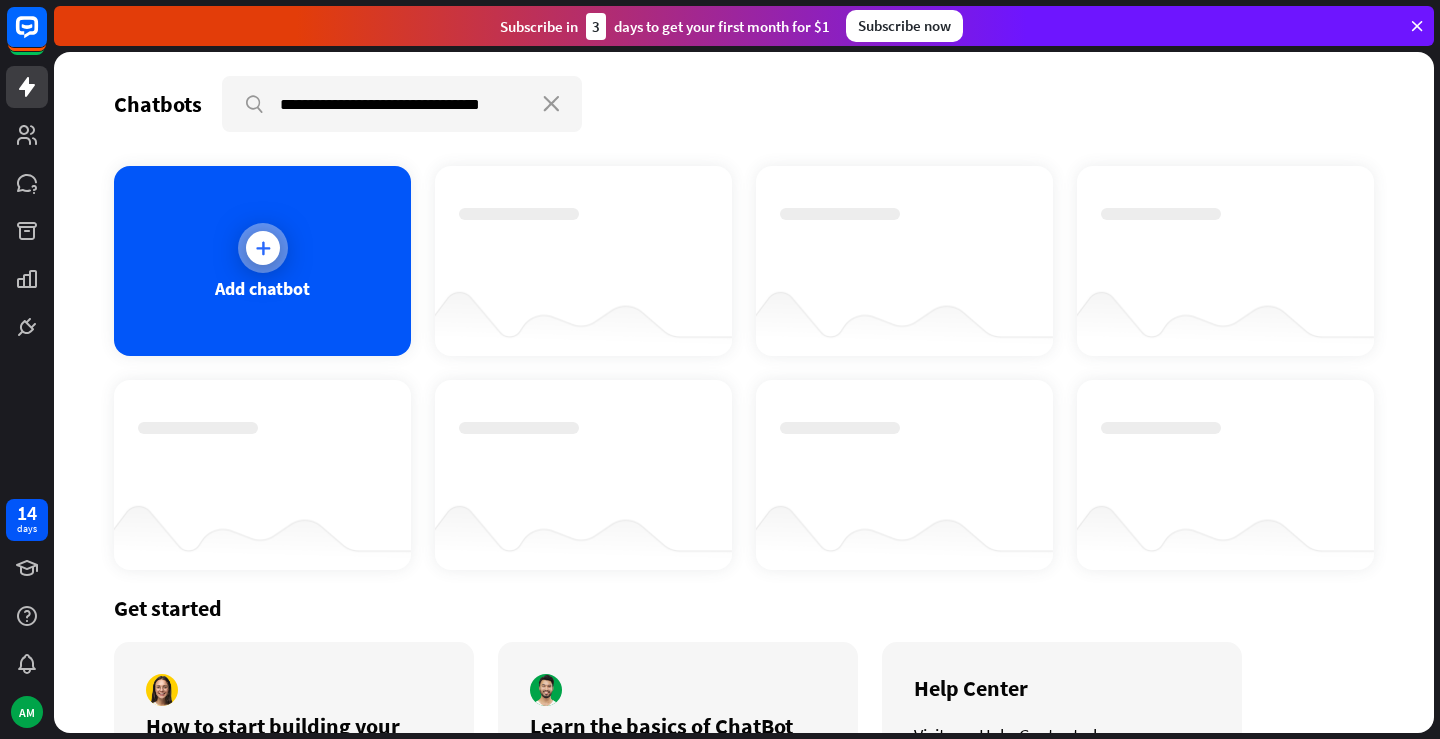 click at bounding box center [263, 248] 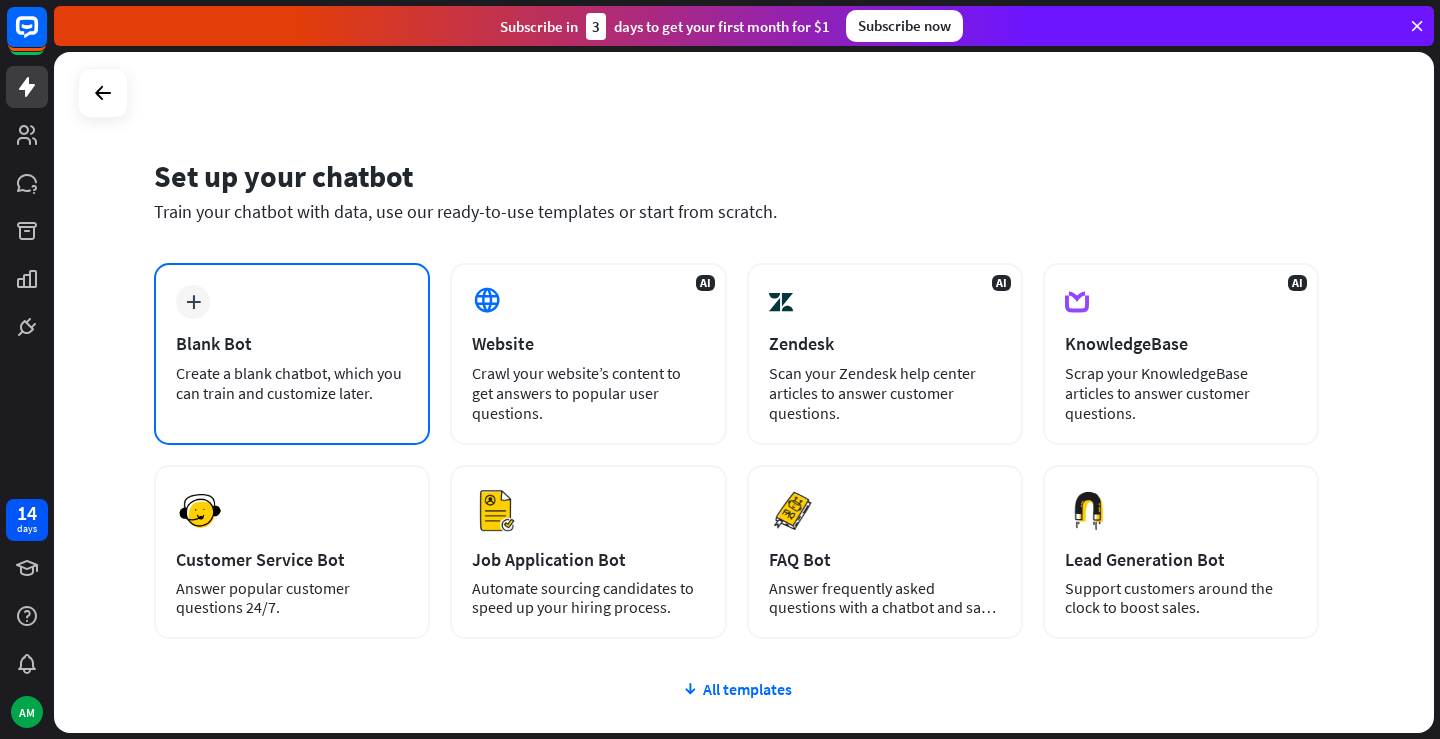 click on "plus   Blank Bot
Create a blank chatbot, which you can train and
customize later." at bounding box center [292, 354] 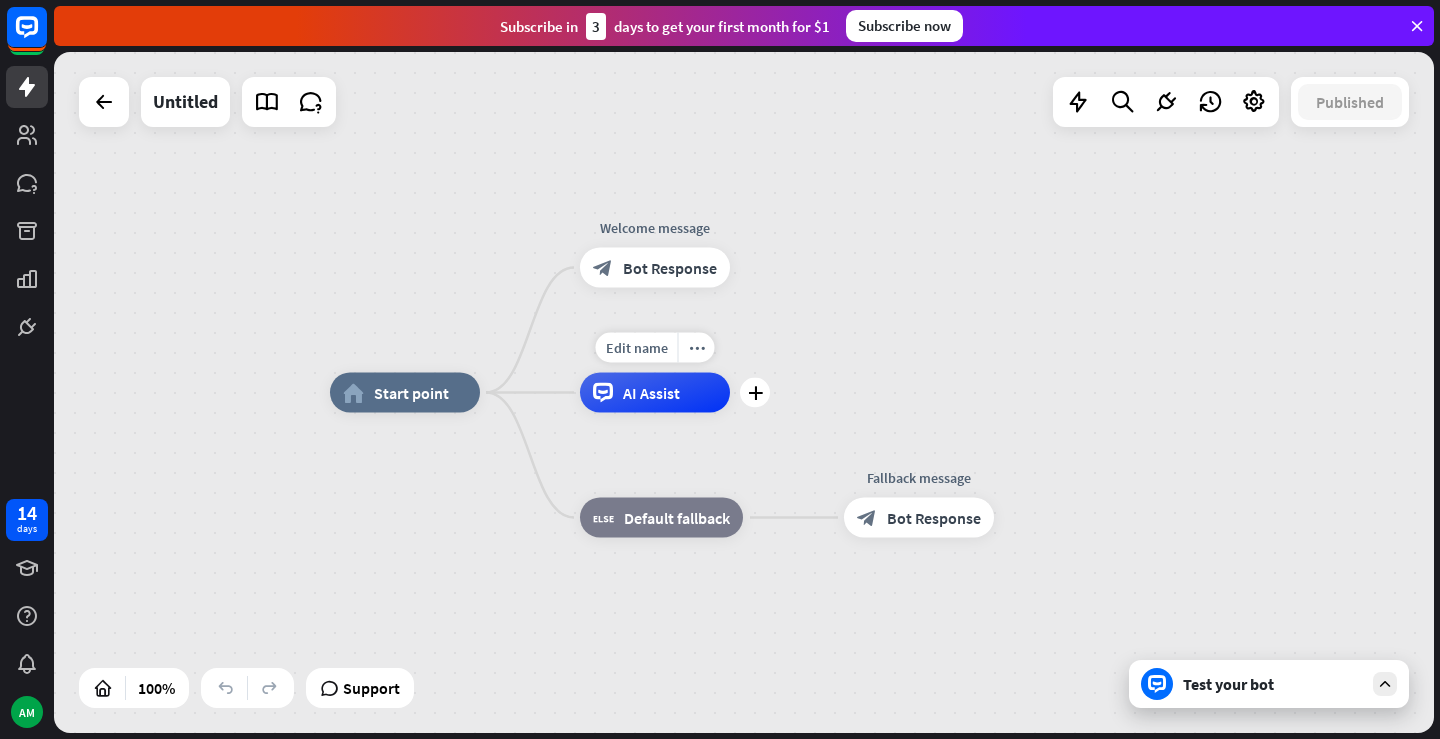 click on "AI Assist" at bounding box center (655, 393) 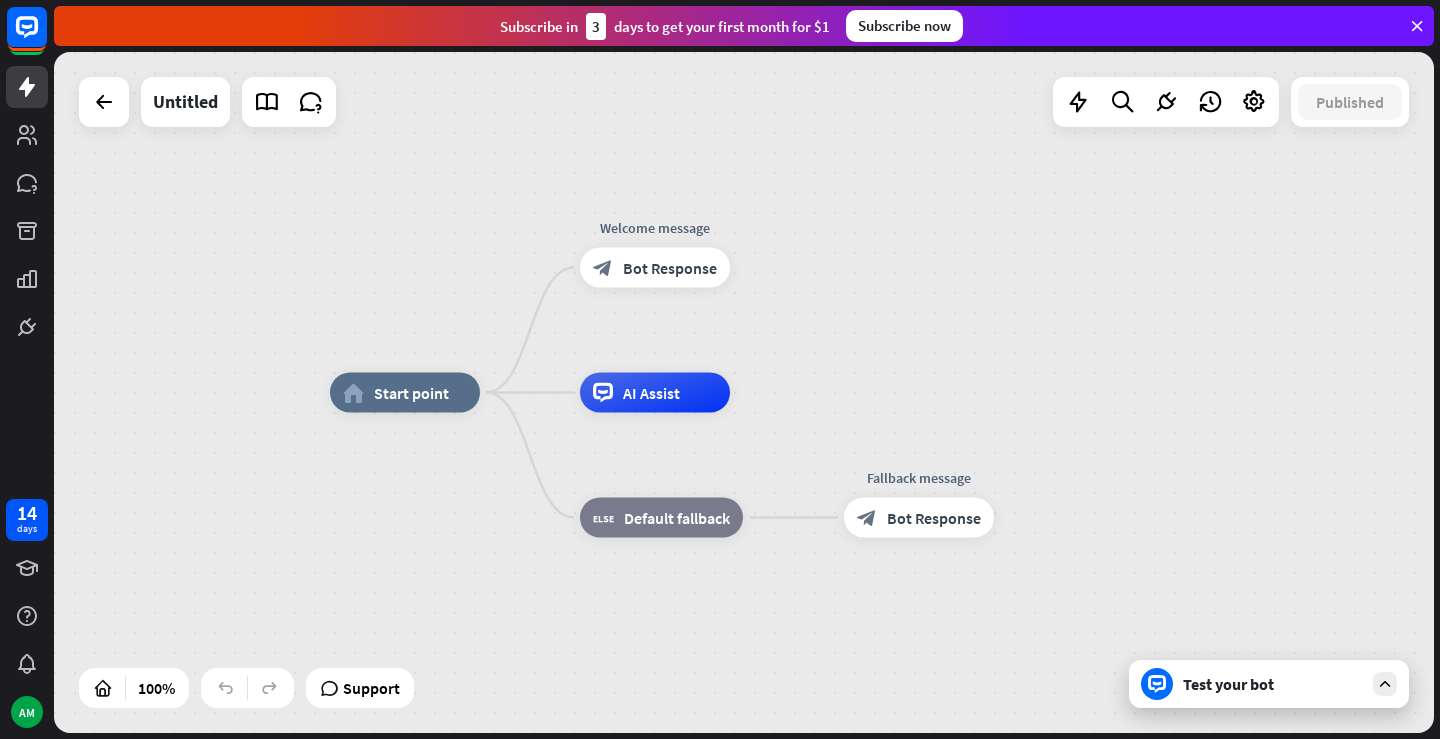 click on "home_2   Start point                 Welcome message   block_bot_response   Bot Response       Edit name   more_horiz               AI Assist                   block_fallback   Default fallback                 Fallback message   block_bot_response   Bot Response" at bounding box center [744, 392] 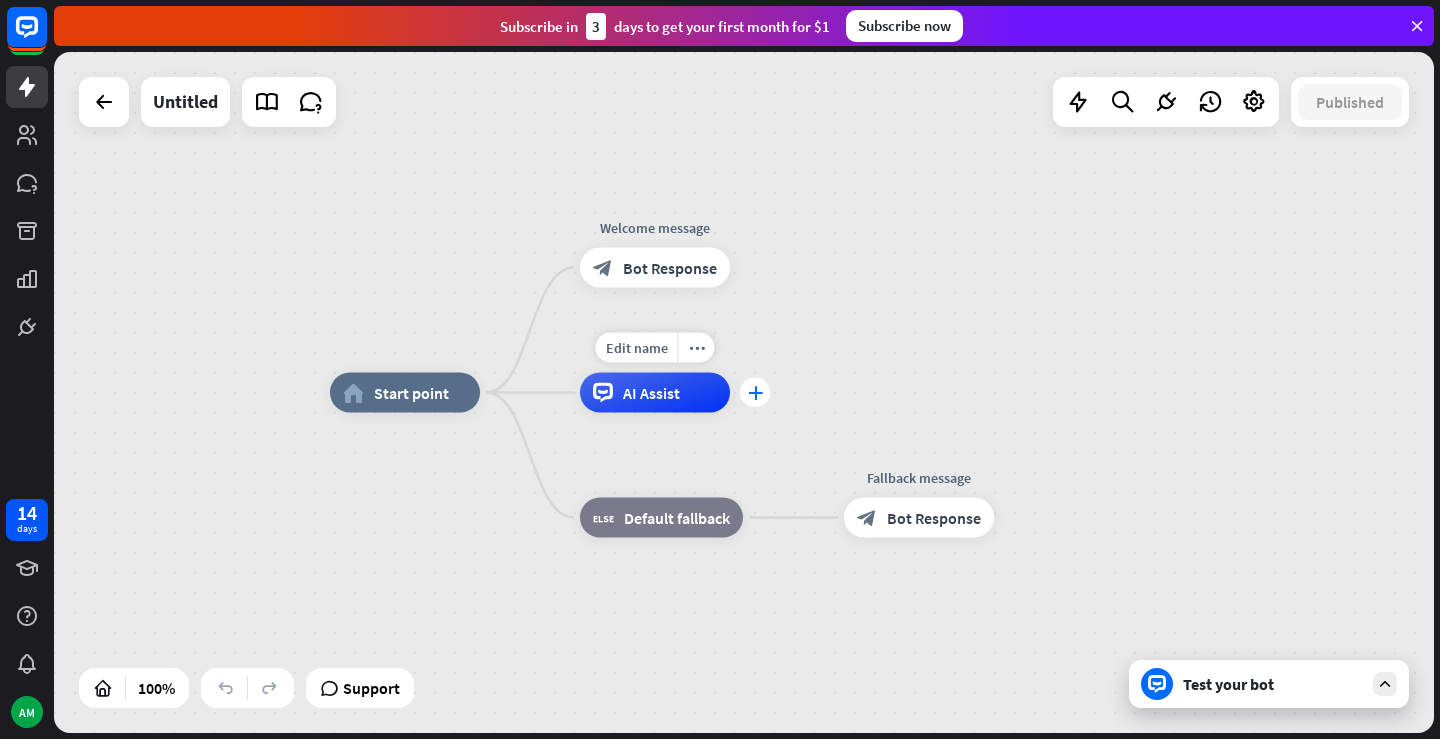 click on "plus" at bounding box center [755, 393] 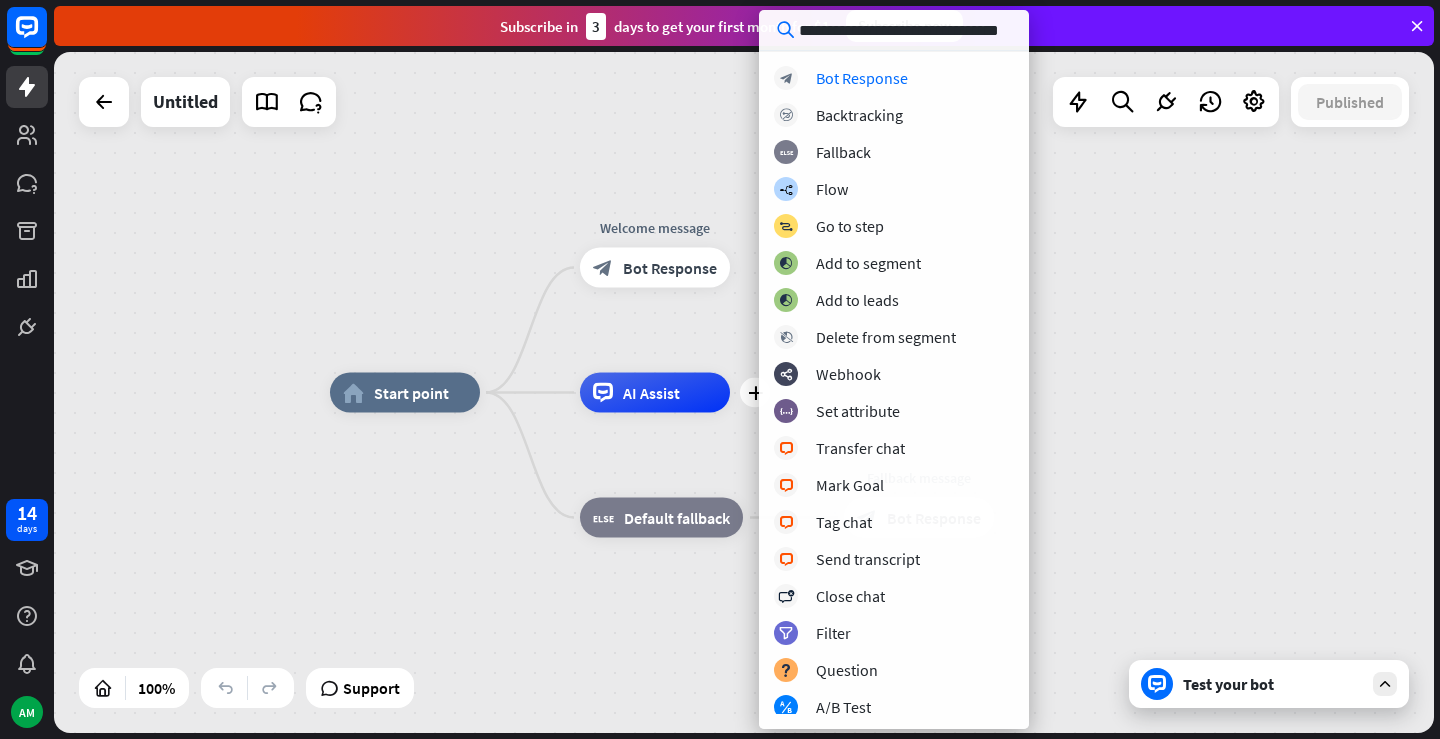 scroll, scrollTop: 0, scrollLeft: 3, axis: horizontal 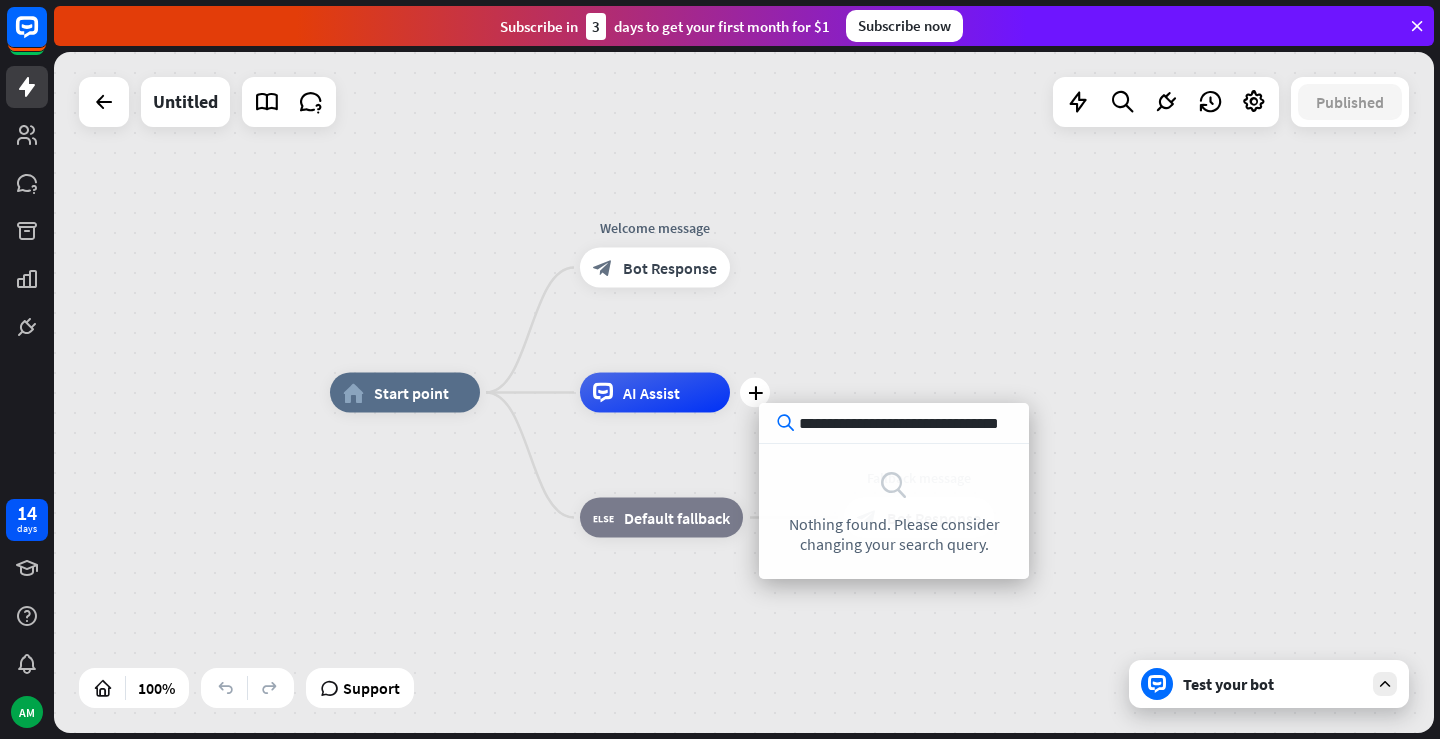 type on "**********" 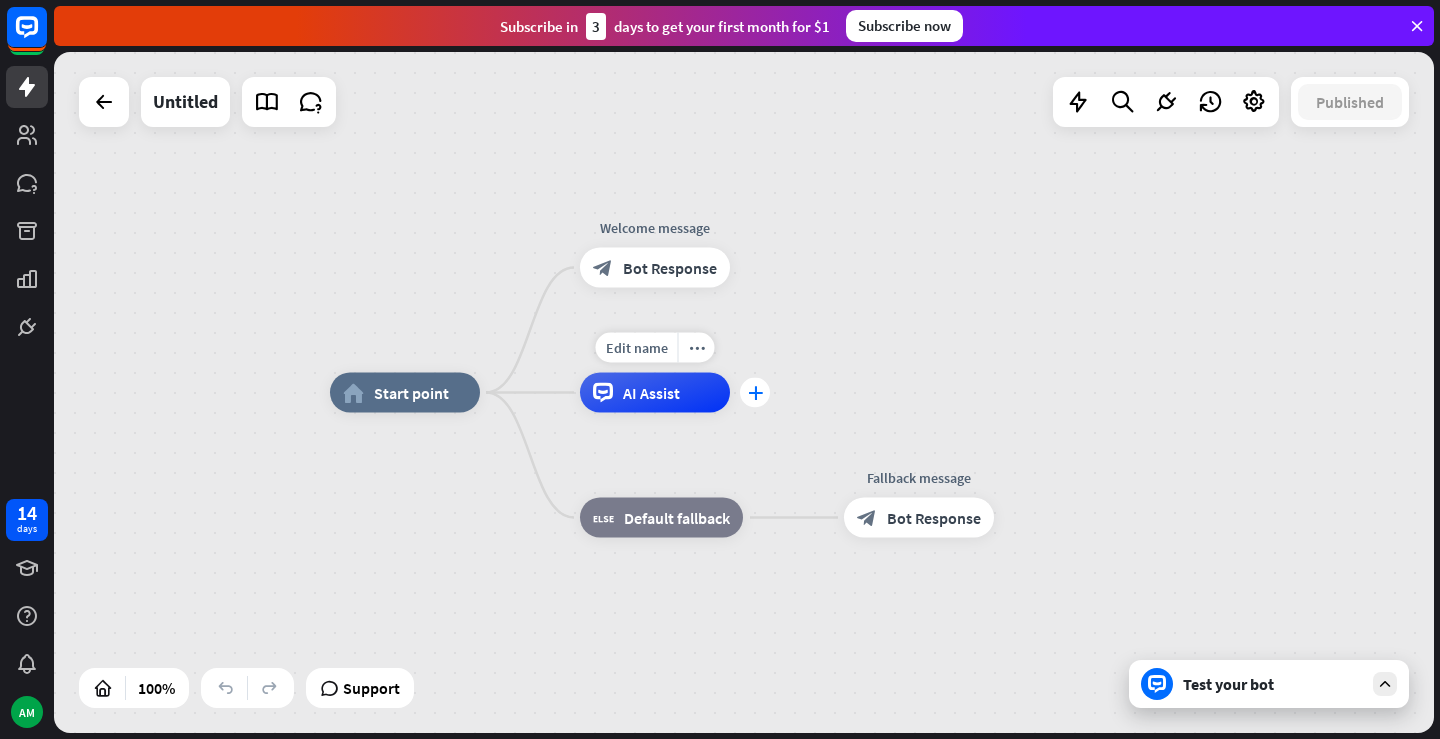 click on "plus" at bounding box center (755, 393) 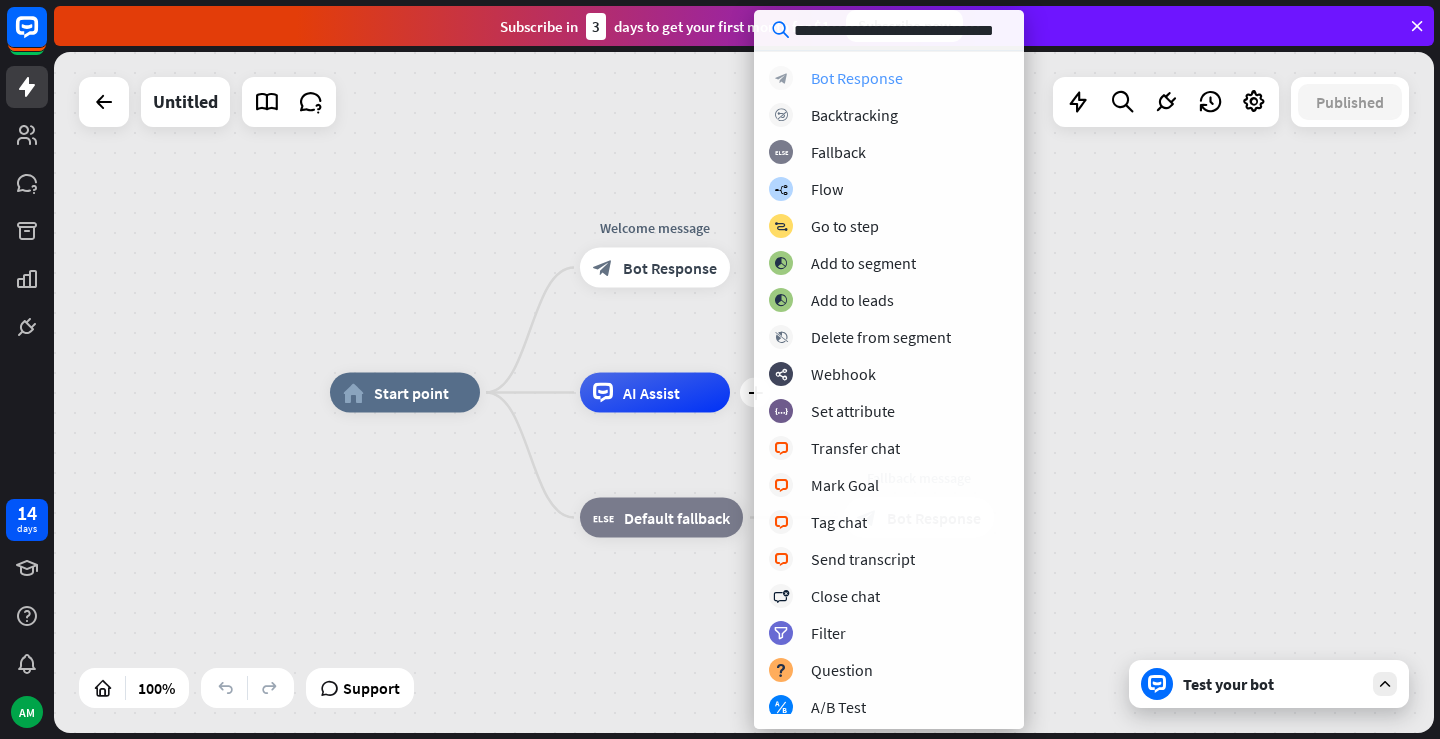 scroll, scrollTop: 0, scrollLeft: 3, axis: horizontal 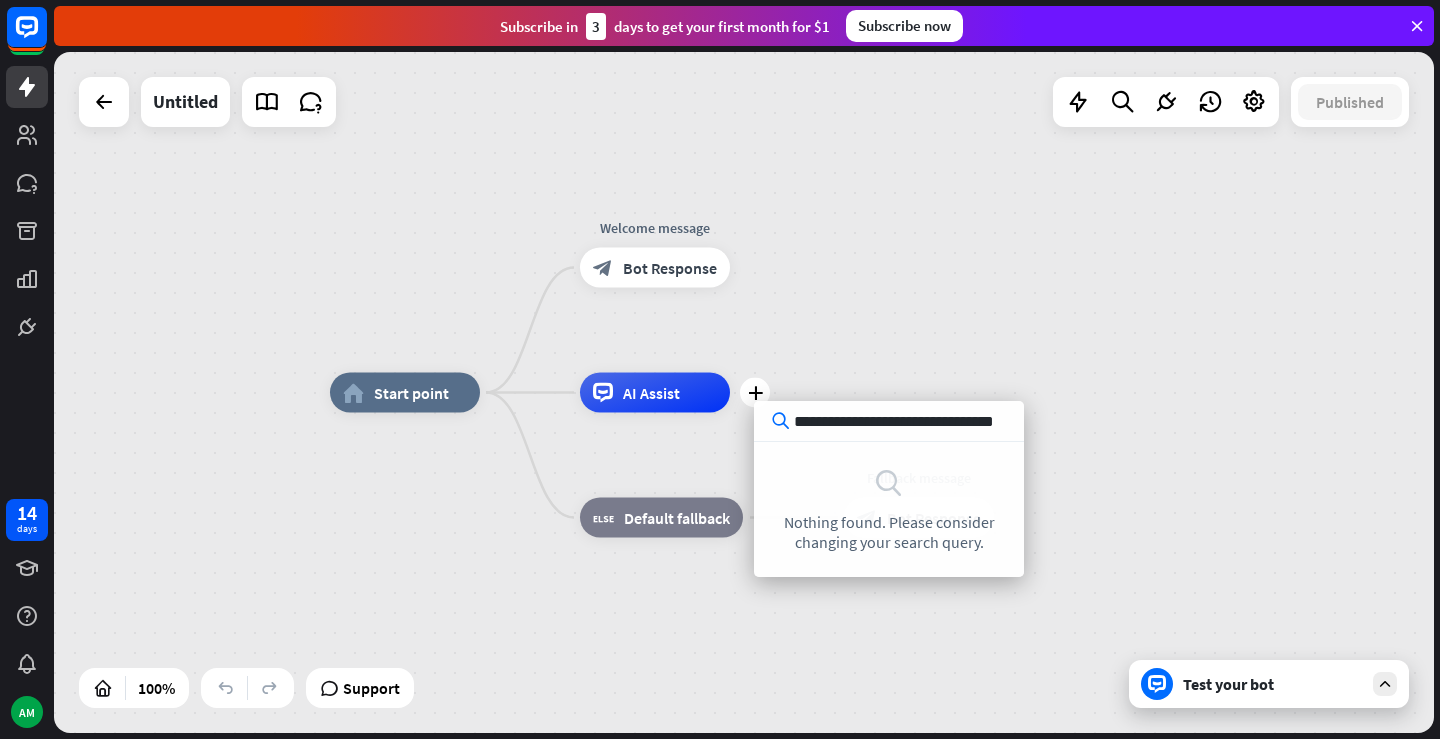 type on "**********" 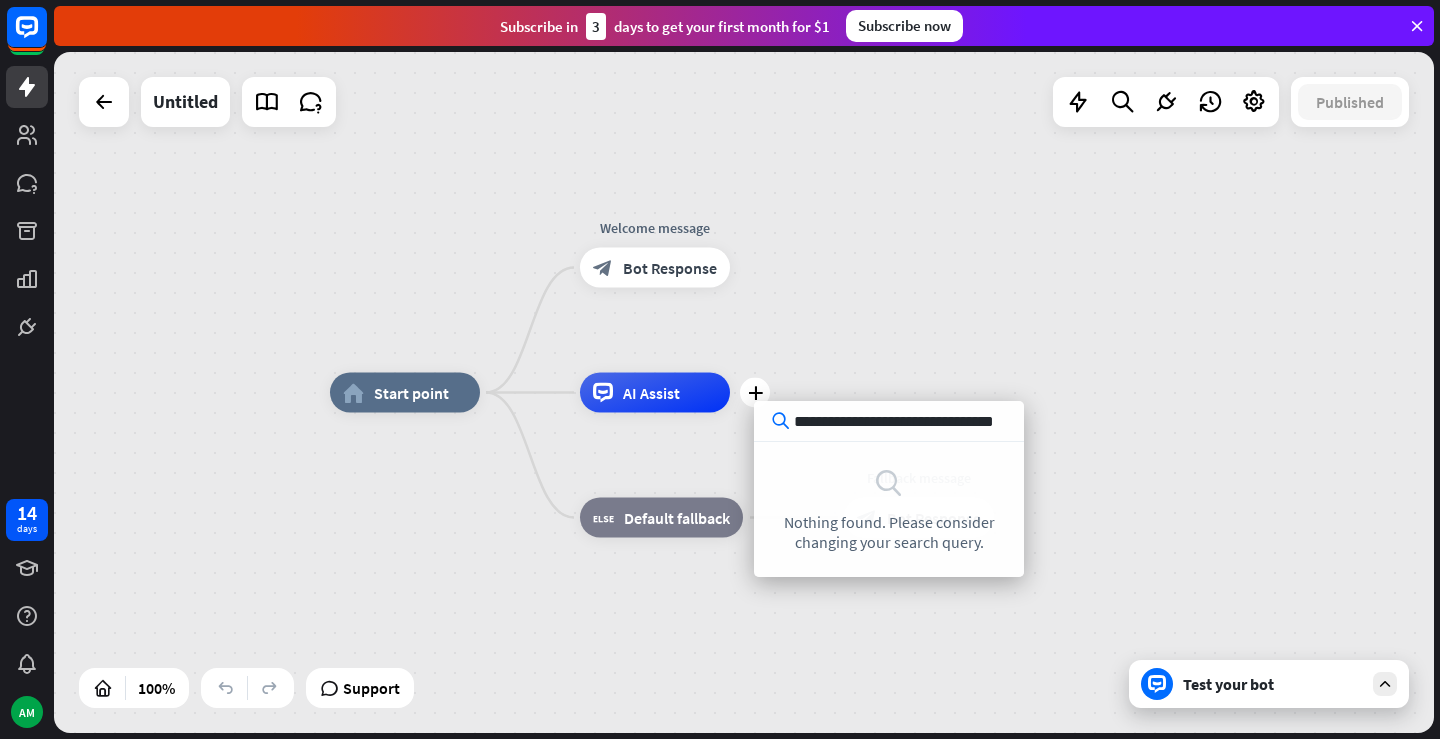 scroll, scrollTop: 0, scrollLeft: 0, axis: both 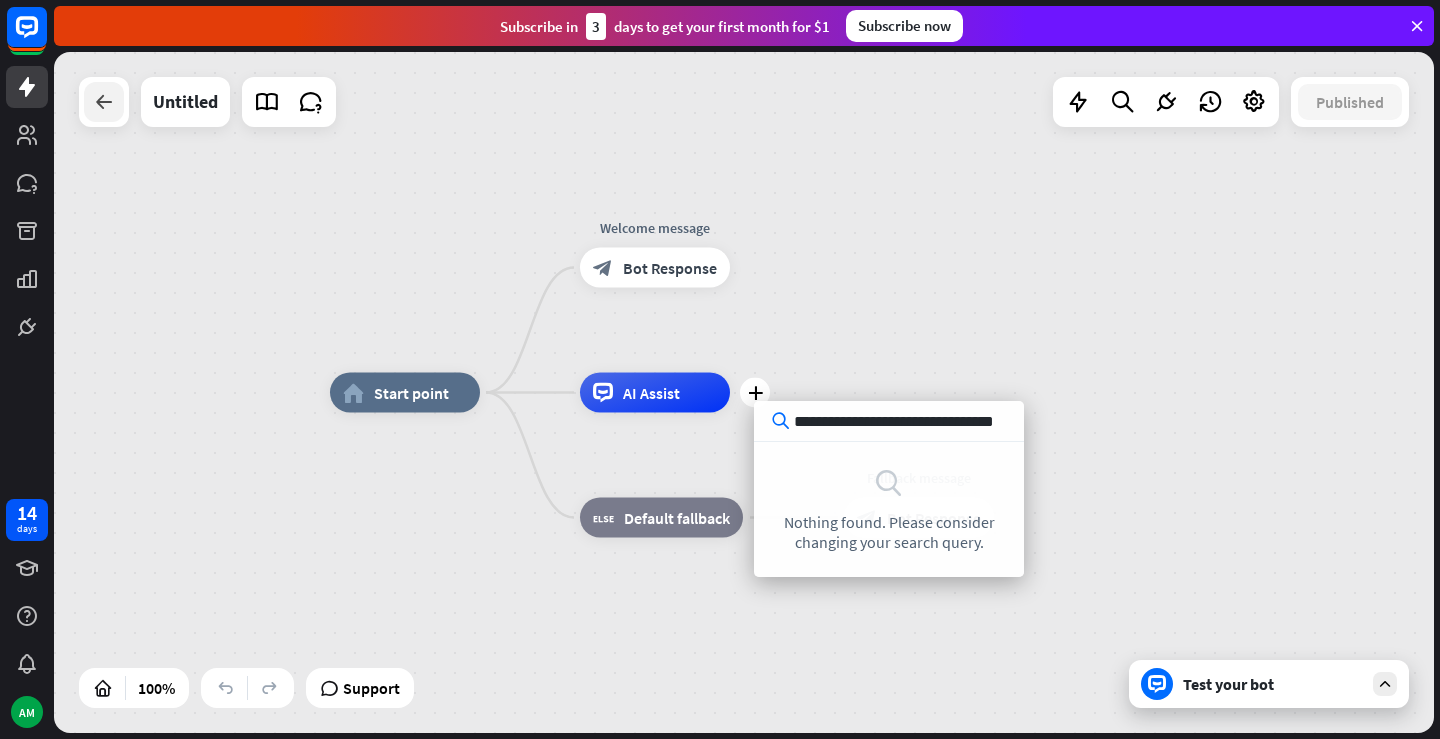 click at bounding box center (104, 102) 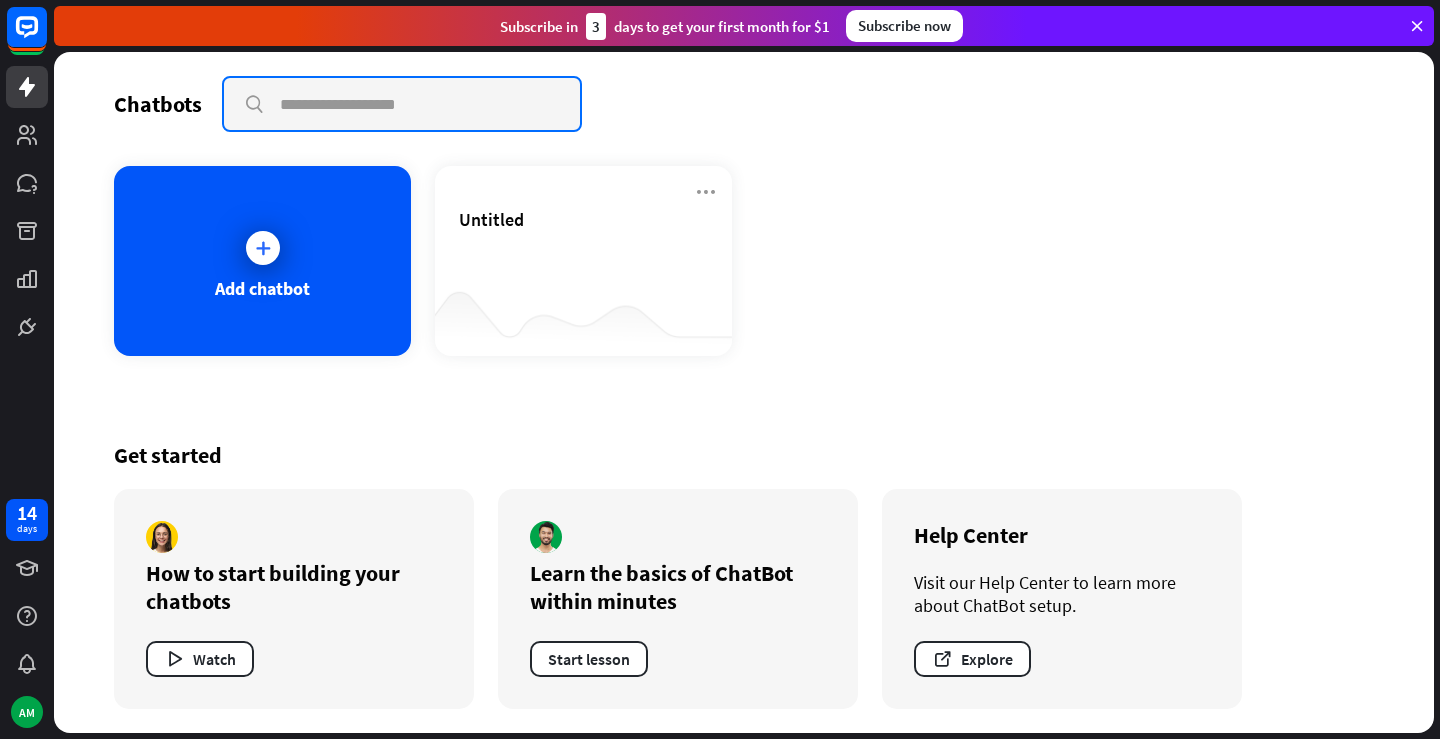 click at bounding box center [402, 104] 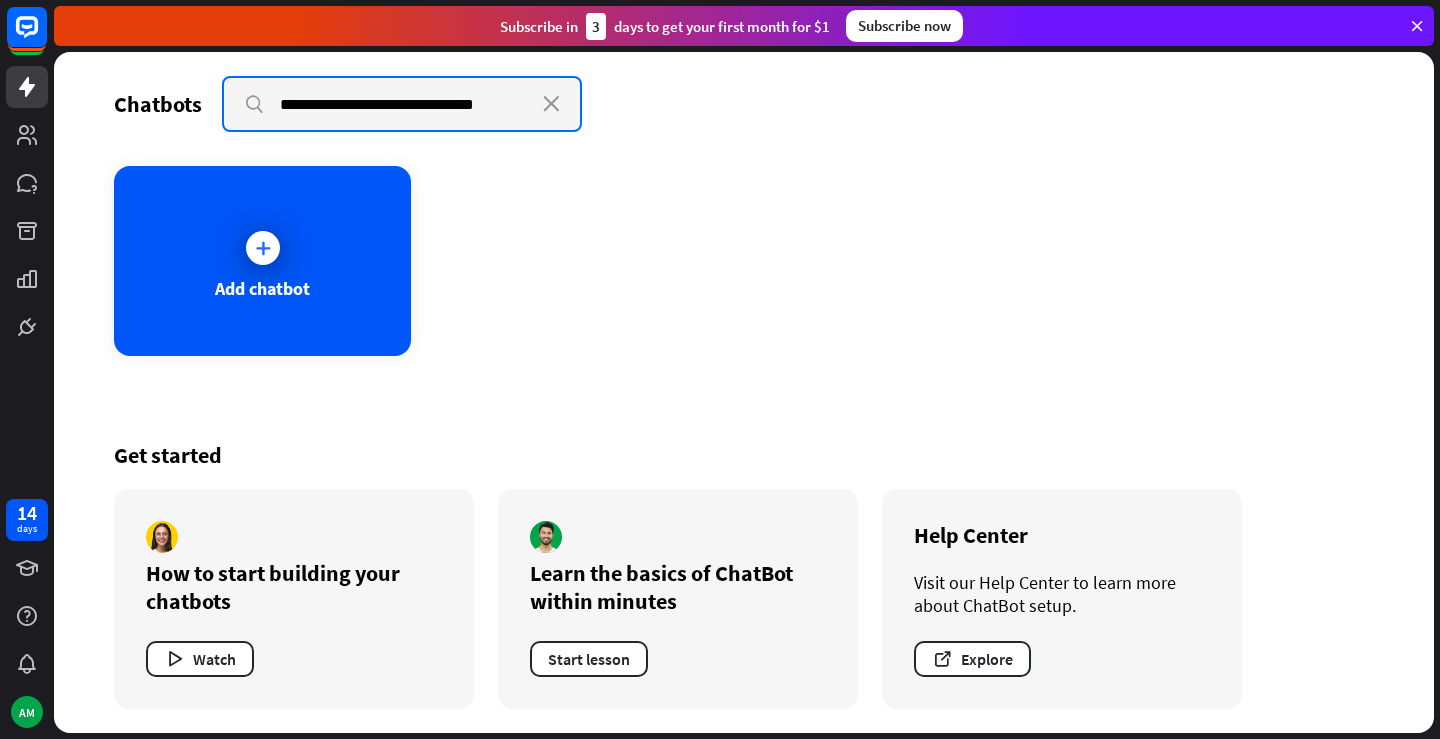 click on "**********" at bounding box center (402, 104) 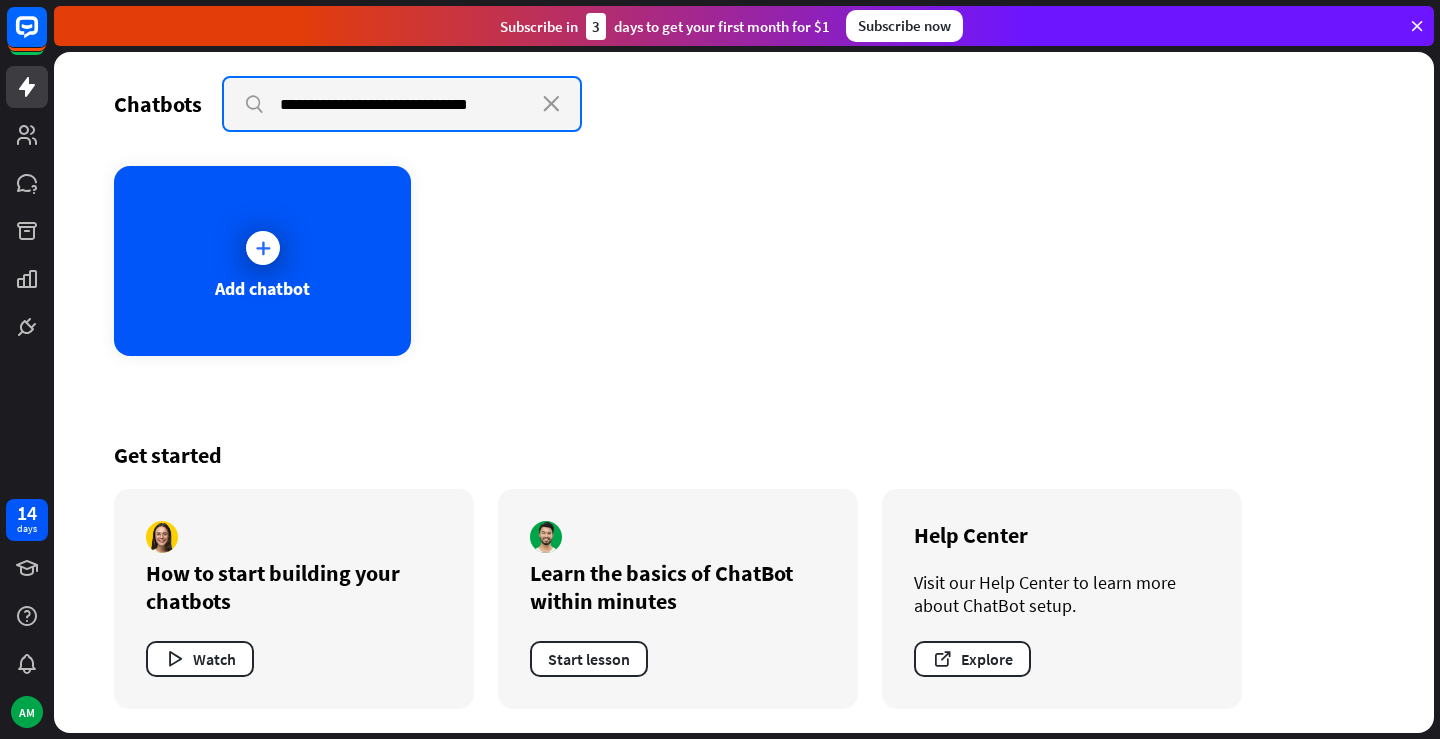 type on "**********" 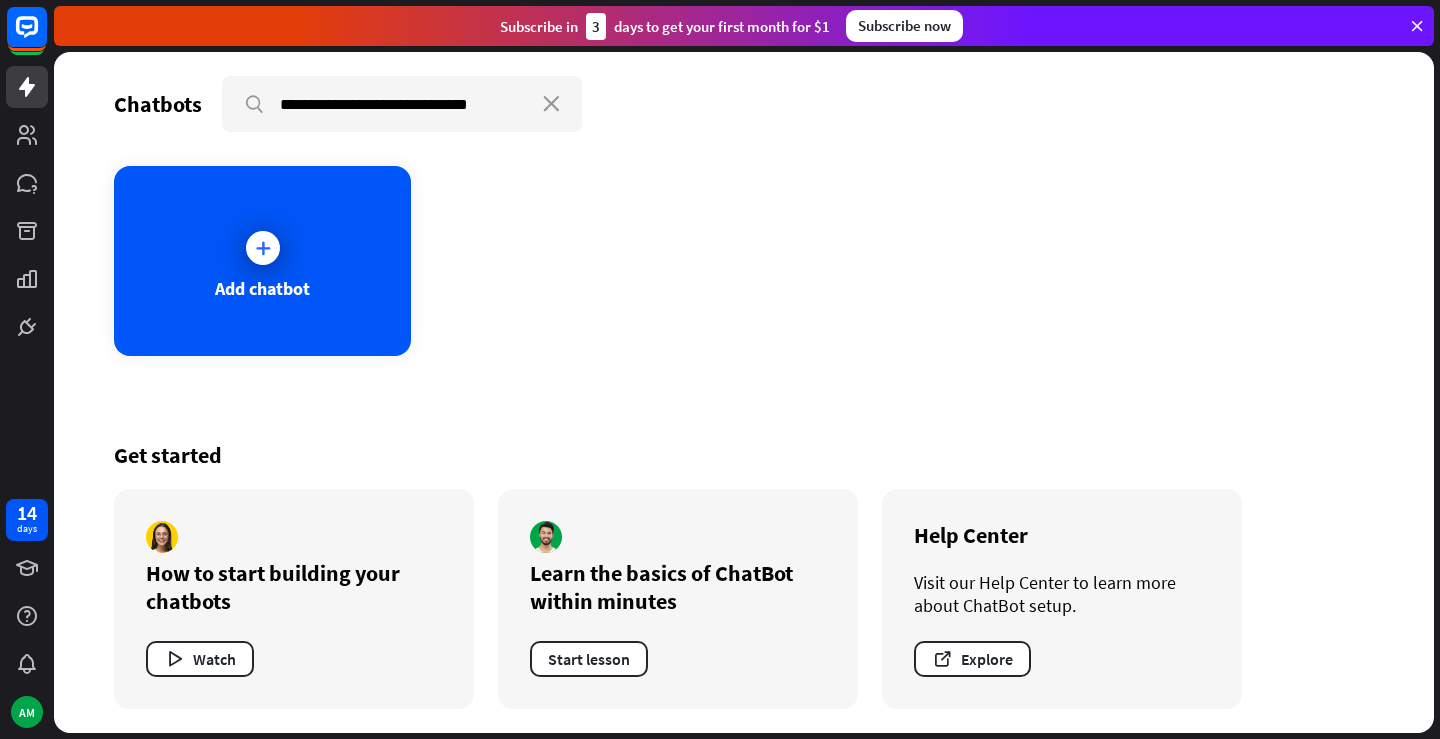 click on "Add chatbot" at bounding box center [744, 261] 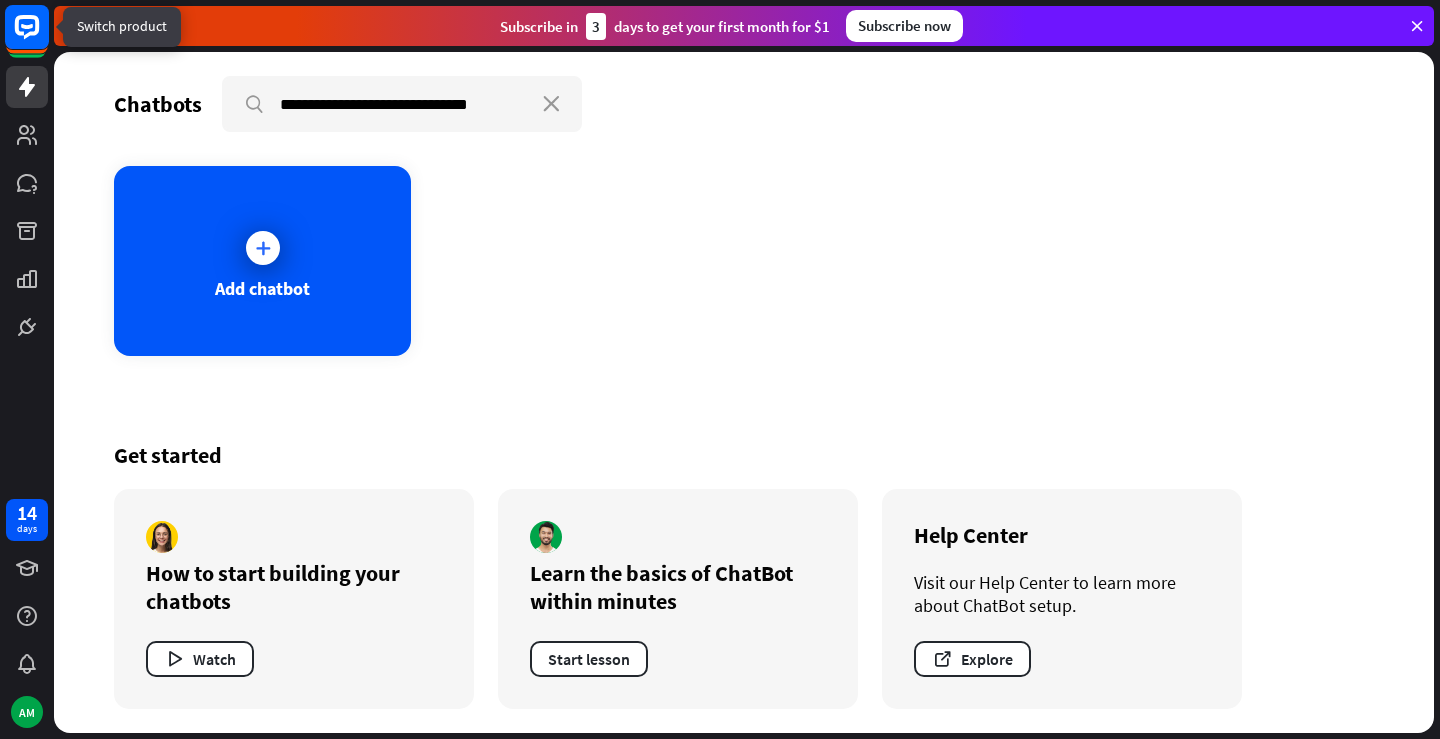 click 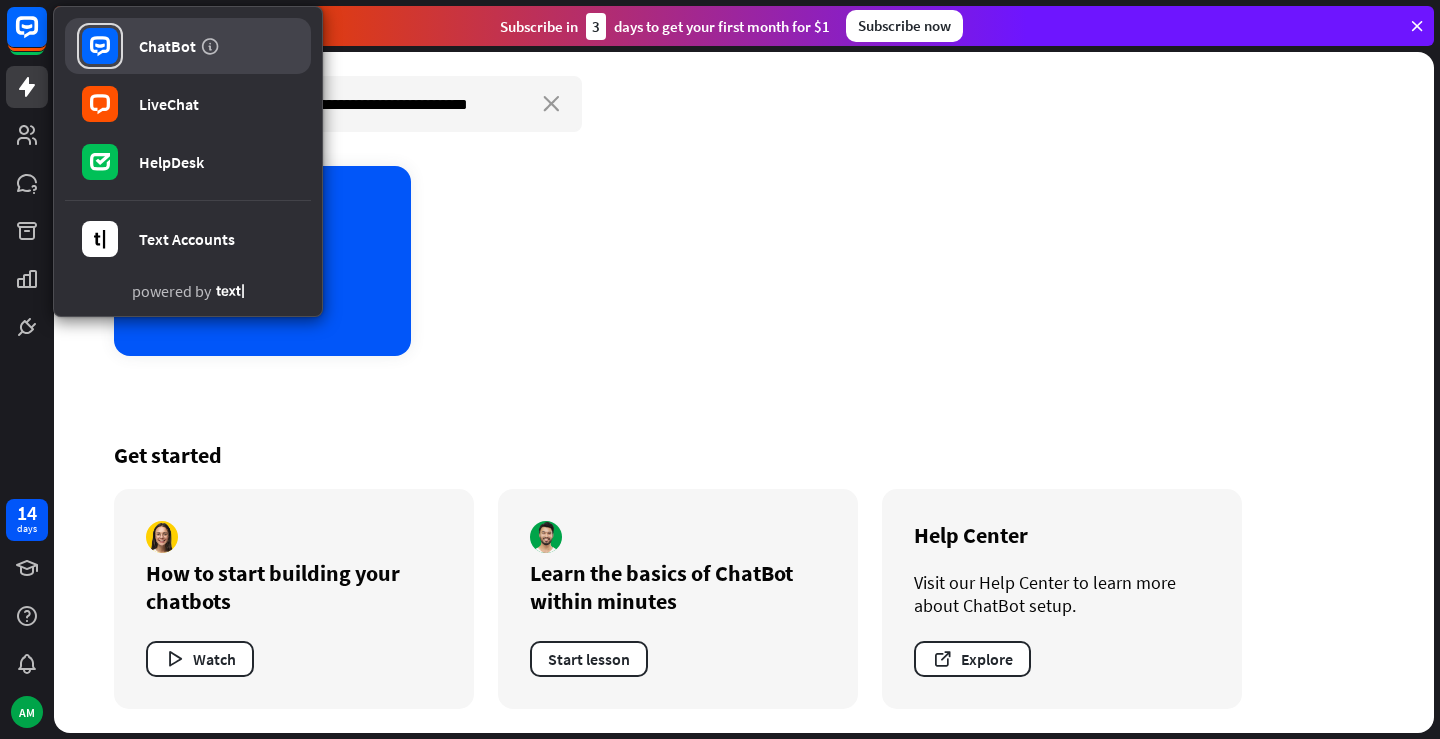 click on "ChatBot" at bounding box center [167, 46] 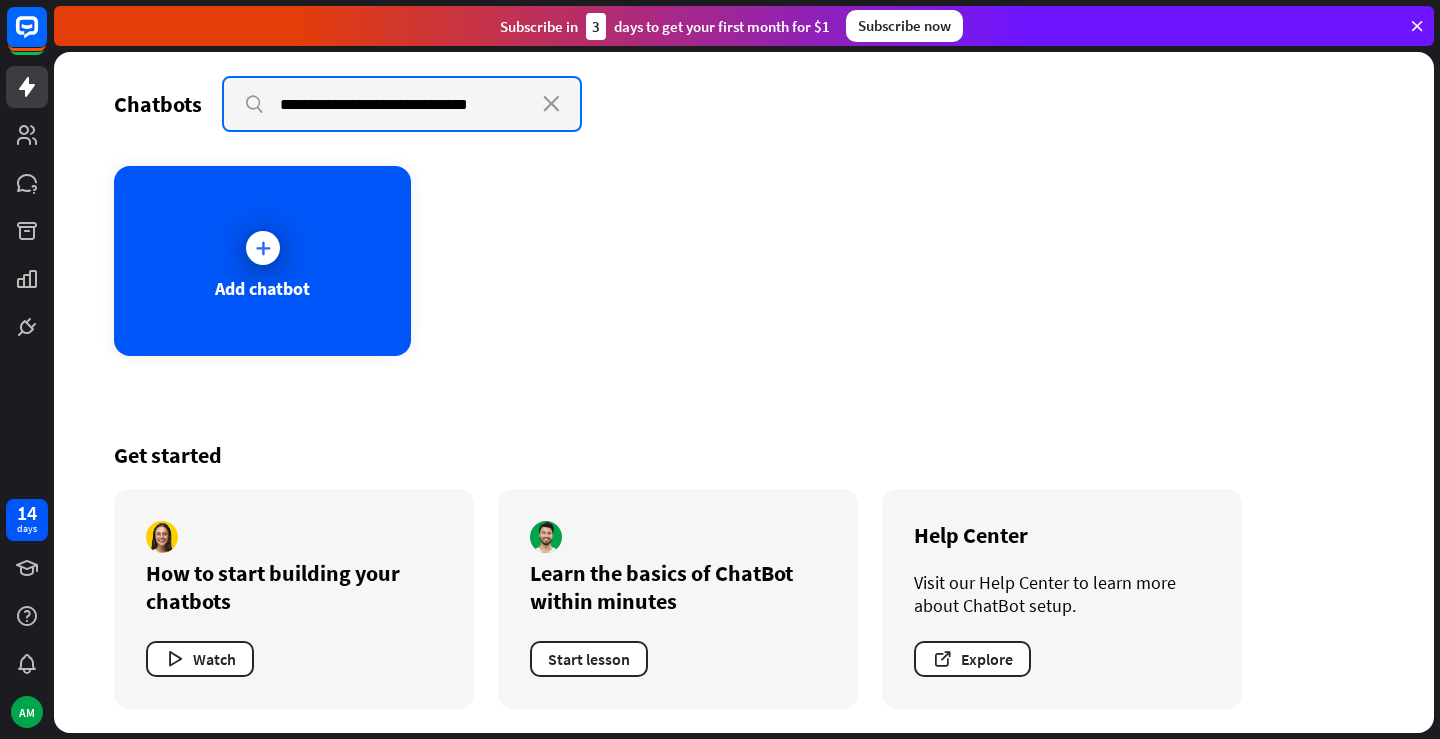 click on "**********" at bounding box center (402, 104) 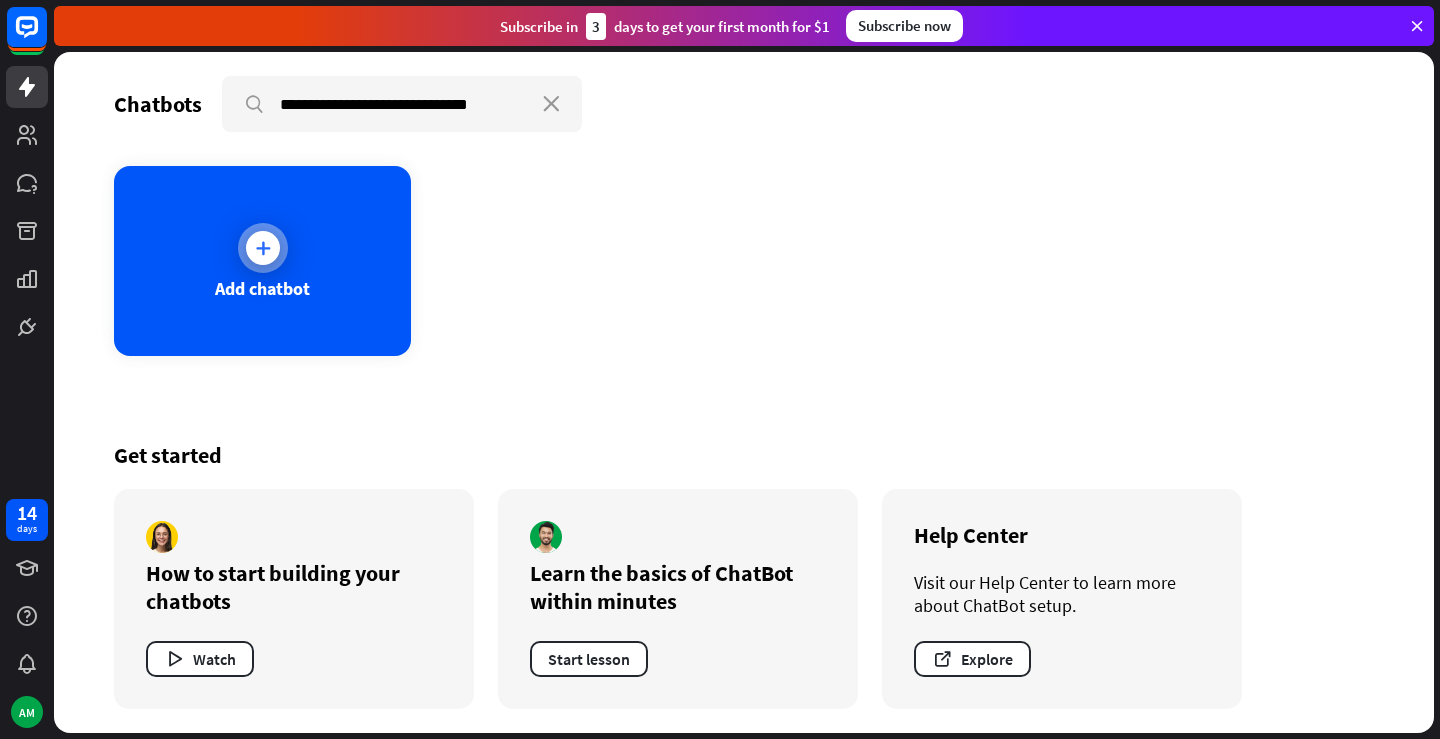 click at bounding box center (263, 248) 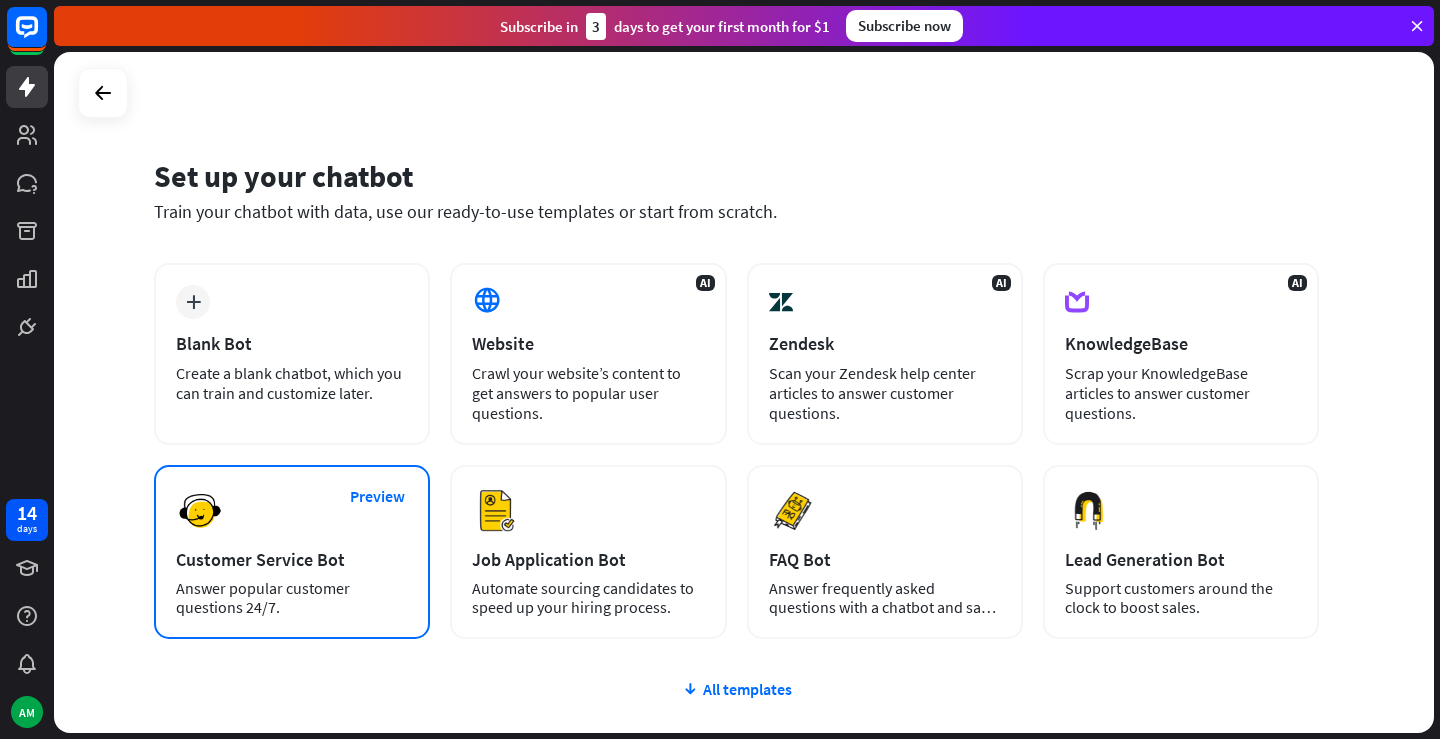 click on "Customer Service Bot" at bounding box center [292, 559] 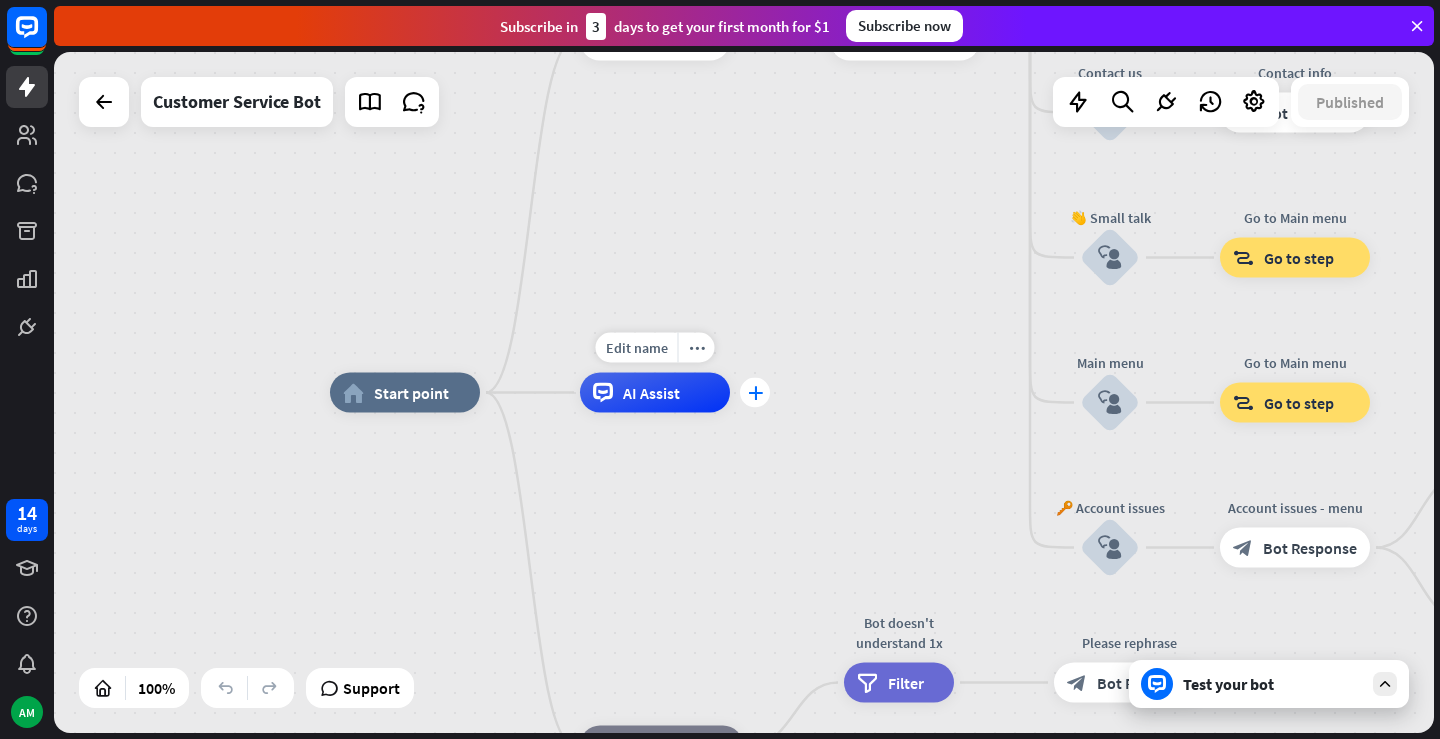 click on "plus" at bounding box center (755, 393) 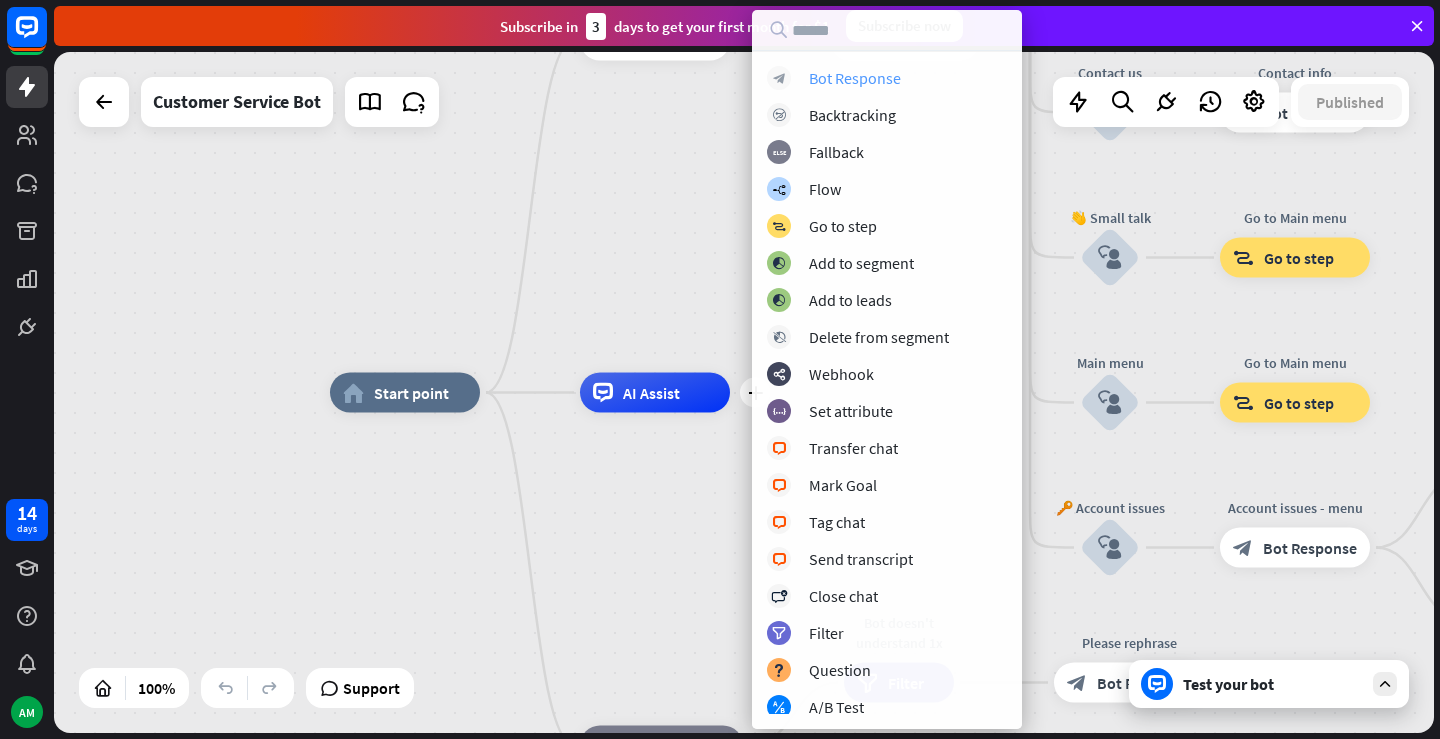 click on "Bot Response" at bounding box center [855, 78] 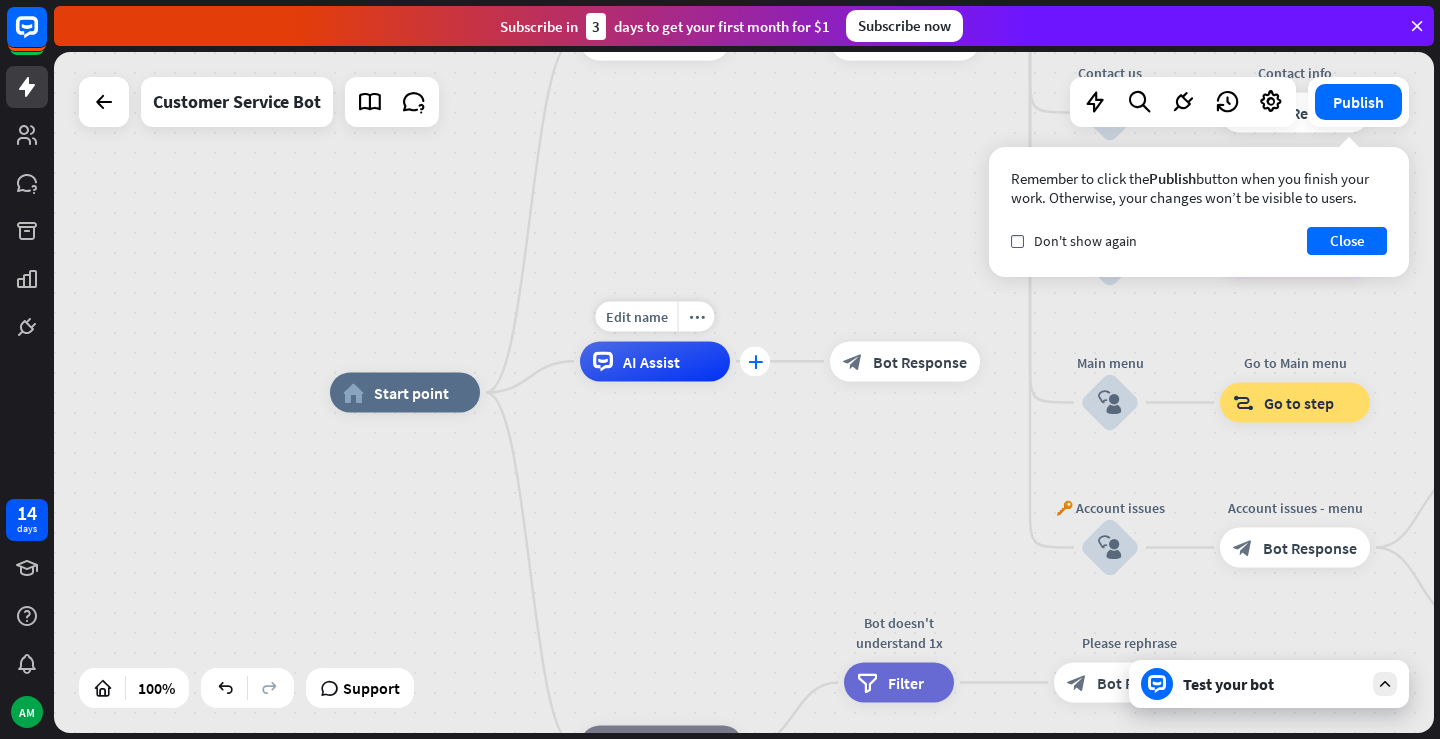click on "plus" at bounding box center [755, 361] 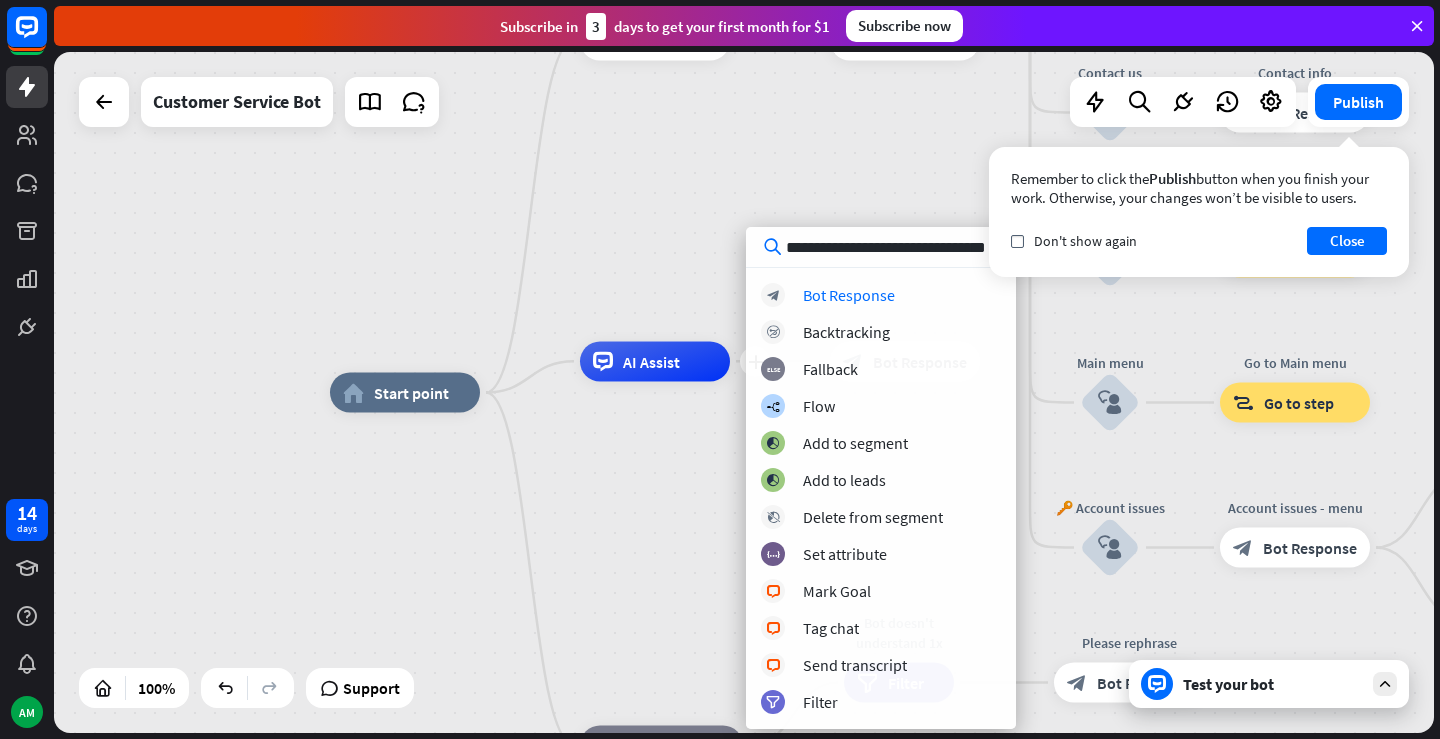 scroll, scrollTop: 0, scrollLeft: 3, axis: horizontal 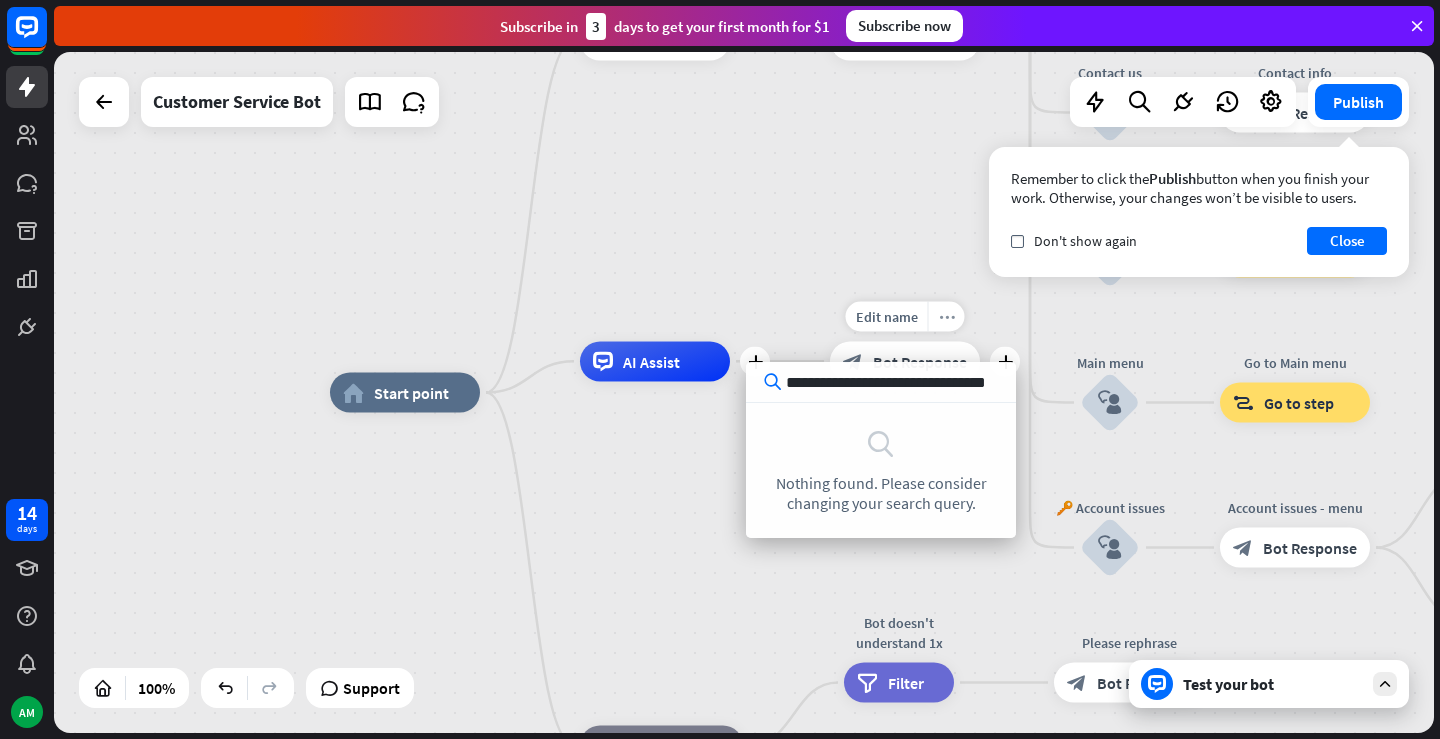 type on "**********" 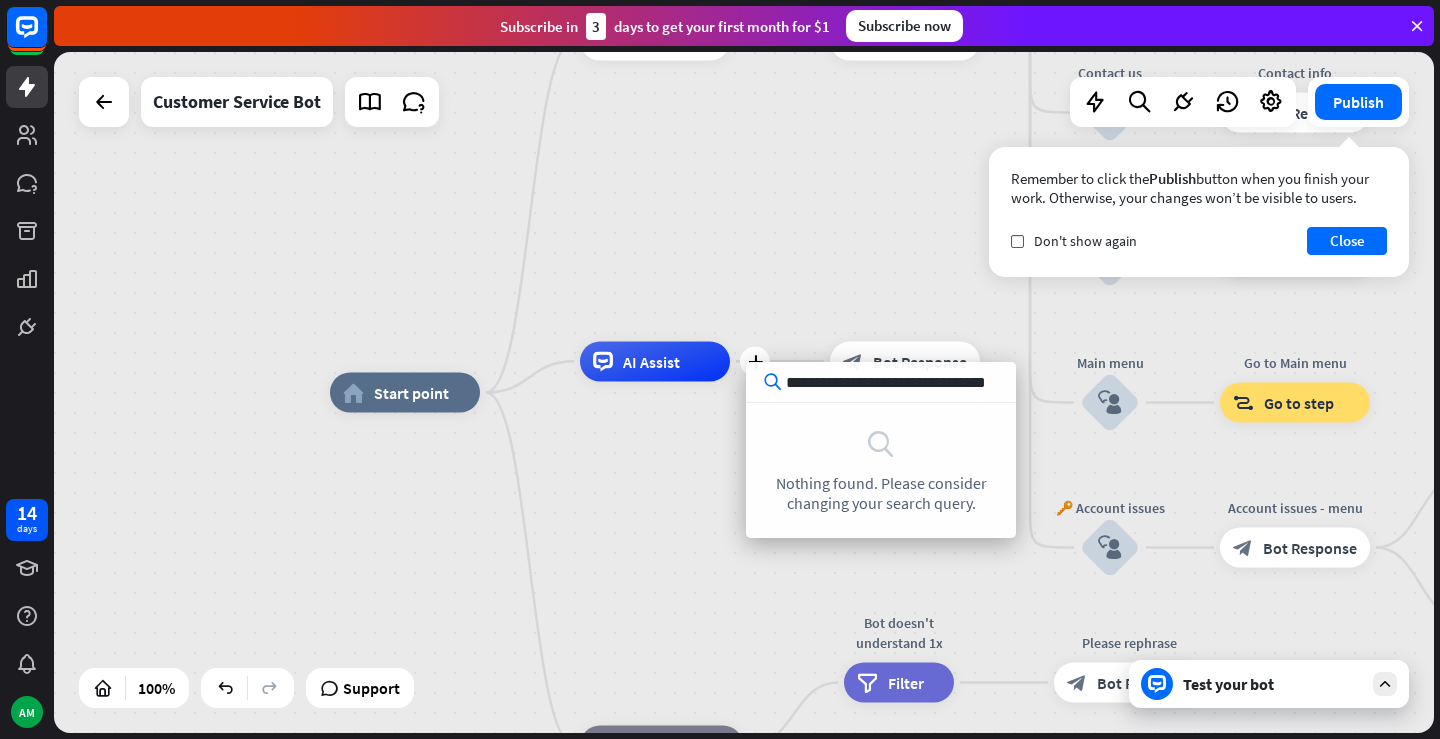 scroll, scrollTop: 0, scrollLeft: 0, axis: both 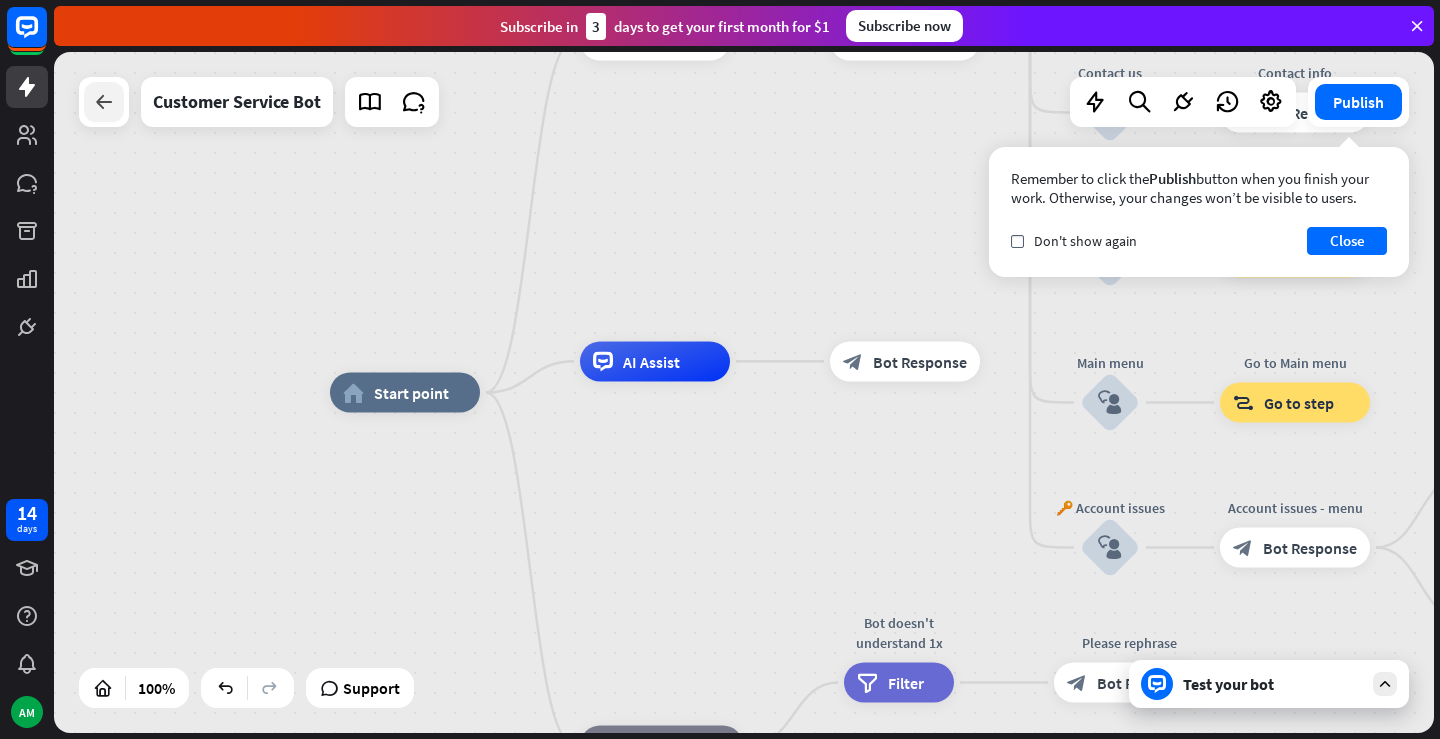 click at bounding box center (104, 102) 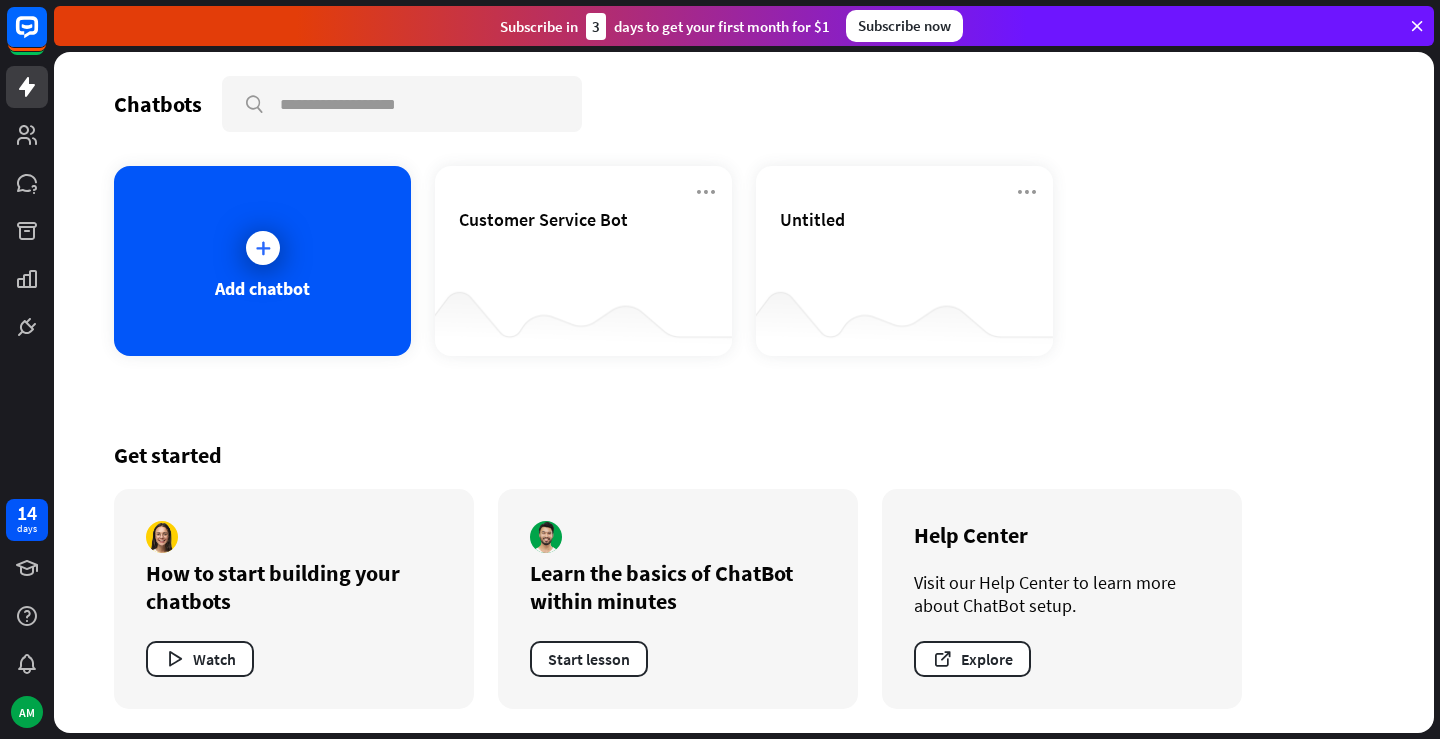 click at bounding box center [1417, 26] 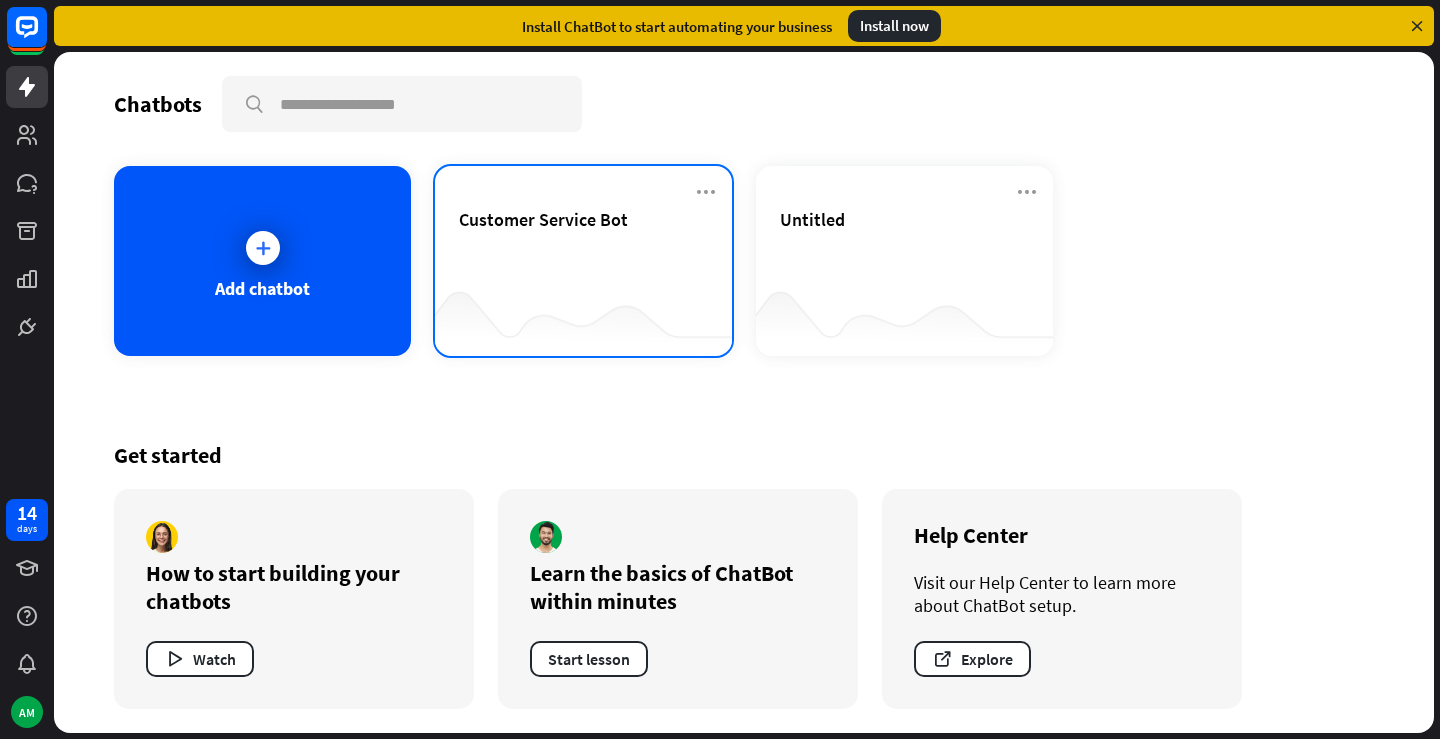 click on "Customer Service Bot" at bounding box center [583, 243] 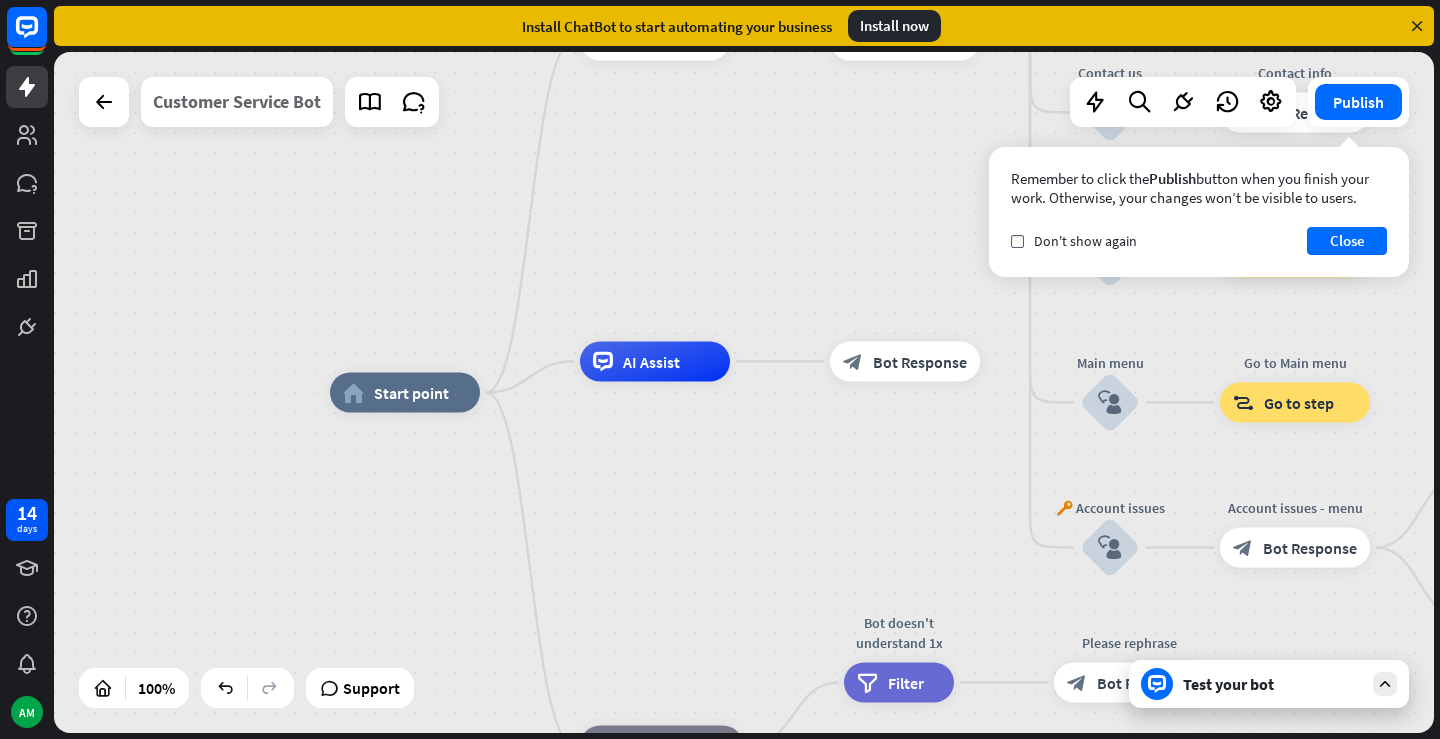 click on "Customer Service Bot" at bounding box center [237, 102] 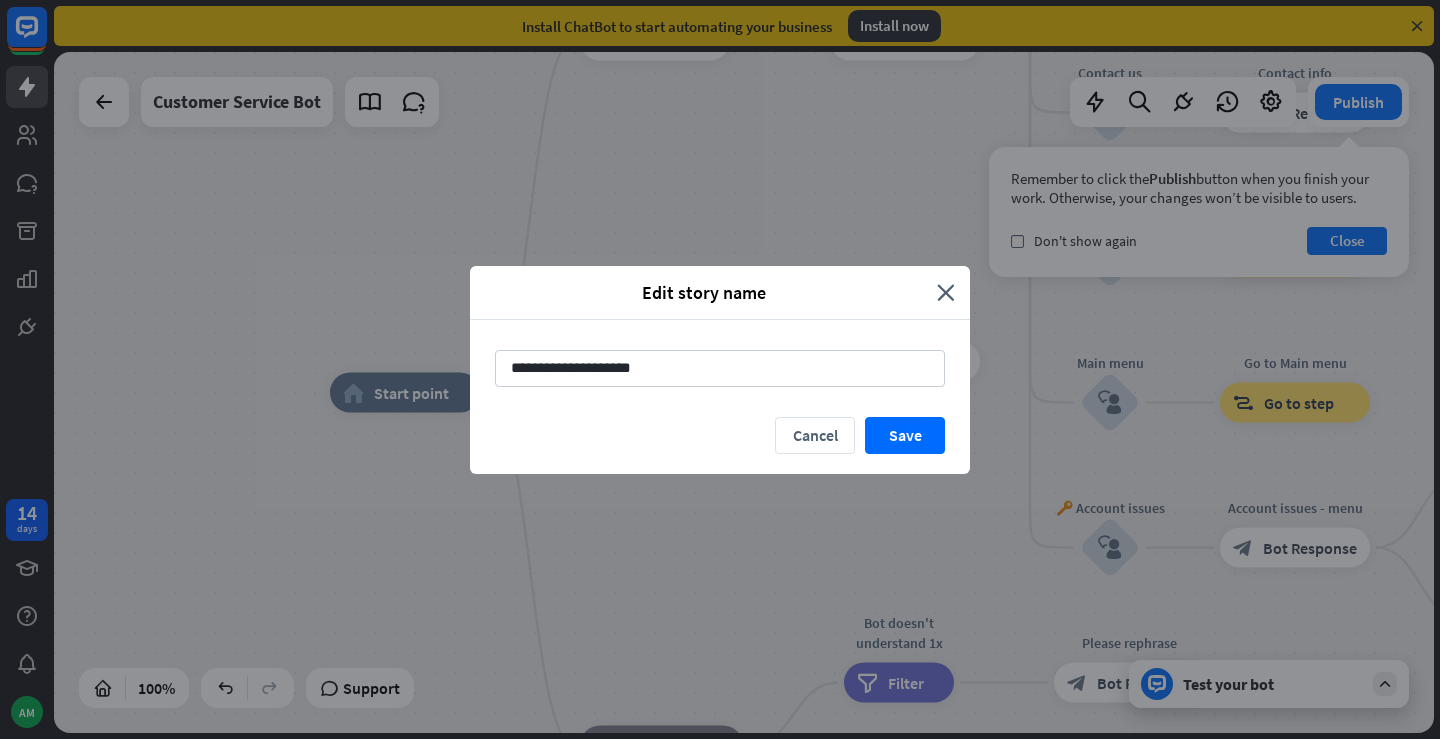drag, startPoint x: 700, startPoint y: 383, endPoint x: 452, endPoint y: 385, distance: 248.00807 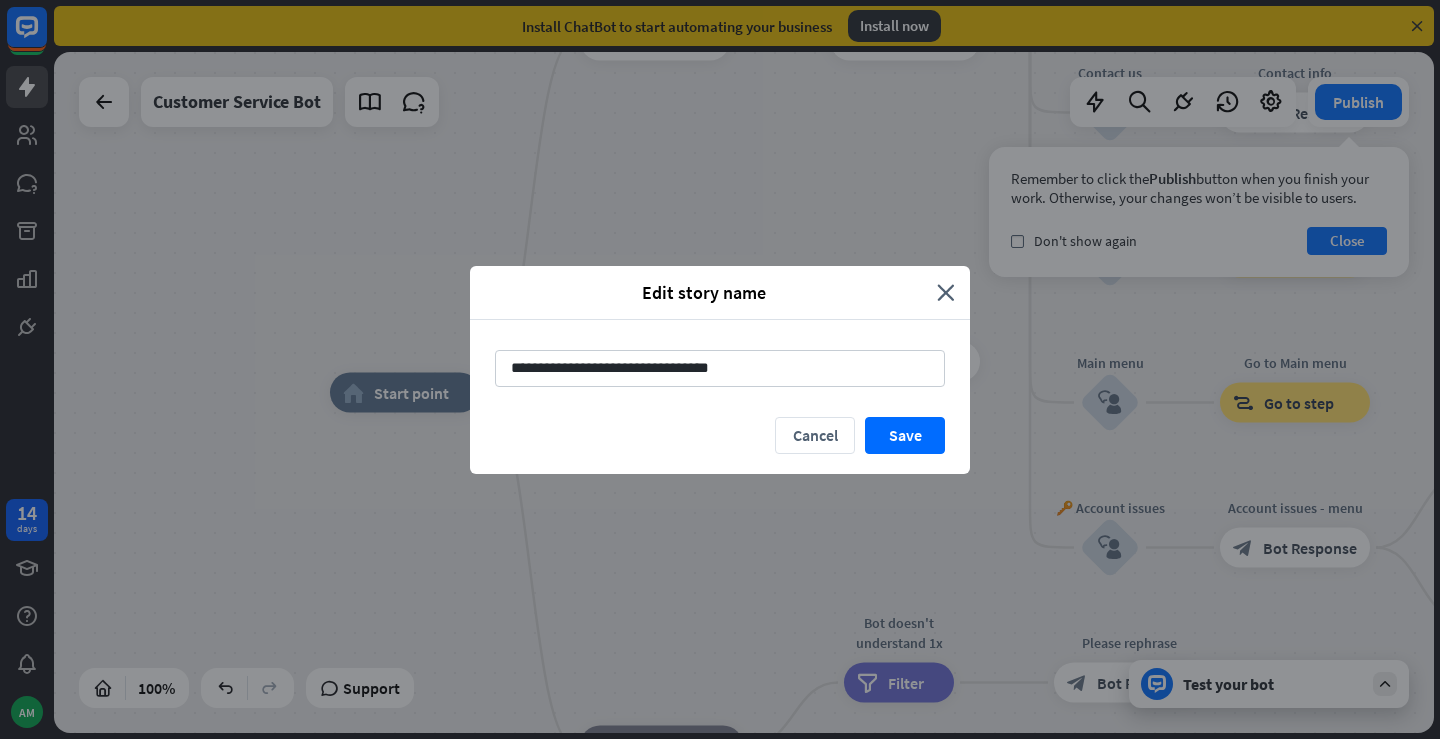 type on "**********" 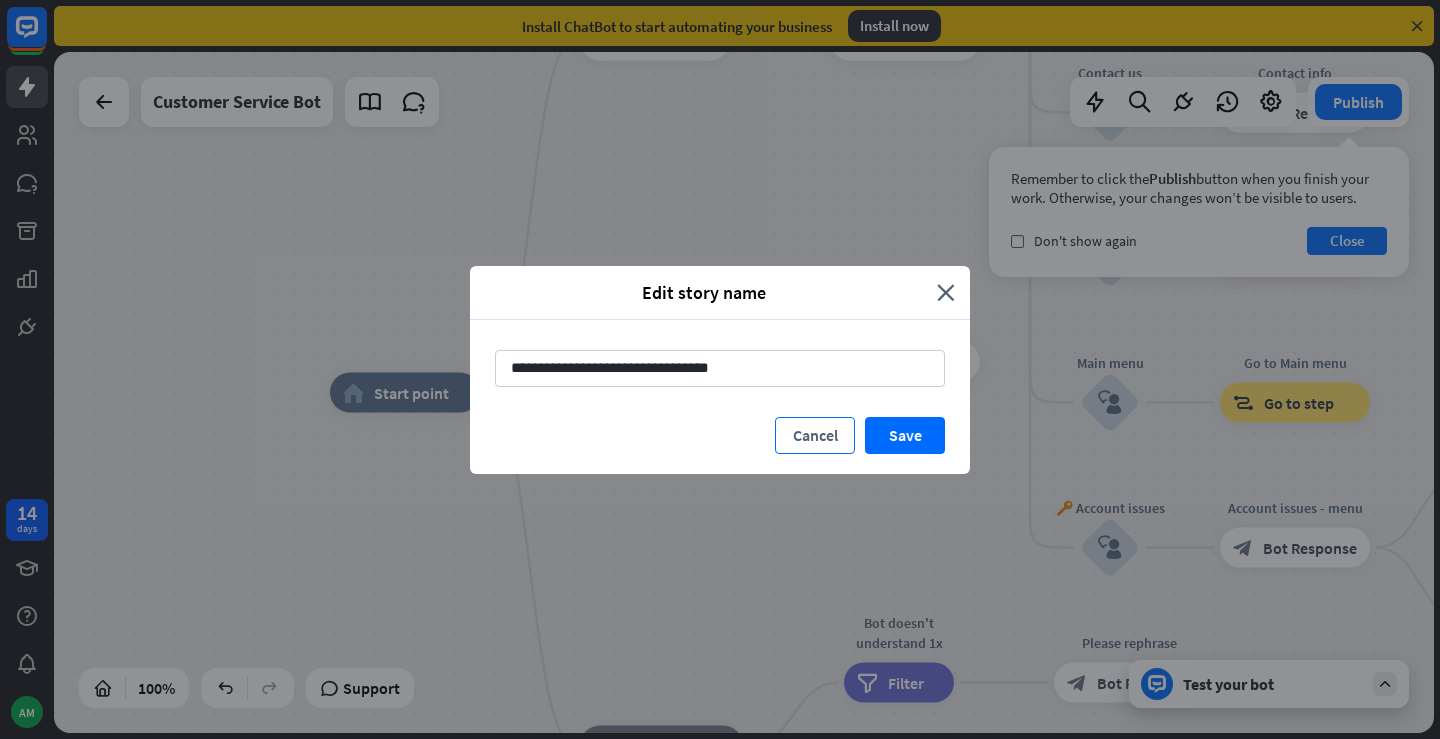 click on "Cancel" at bounding box center [815, 435] 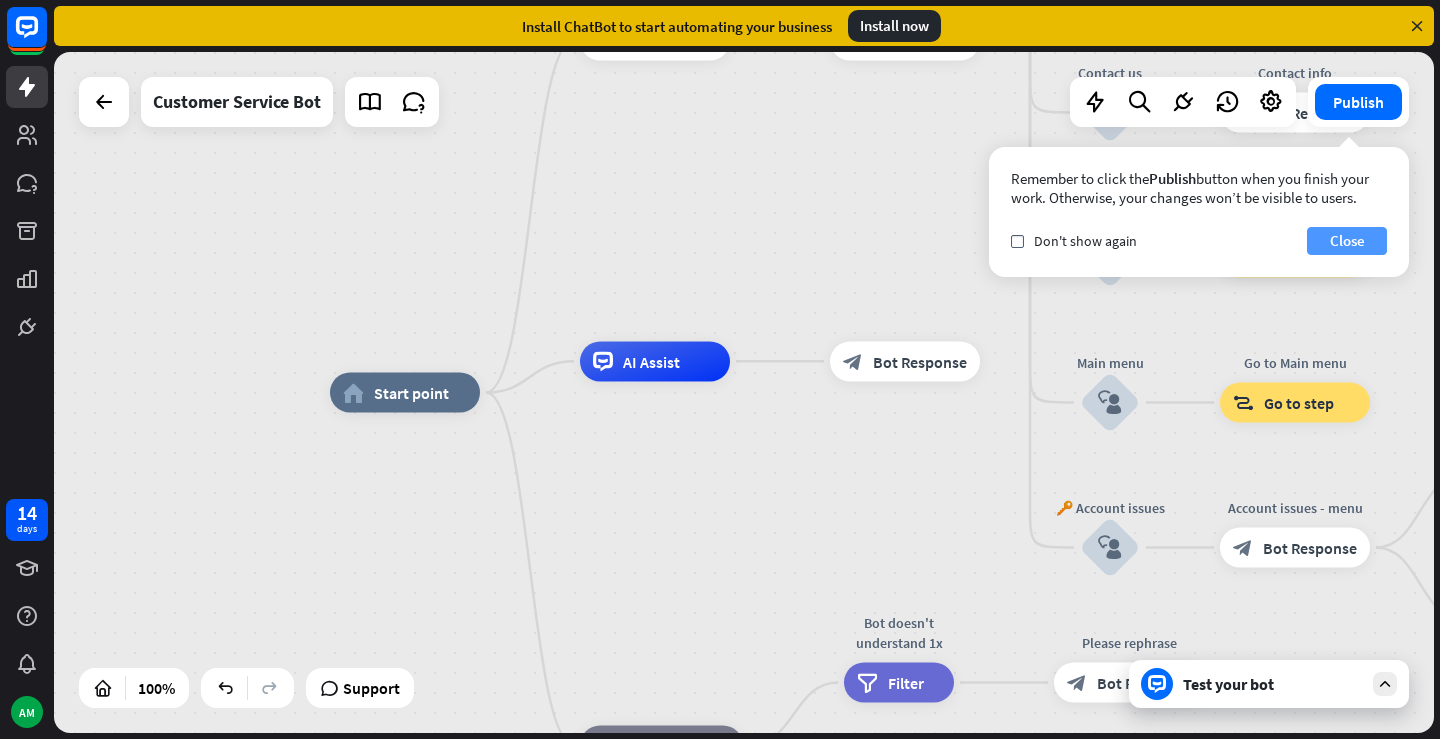 click on "Close" at bounding box center [1347, 241] 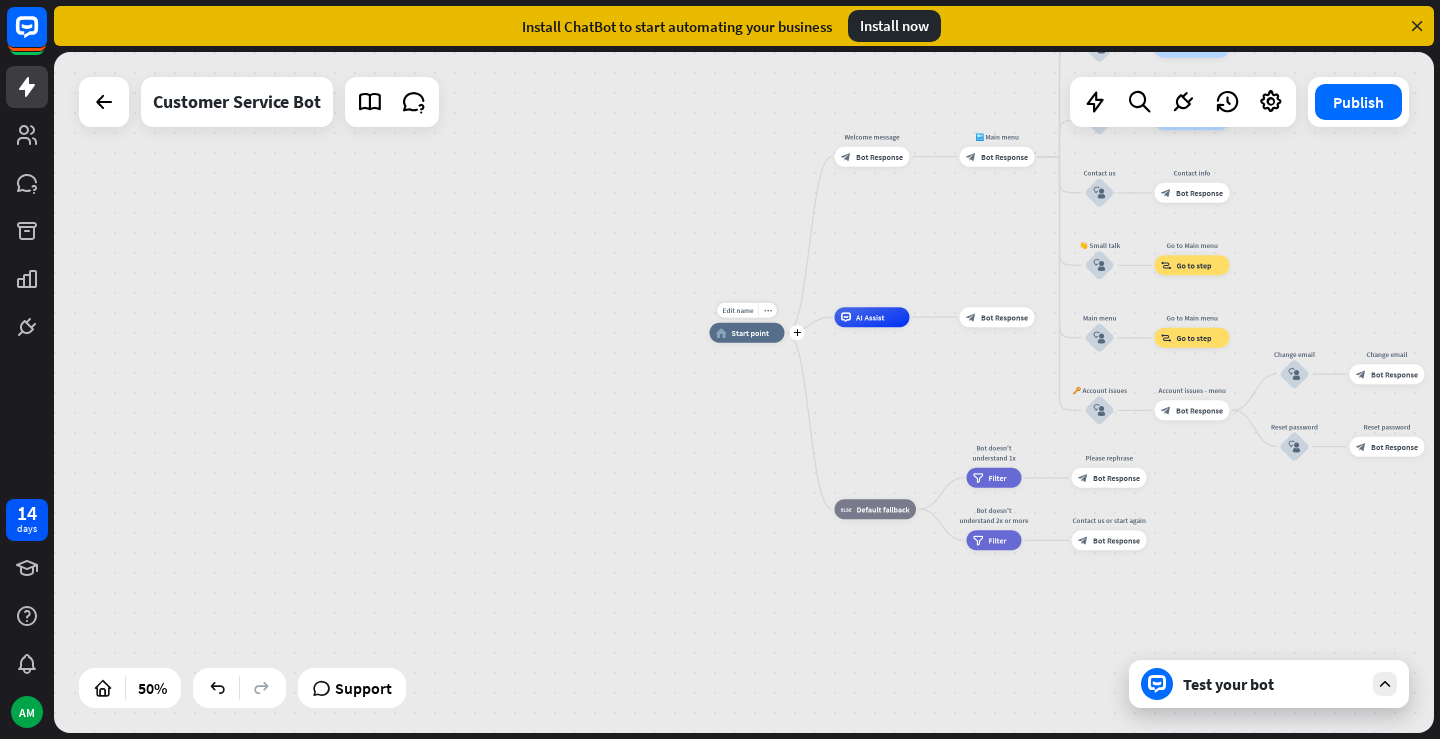 click on "home_2   Start point" at bounding box center (747, 333) 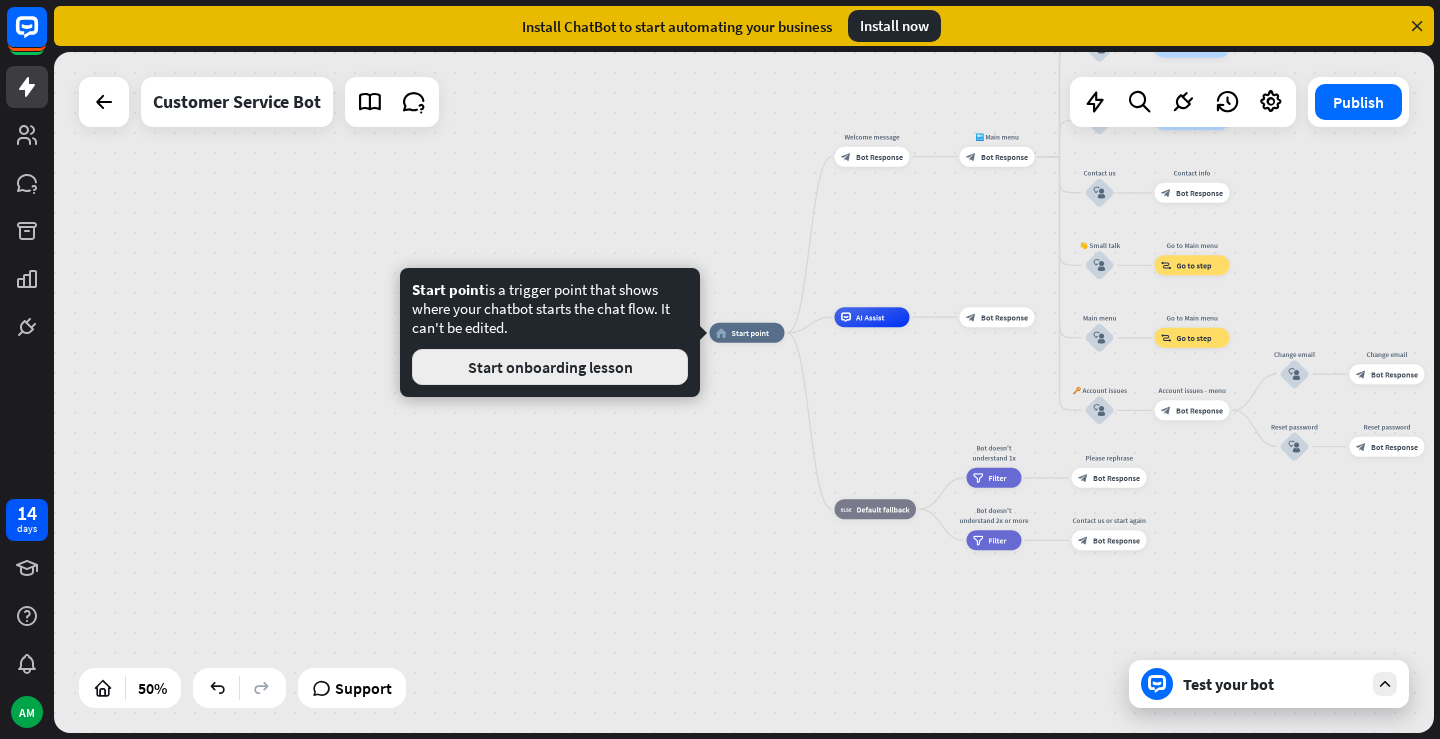 click on "Start onboarding lesson" at bounding box center (550, 367) 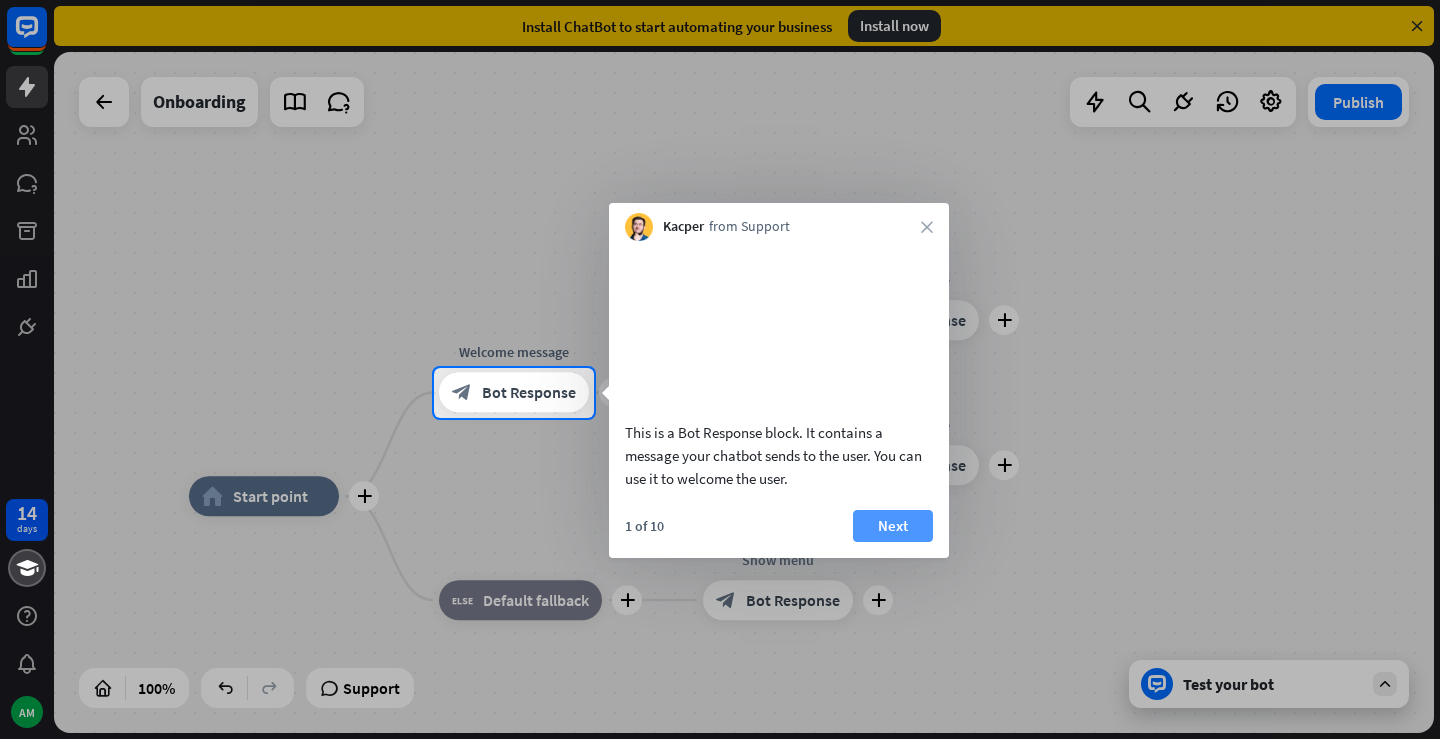 click on "Next" at bounding box center [893, 526] 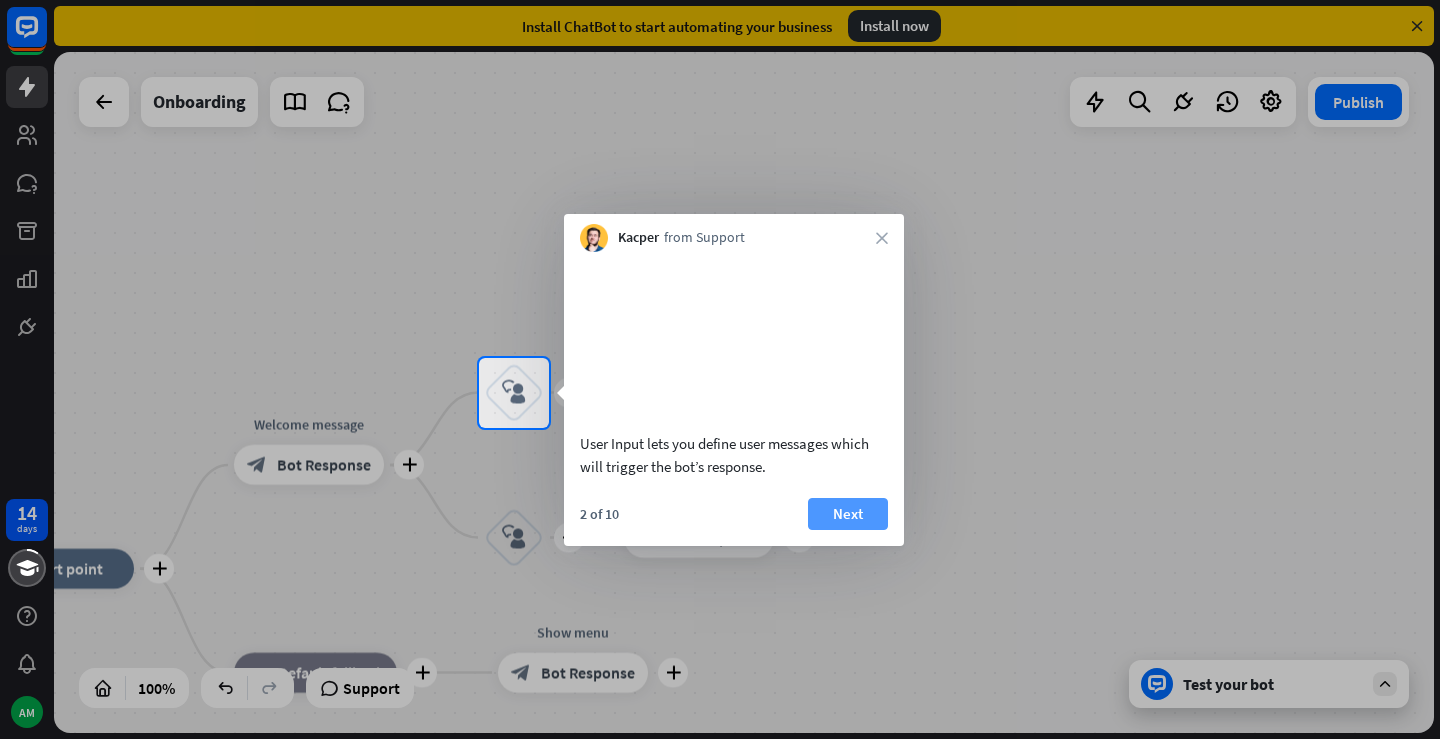 click on "Next" at bounding box center [848, 514] 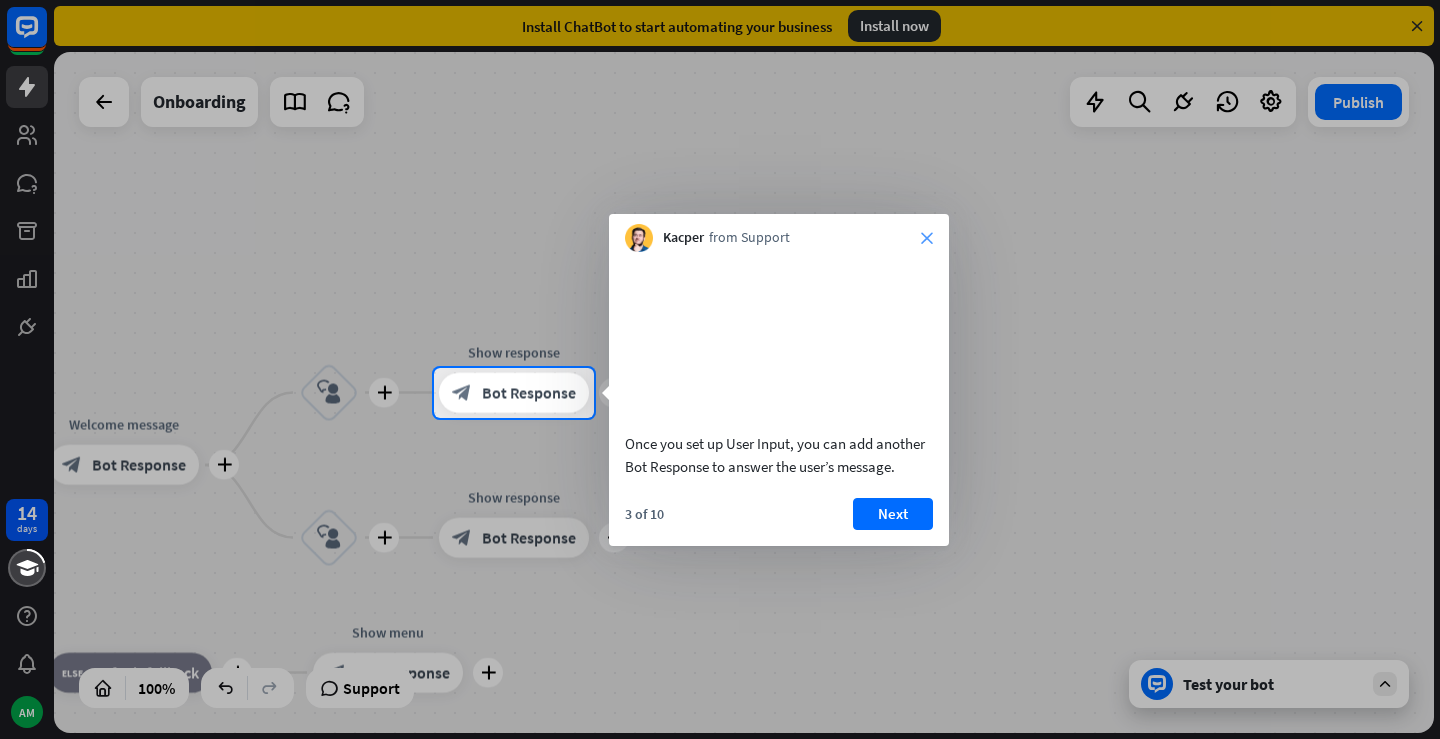 click on "close" at bounding box center [927, 238] 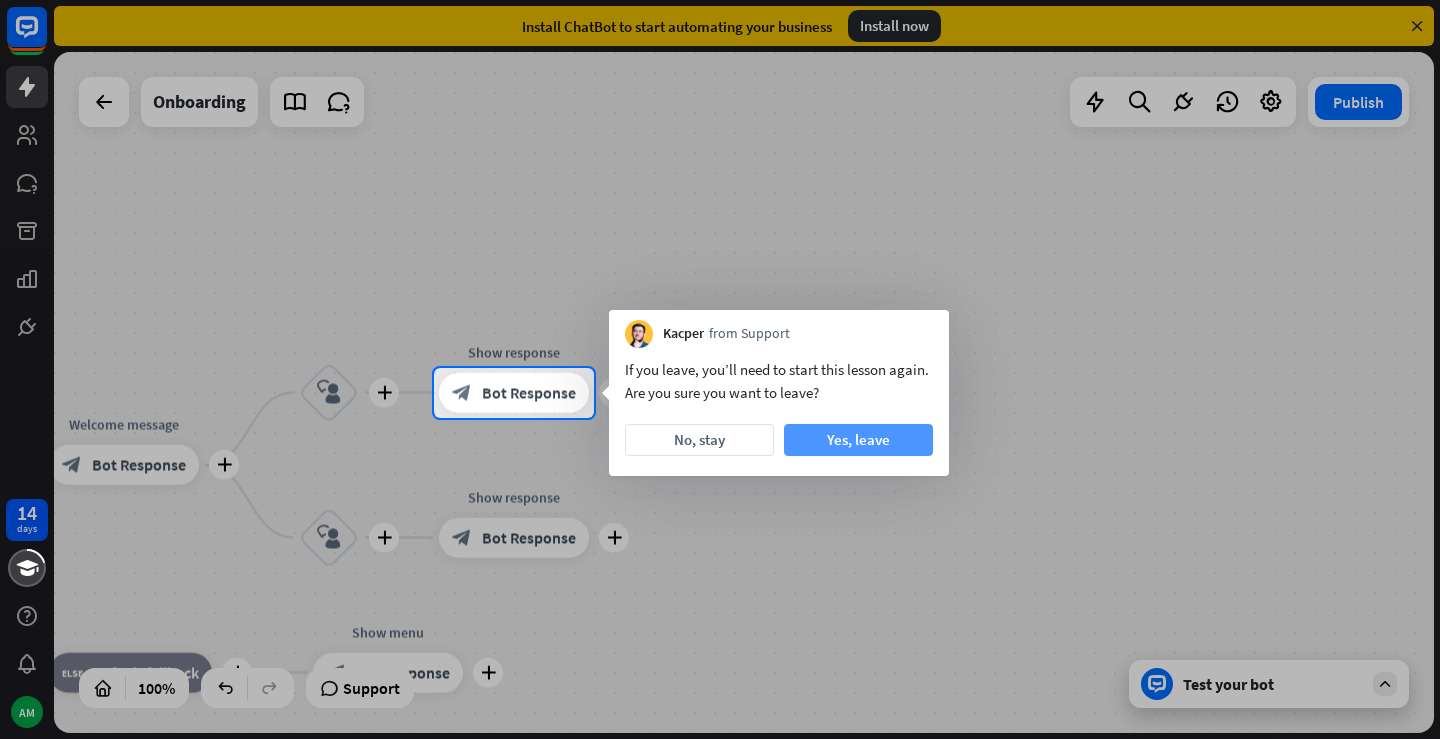 click on "Yes, leave" at bounding box center [858, 440] 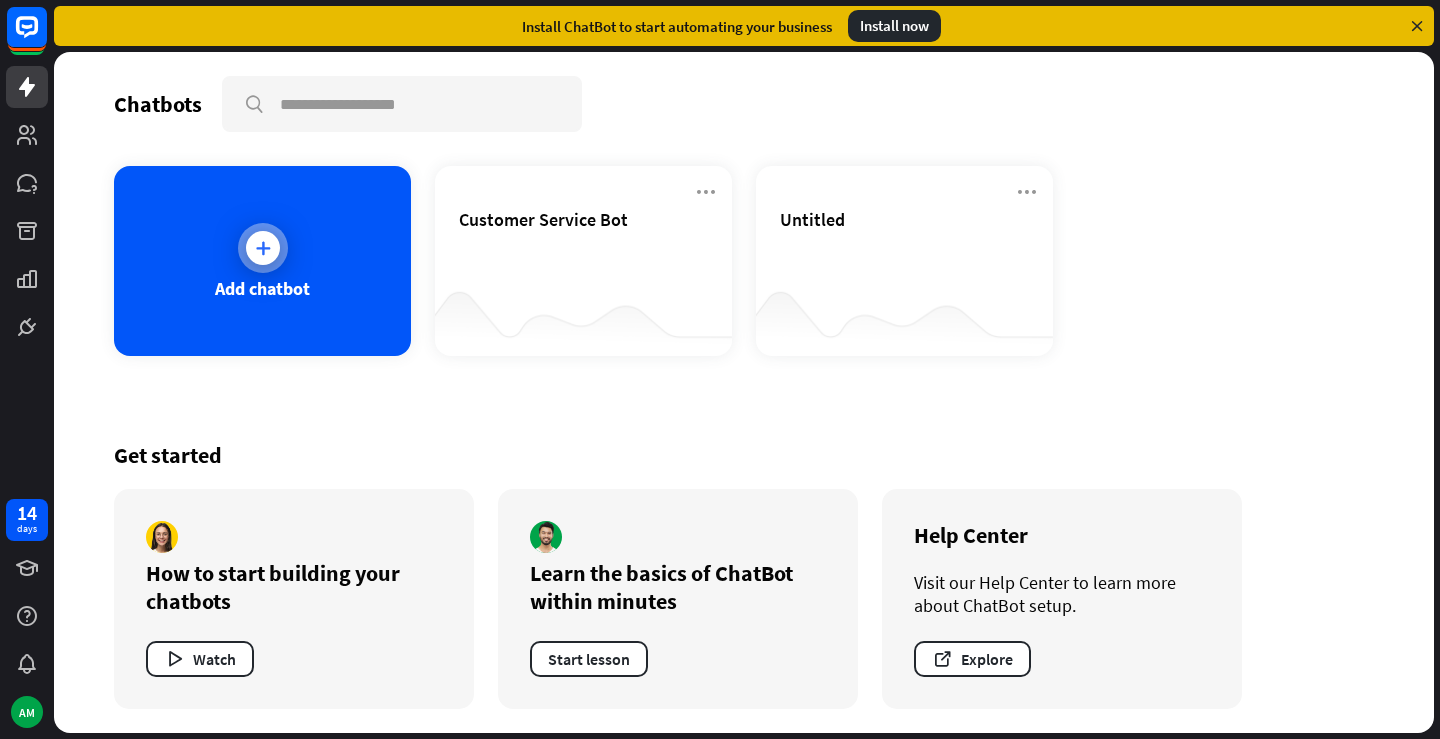 click on "Add chatbot" at bounding box center (262, 261) 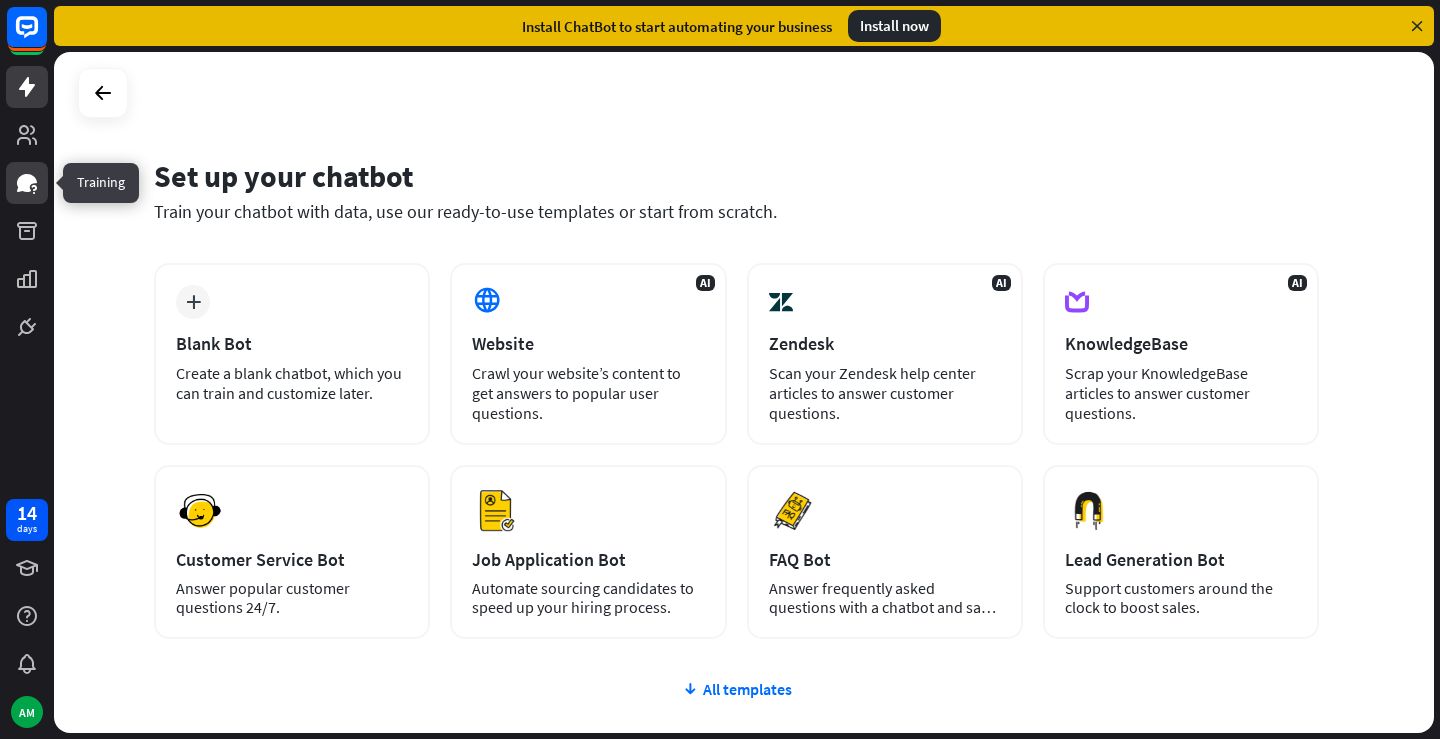 click 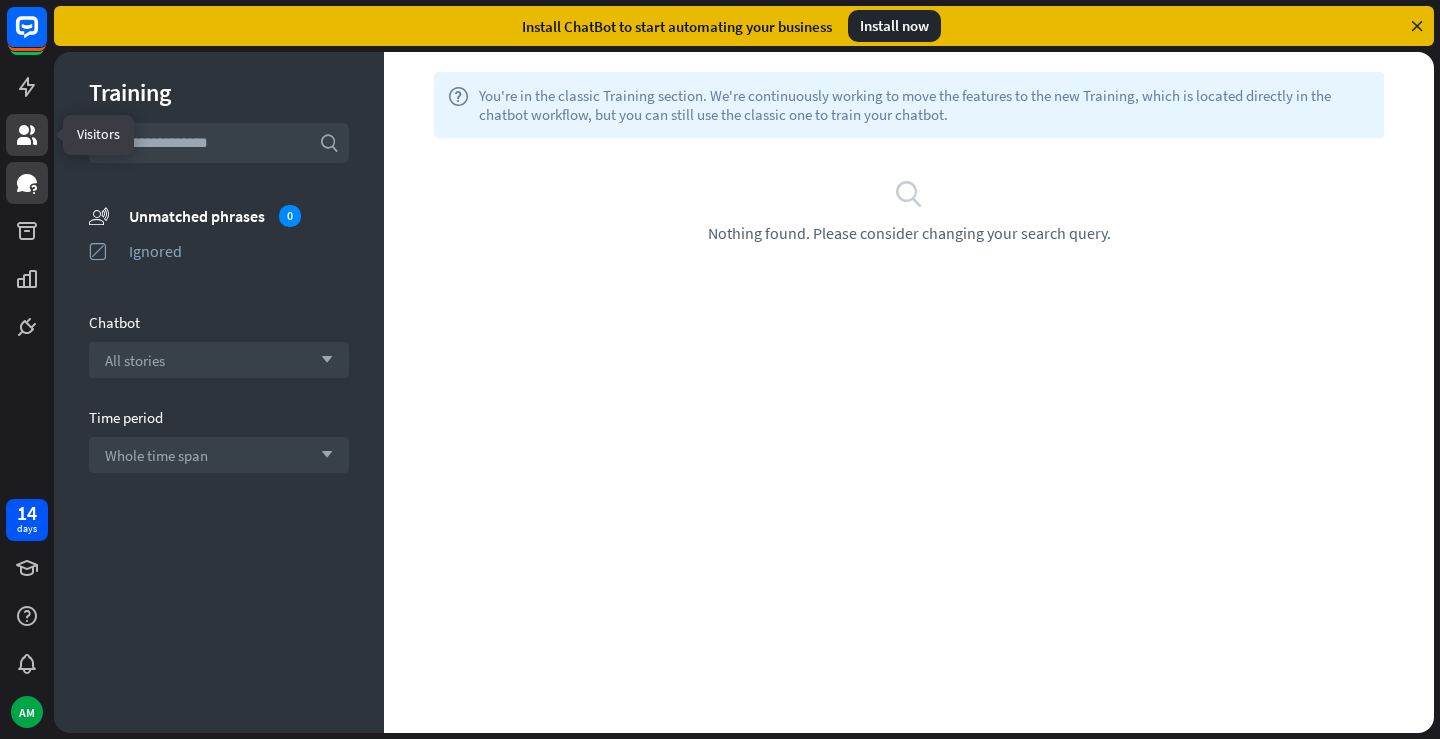 click 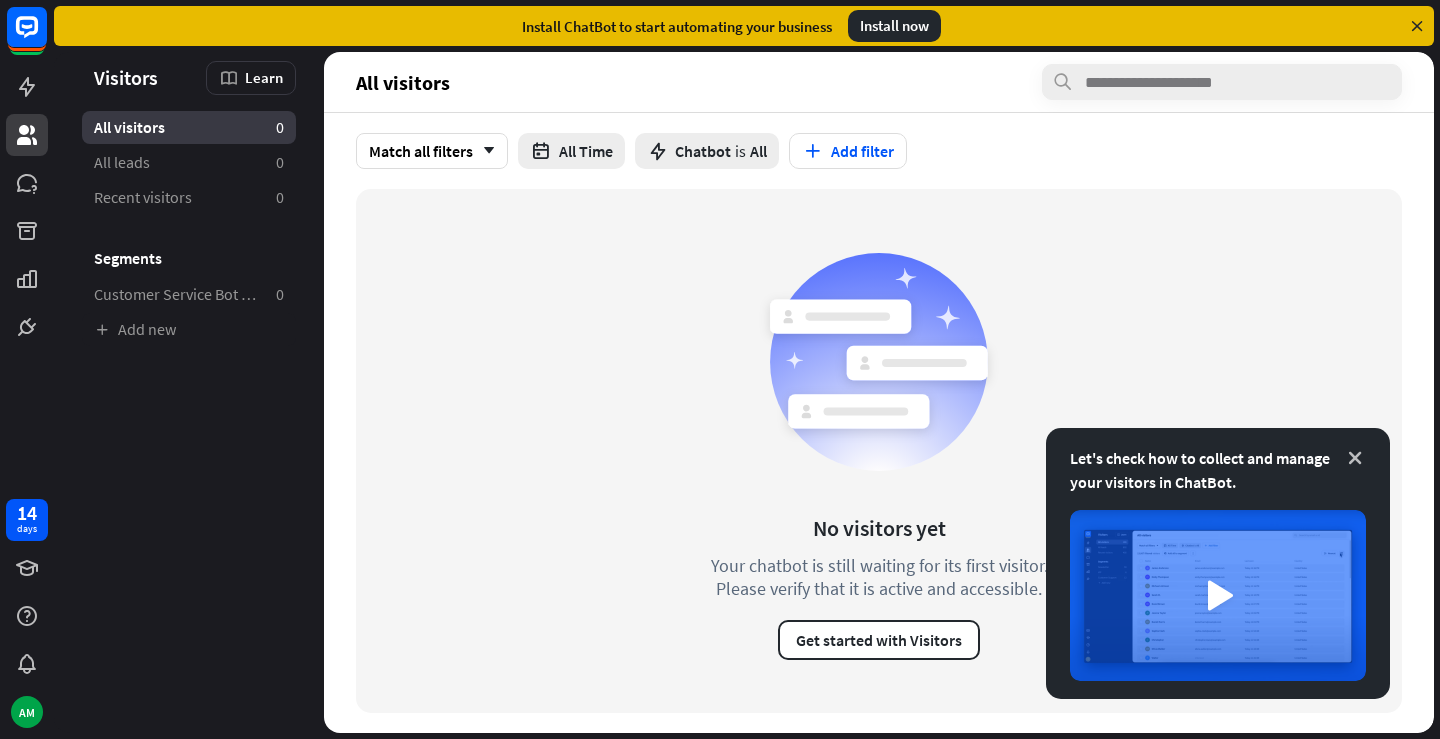 click at bounding box center (1355, 458) 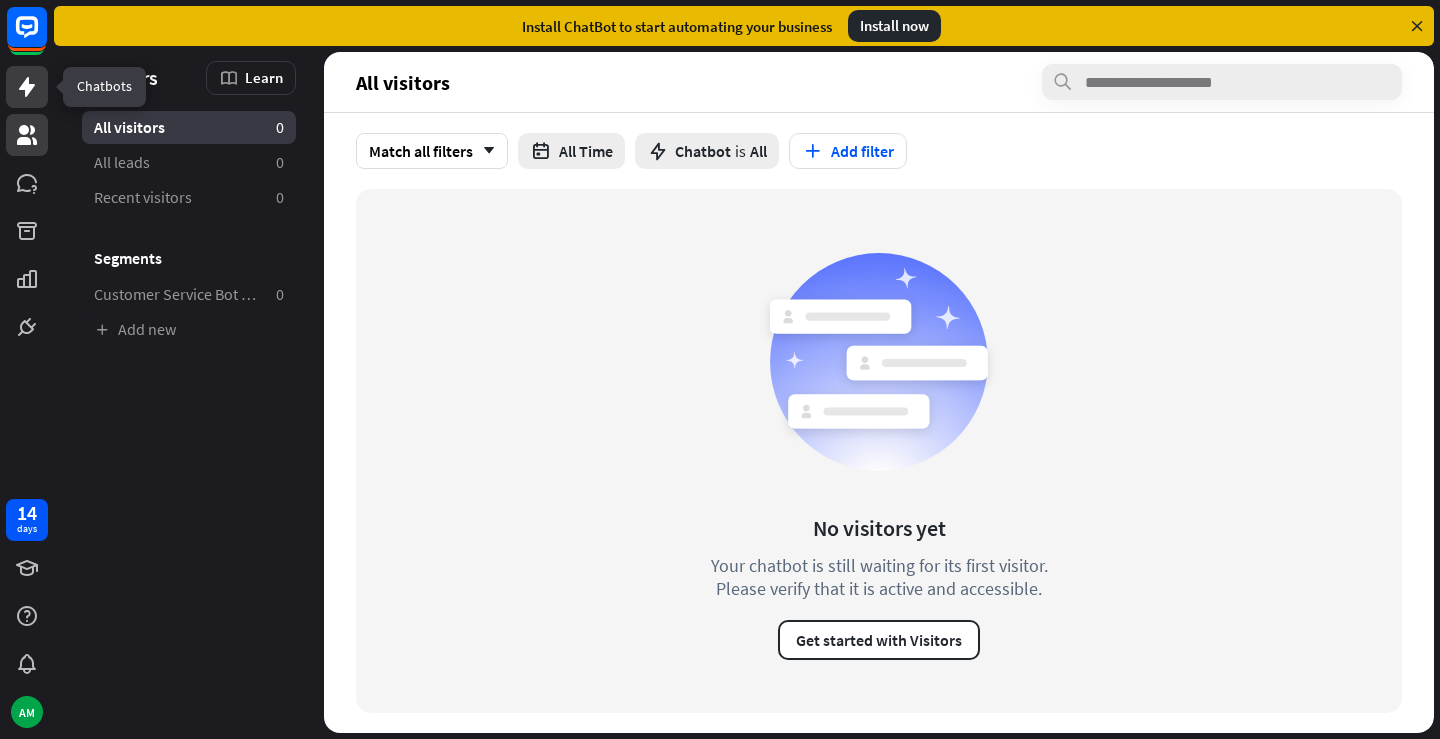 click 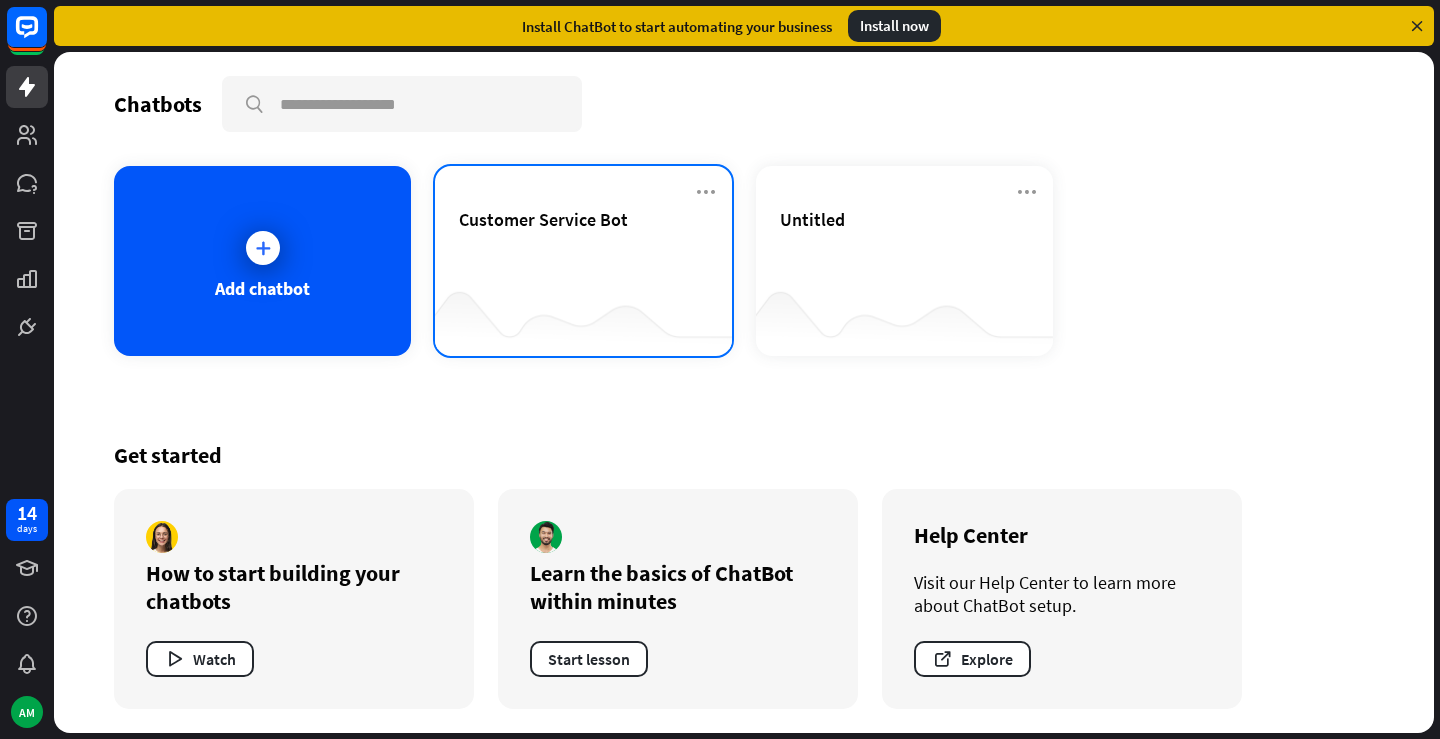 click on "Customer Service Bot" at bounding box center [583, 243] 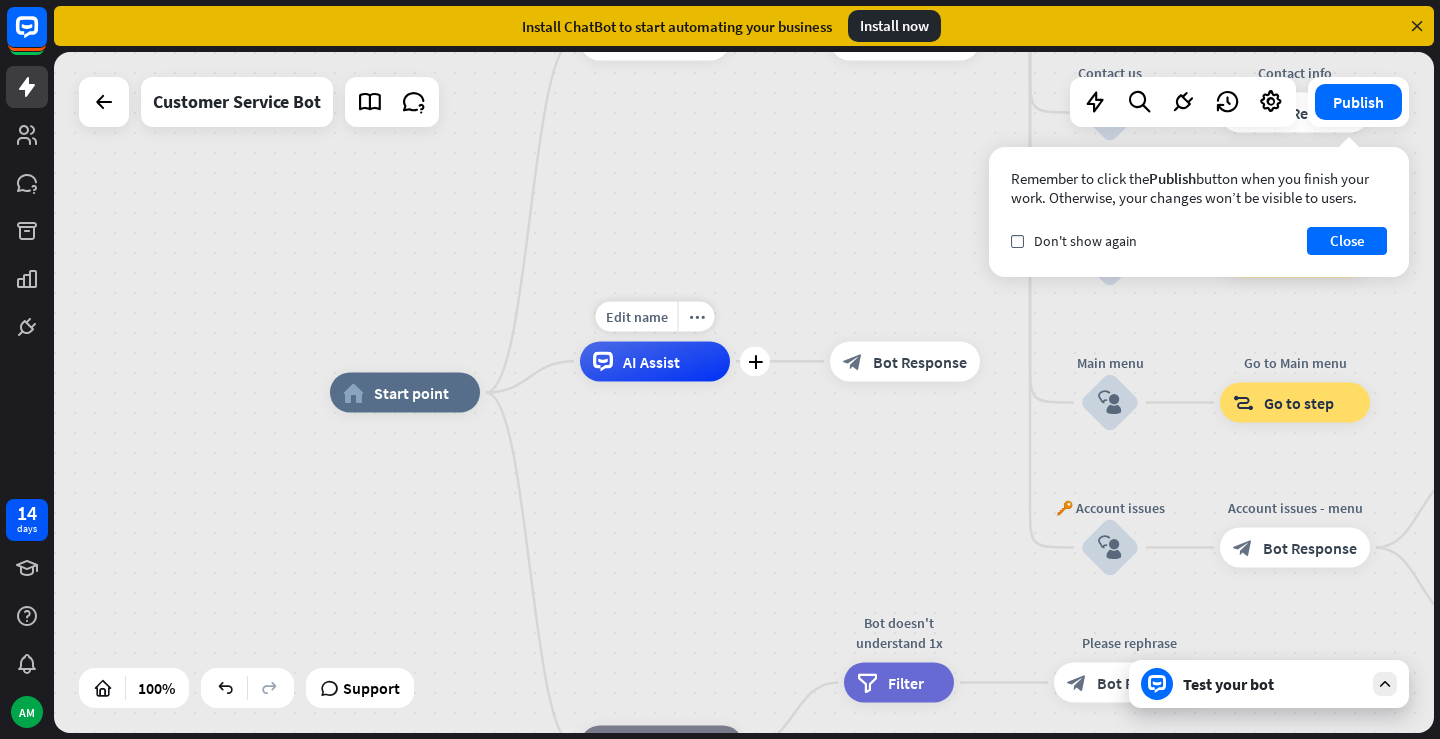click on "AI Assist" at bounding box center [651, 361] 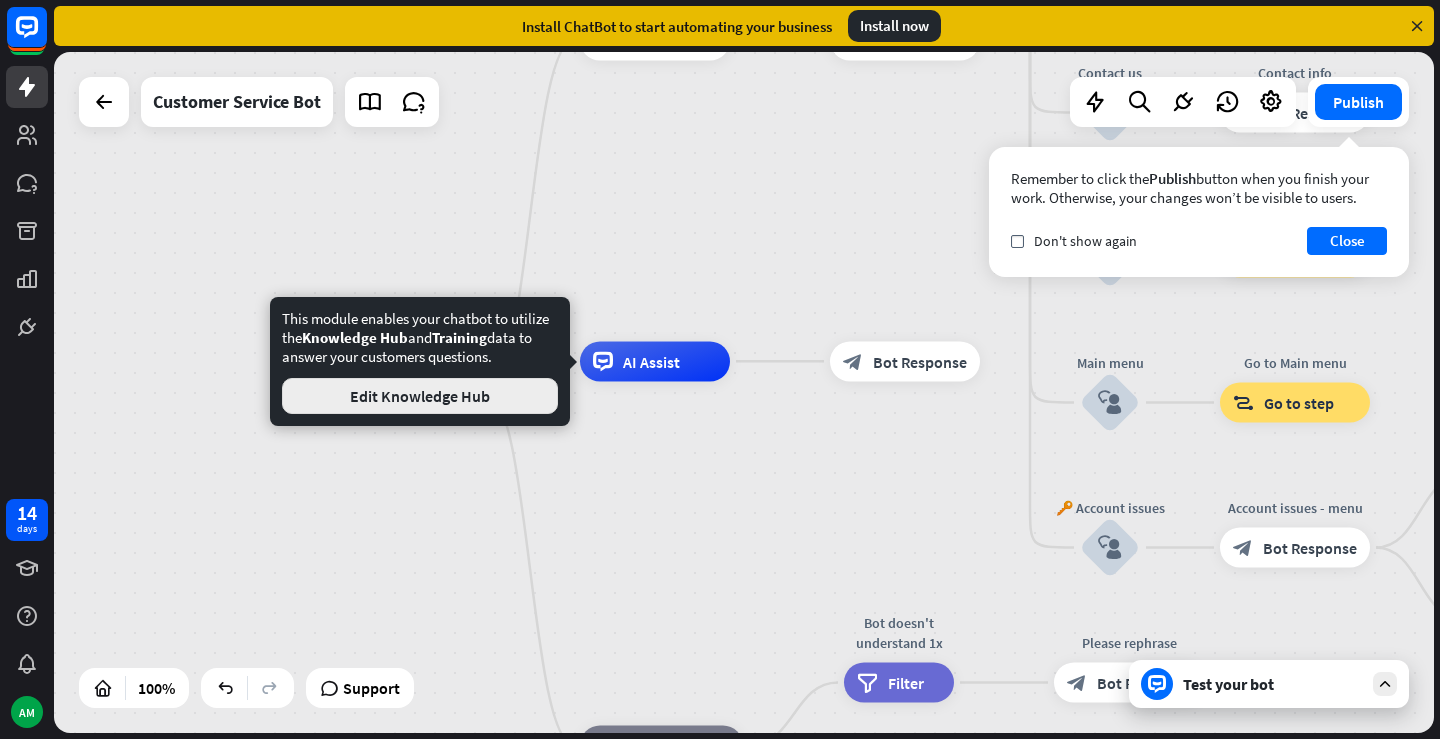 click on "Edit Knowledge Hub" at bounding box center (420, 396) 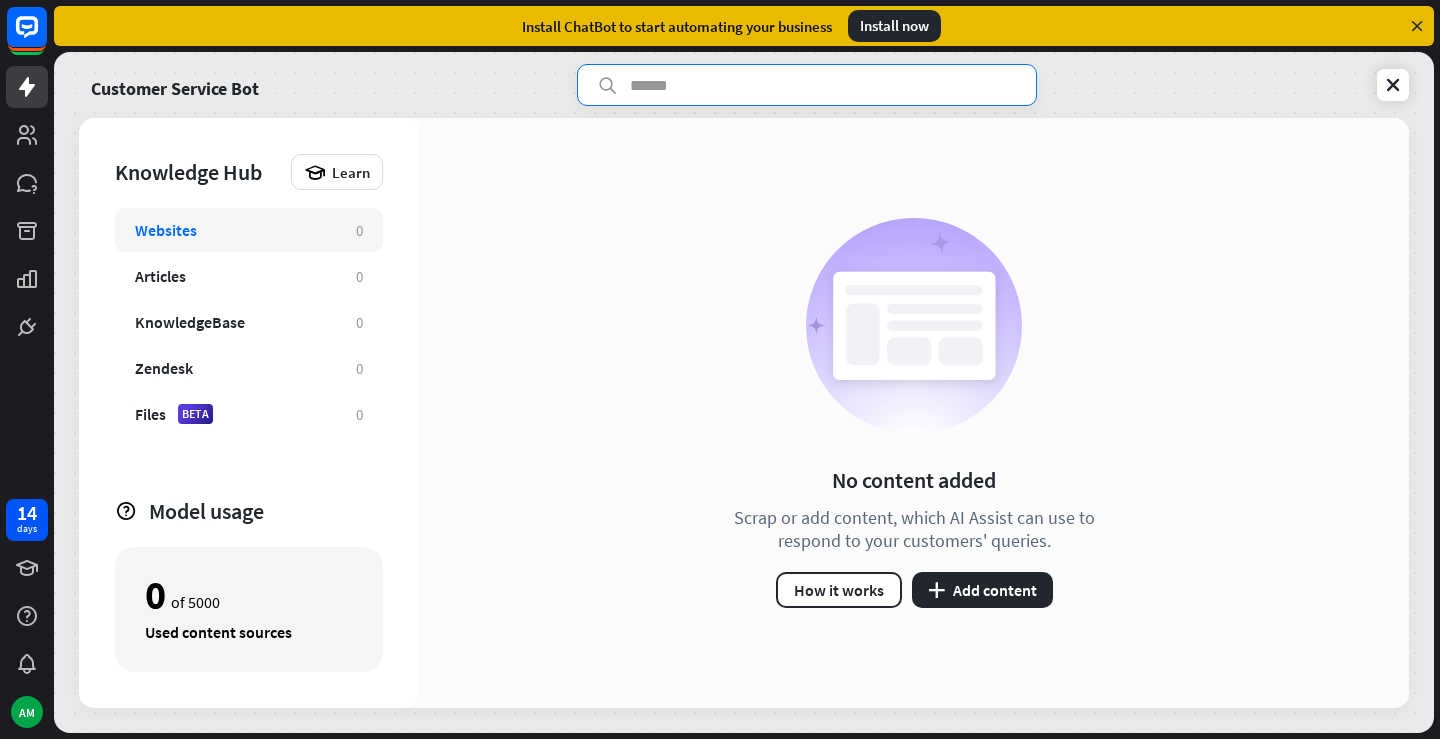 click at bounding box center [807, 85] 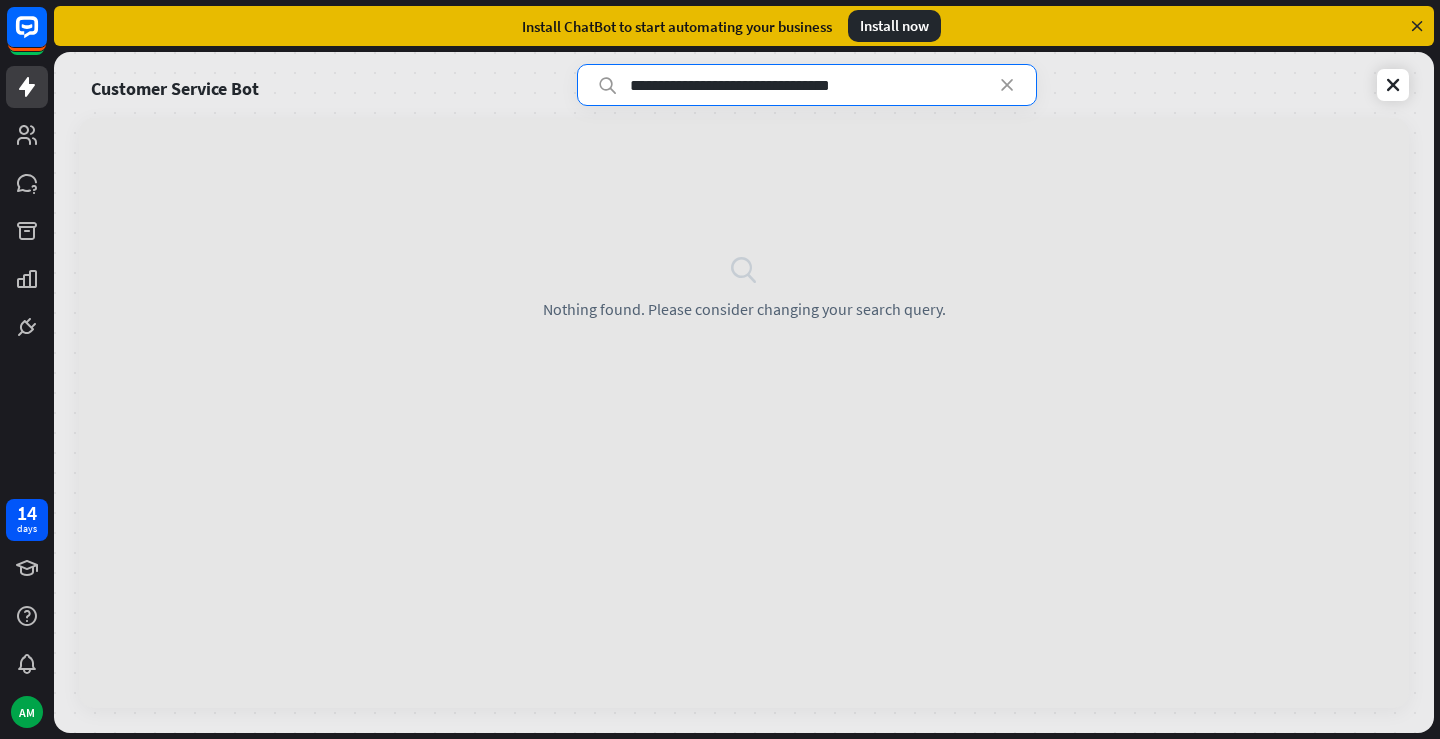 click on "**********" at bounding box center [807, 85] 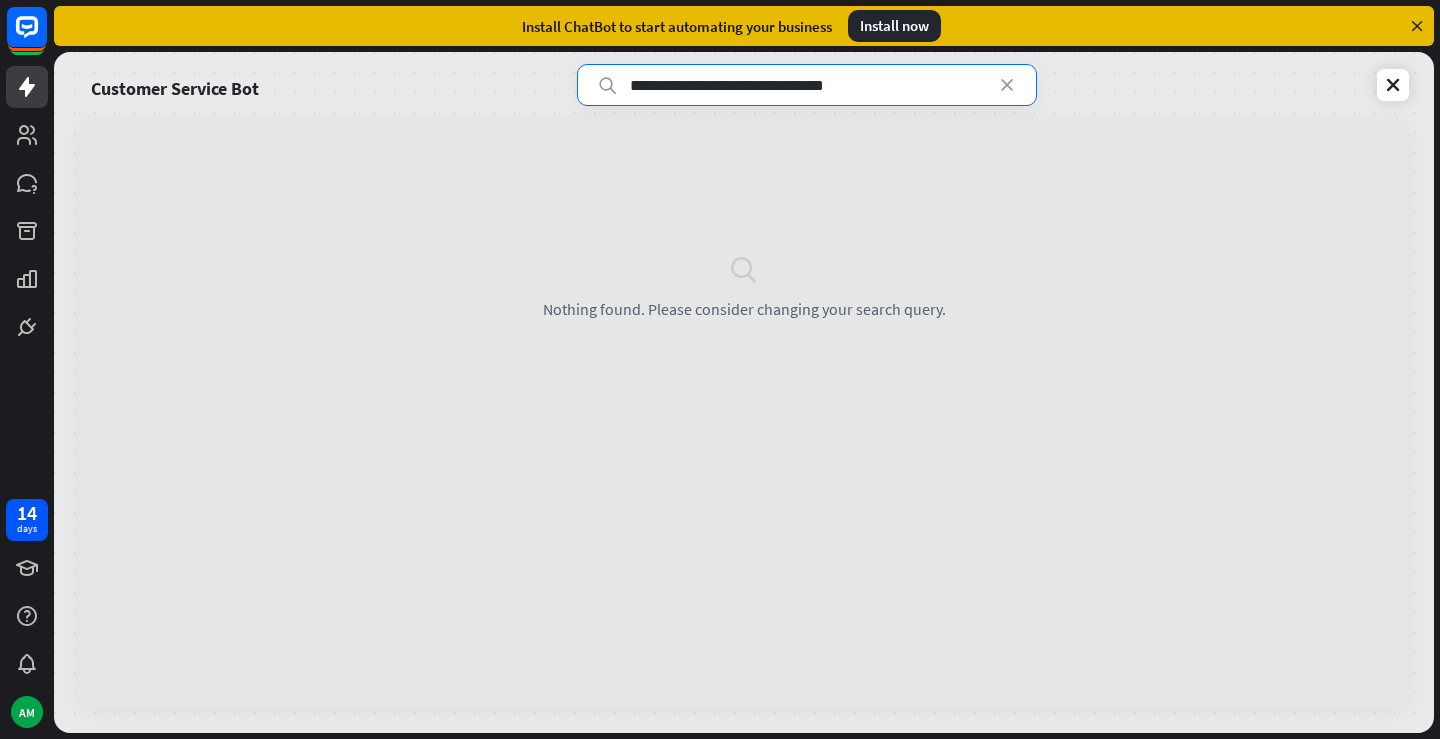 click on "**********" at bounding box center [807, 85] 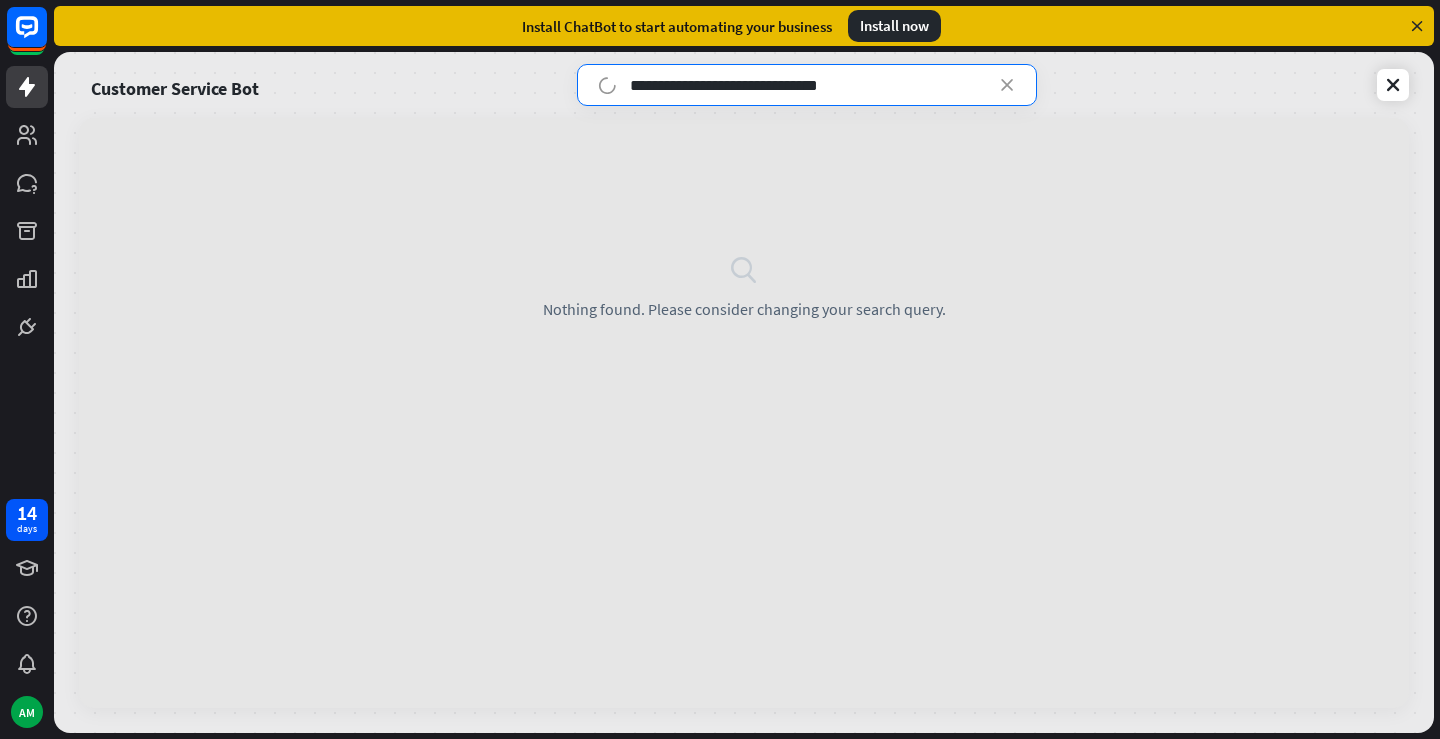 type on "**********" 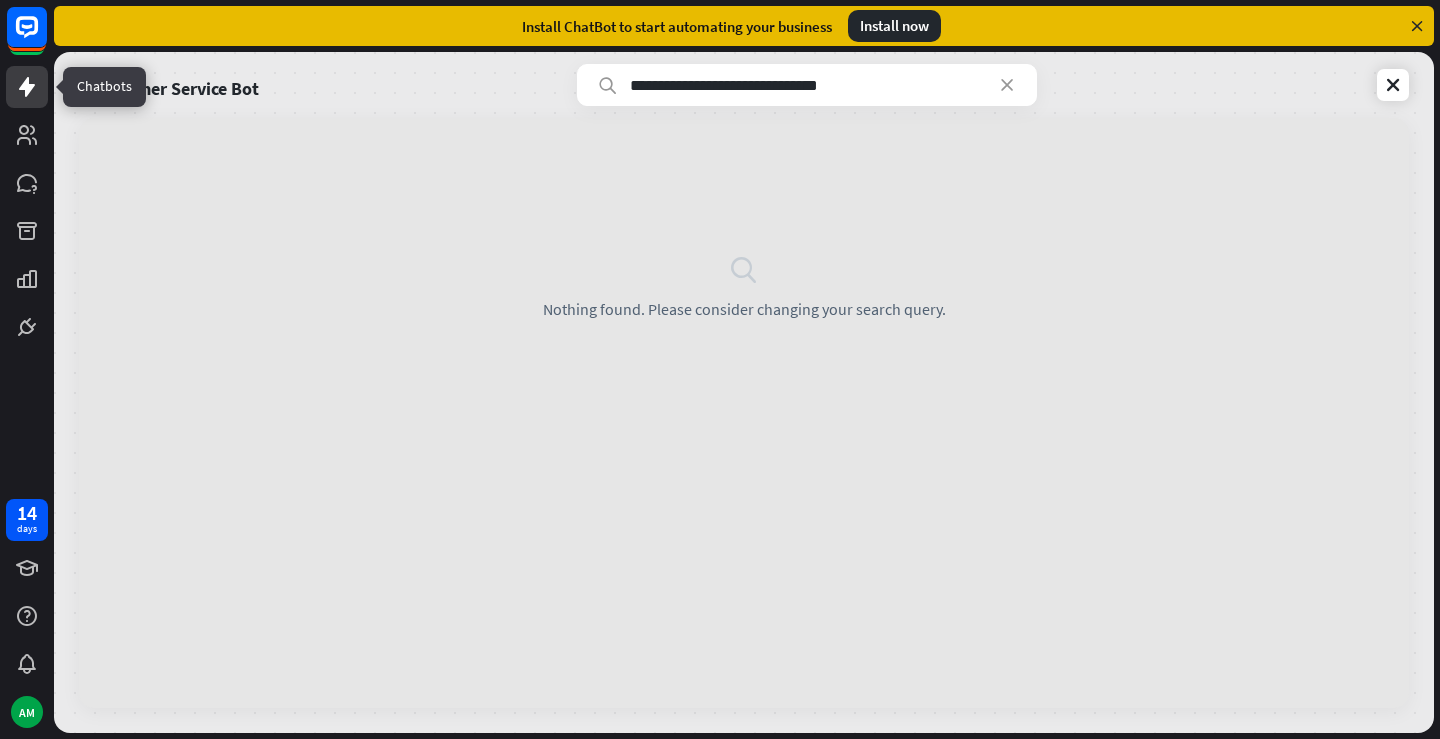 click 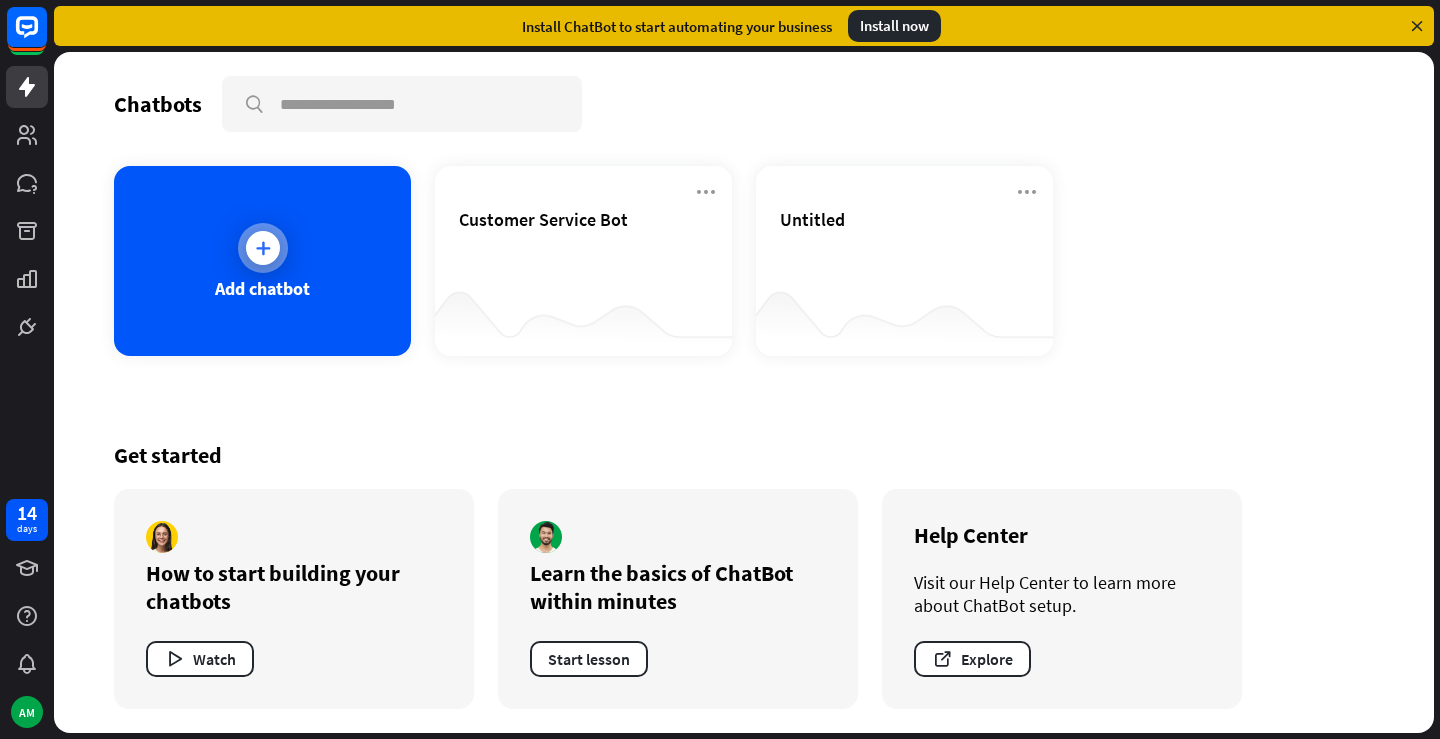 click on "Add chatbot" at bounding box center (262, 261) 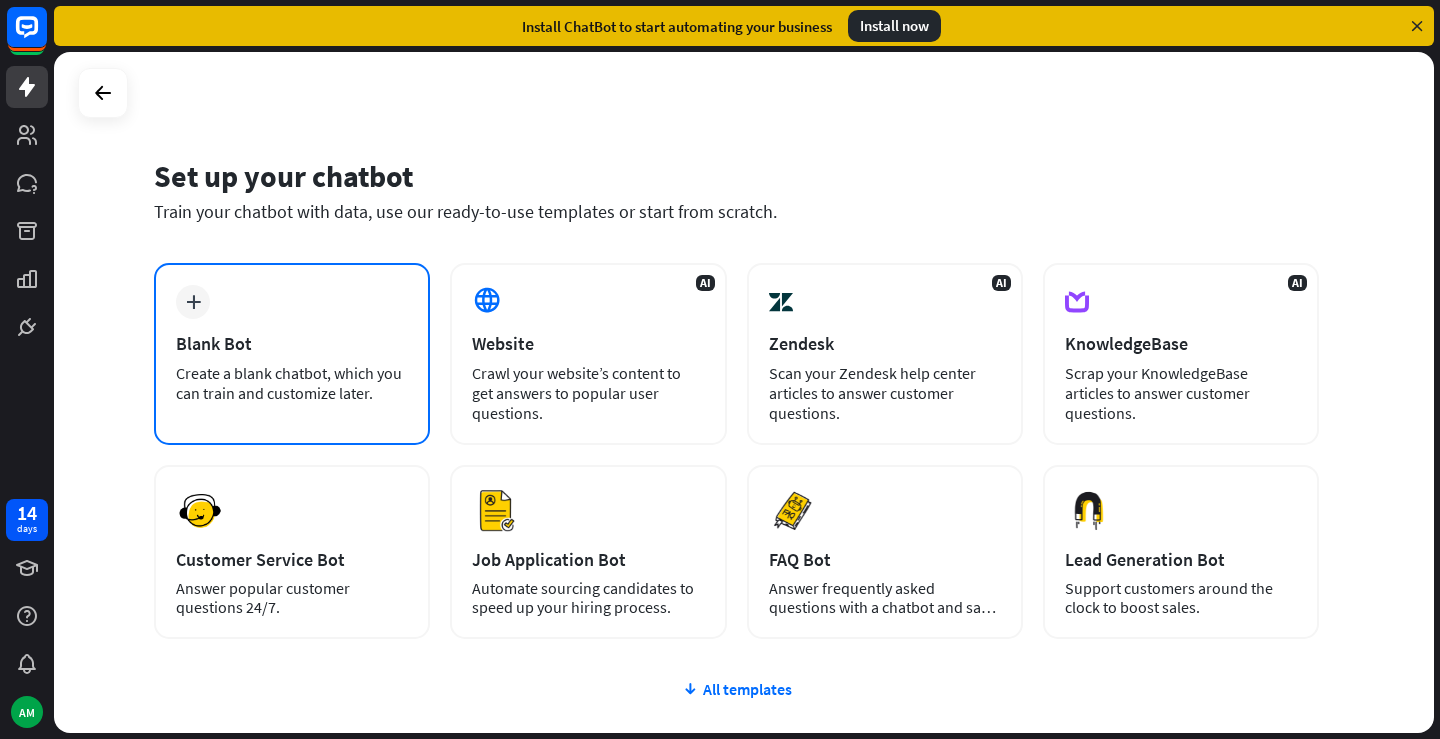 click on "plus   Blank Bot
Create a blank chatbot, which you can train and
customize later." at bounding box center [292, 354] 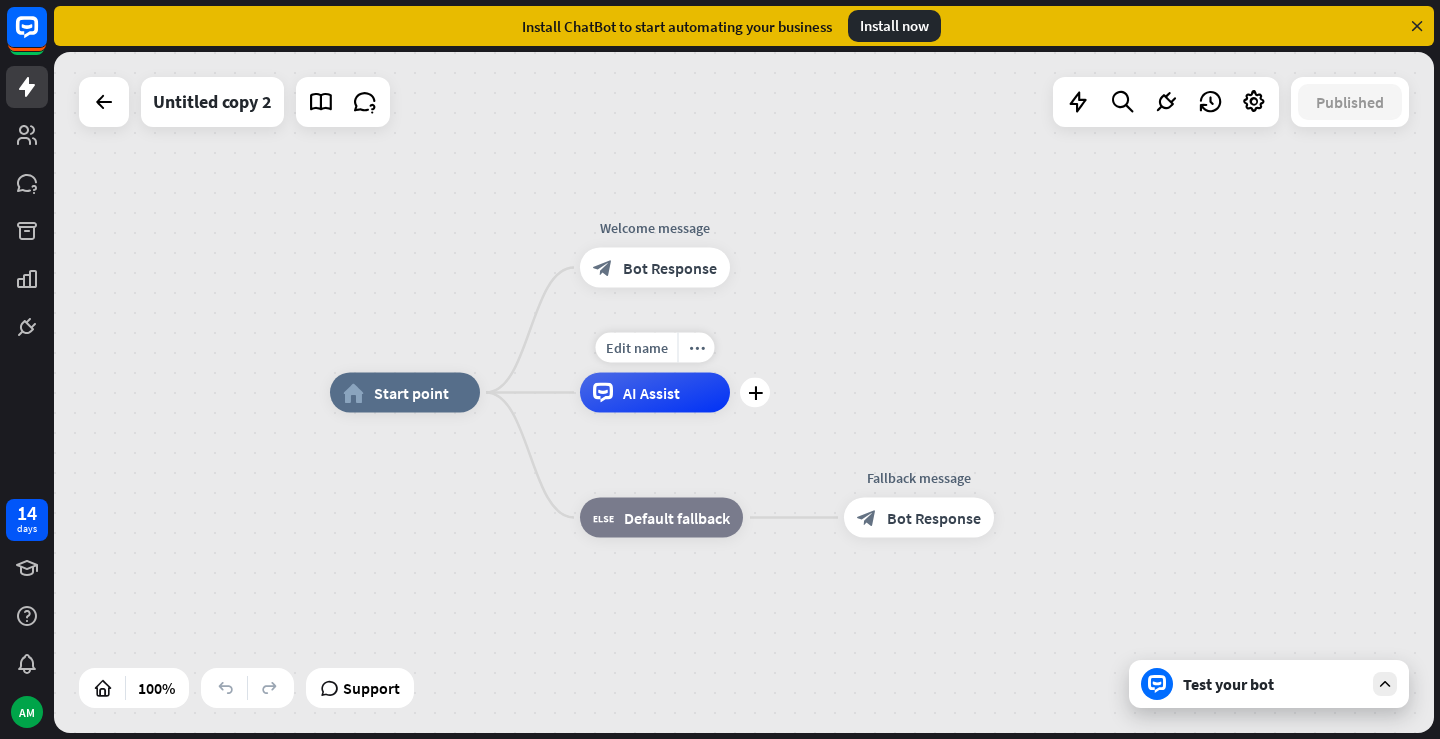 click on "AI Assist" at bounding box center [651, 393] 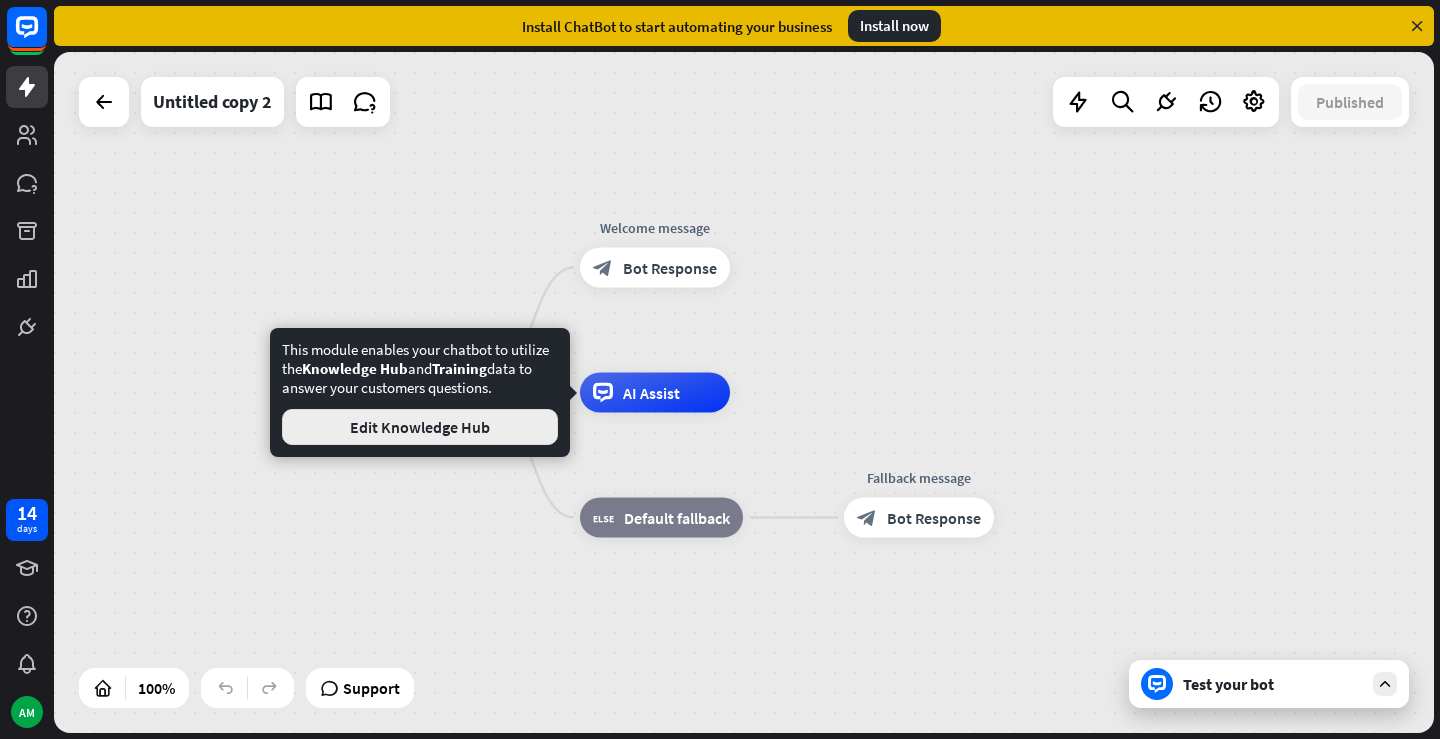 click on "Edit Knowledge Hub" at bounding box center [420, 427] 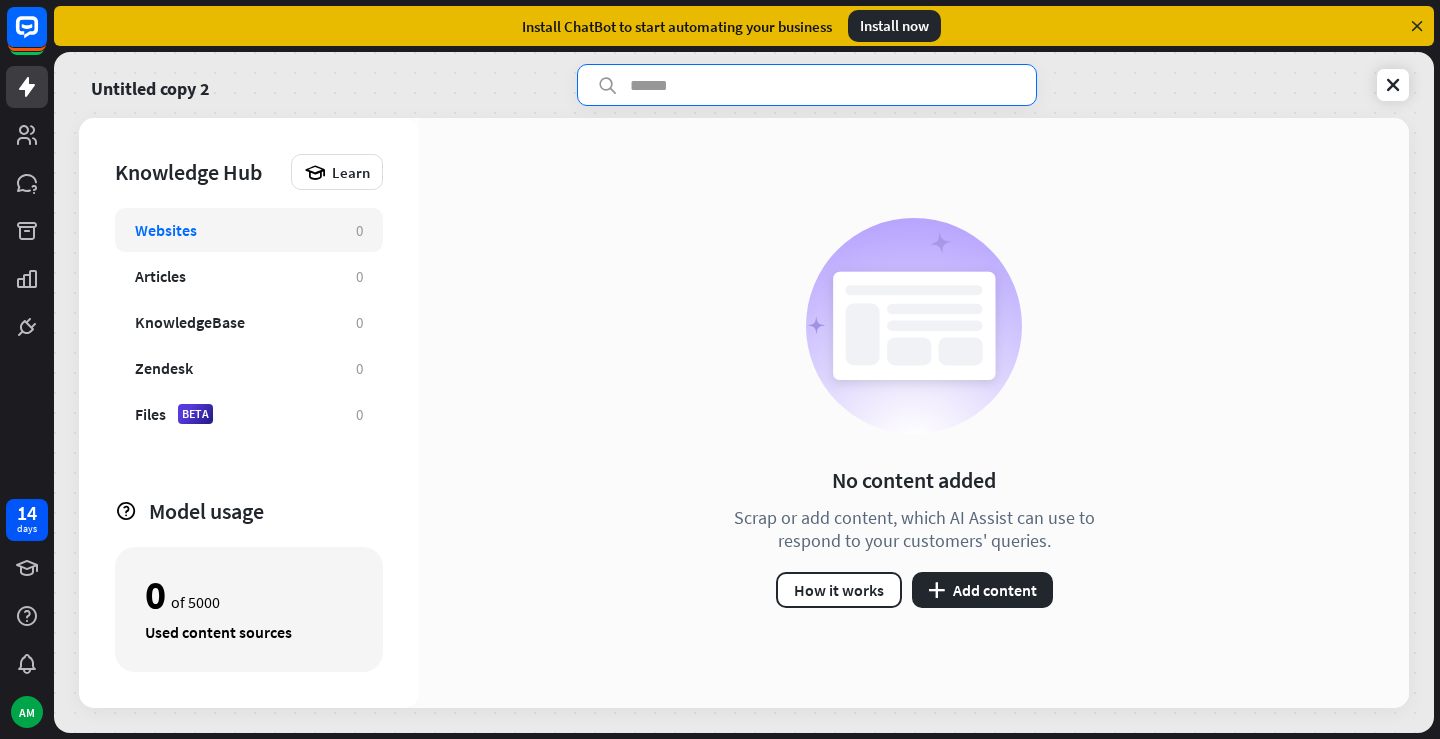 click at bounding box center [807, 85] 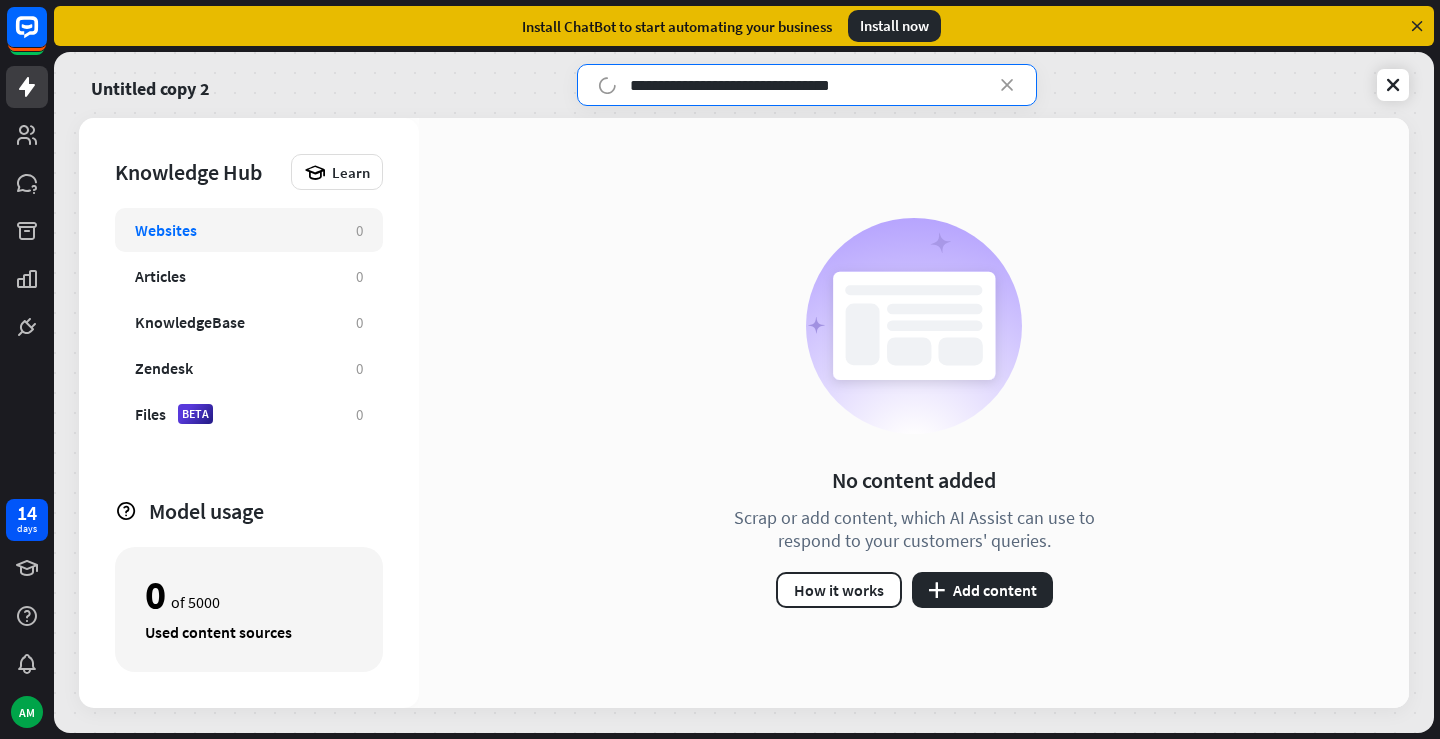 click on "**********" at bounding box center (807, 85) 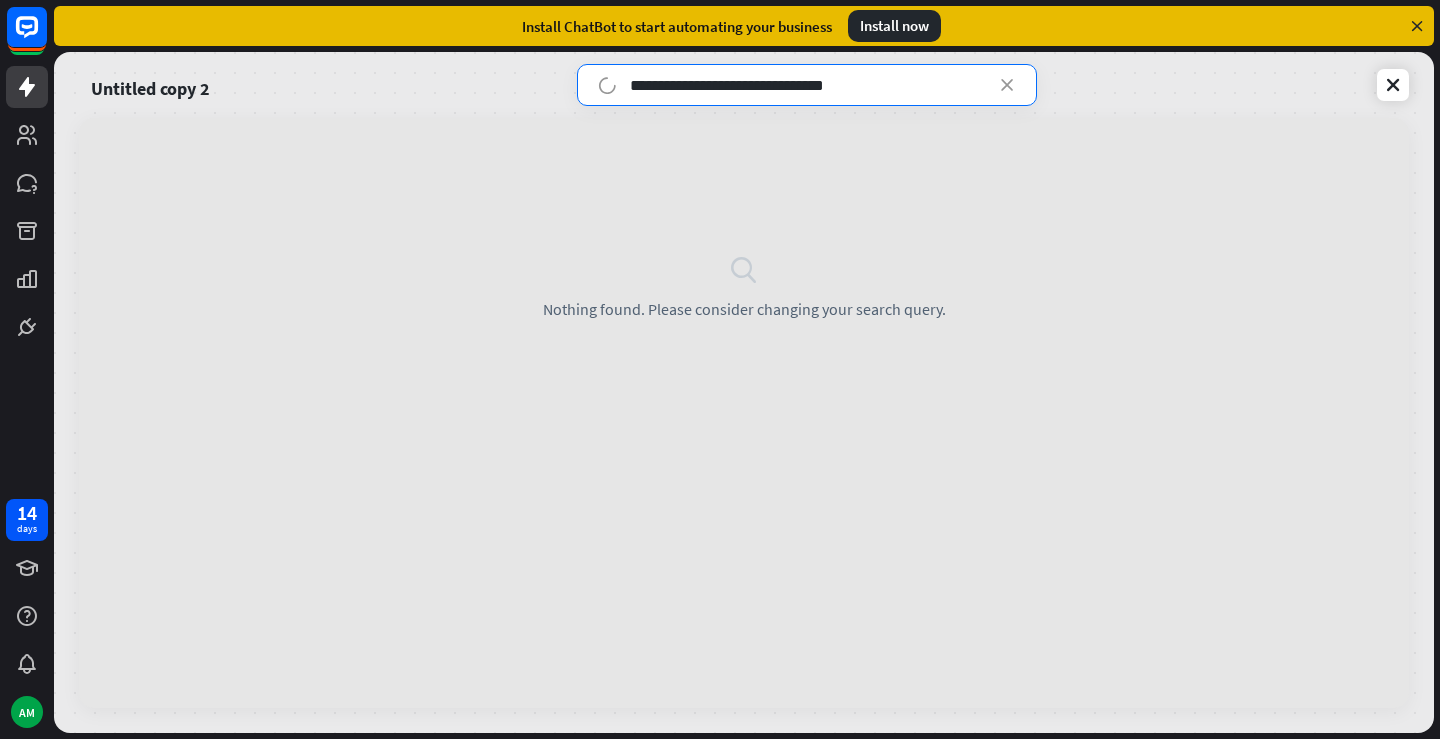 click on "**********" at bounding box center (807, 85) 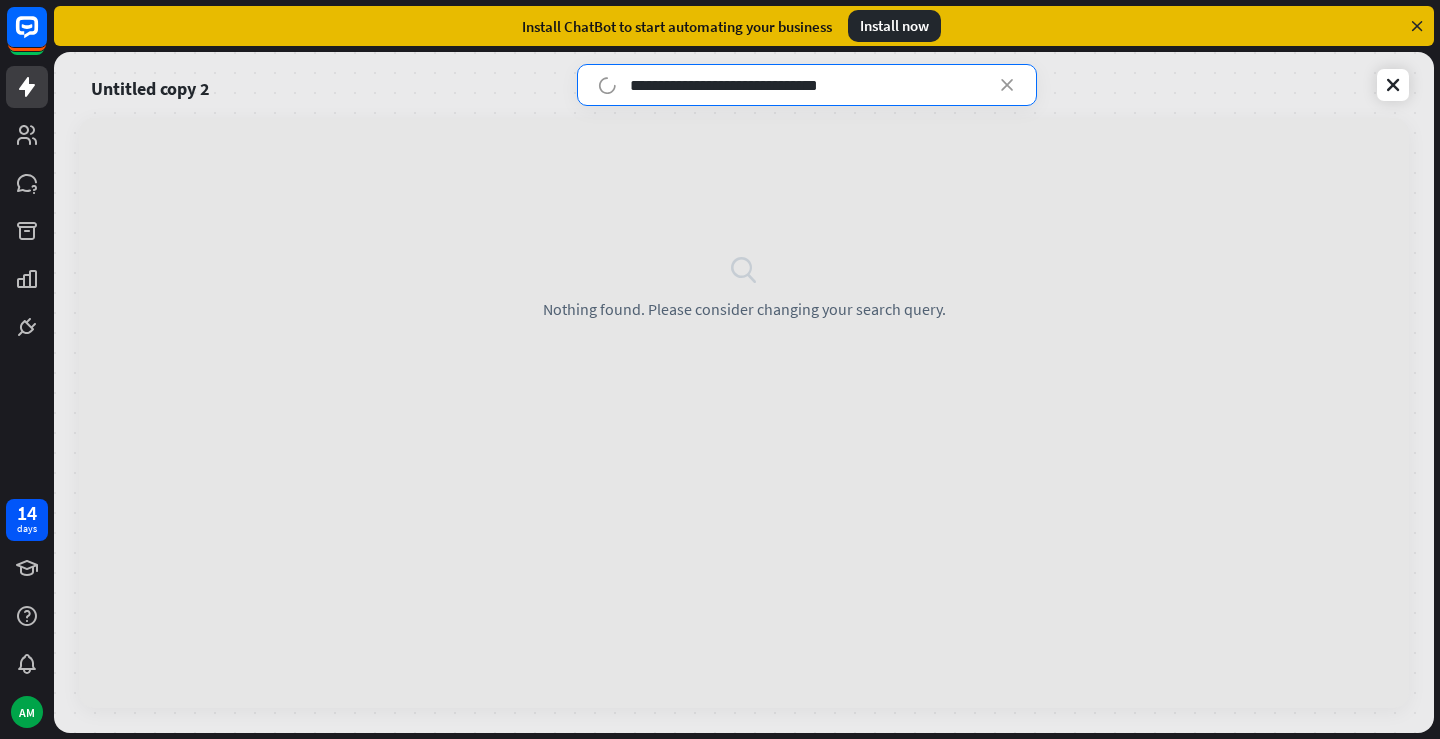 type on "**********" 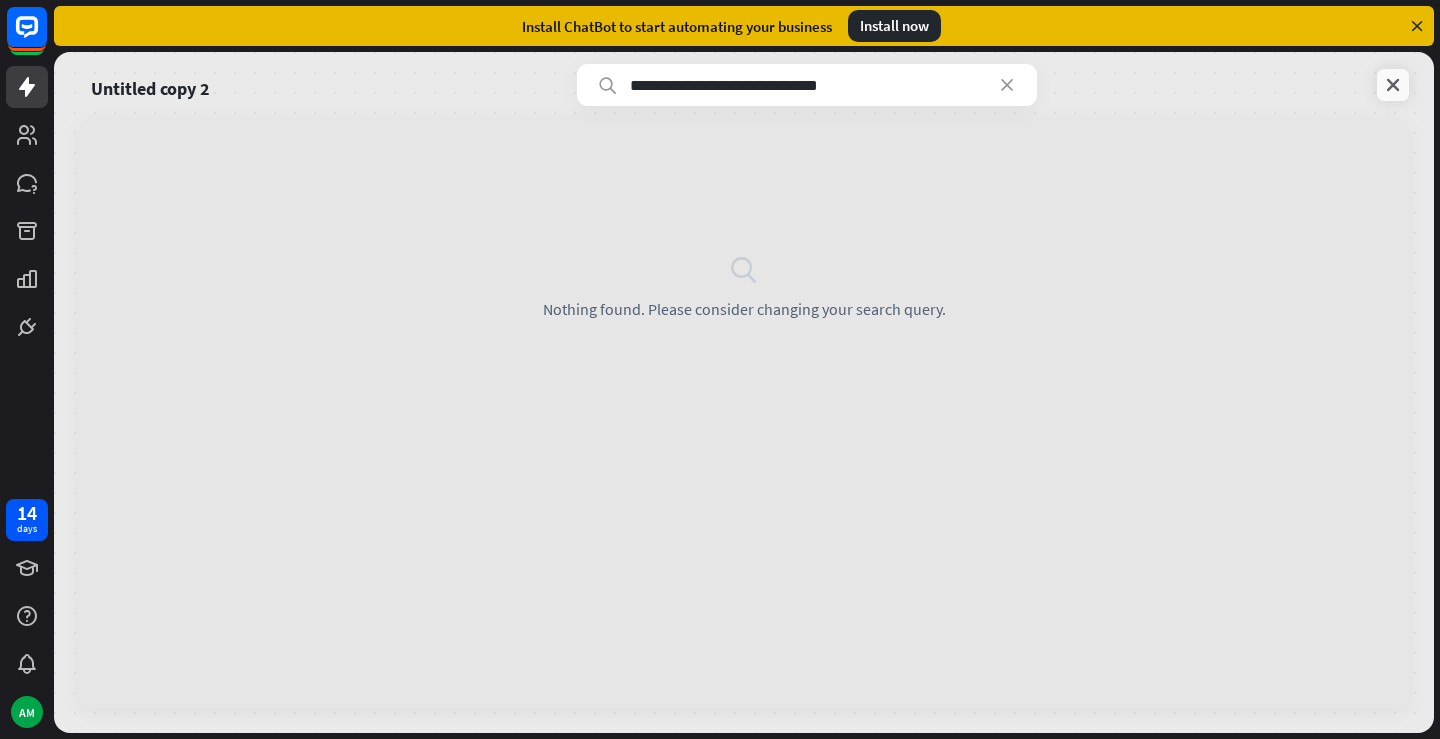 click at bounding box center [1393, 85] 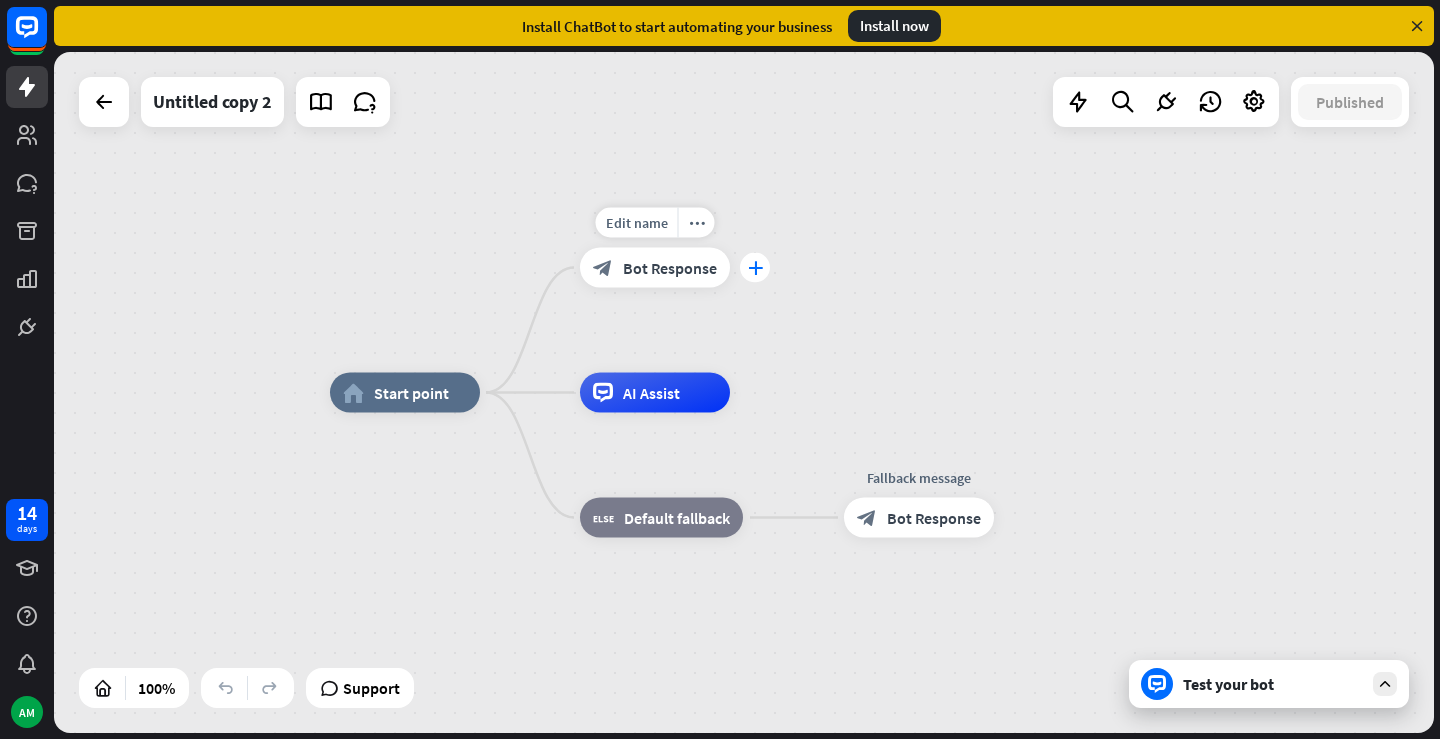click on "plus" at bounding box center [755, 268] 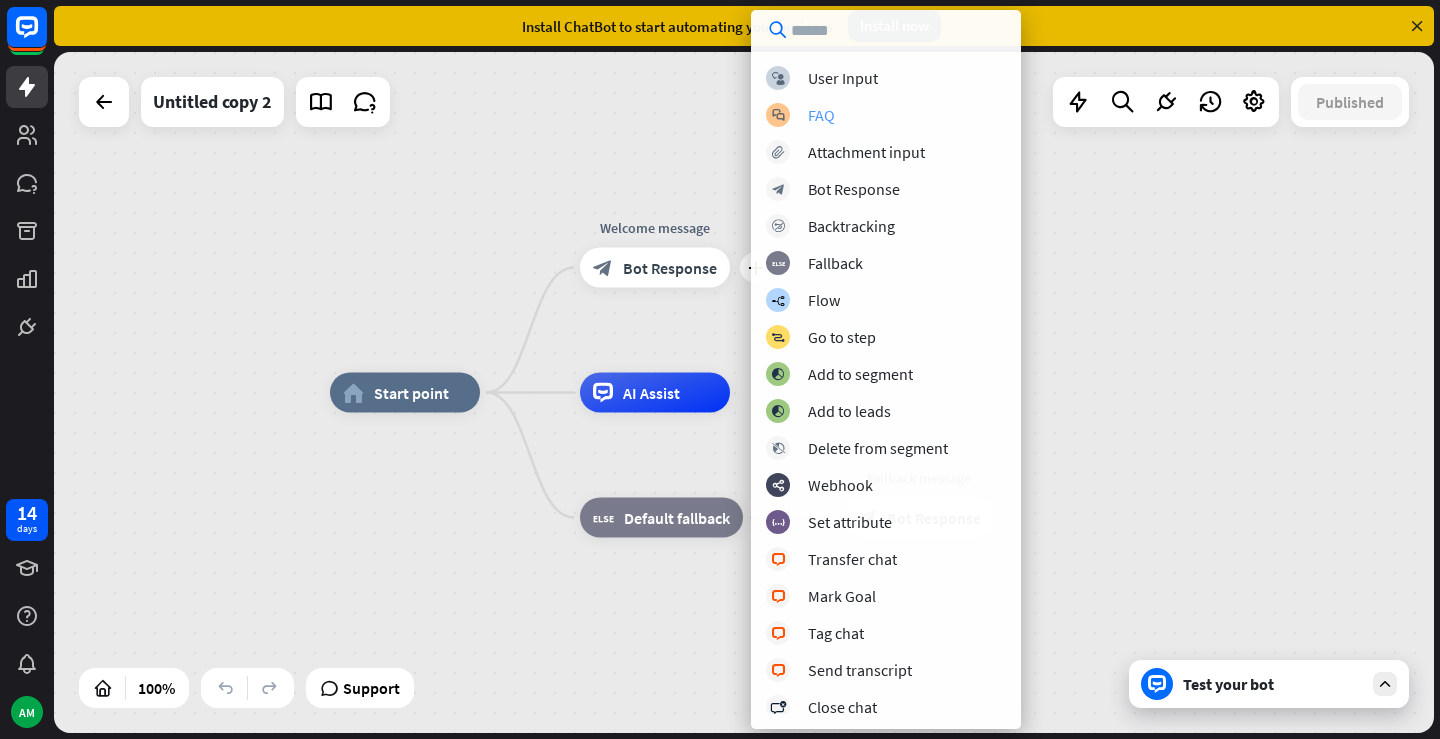 click on "block_faq
FAQ" at bounding box center [886, 115] 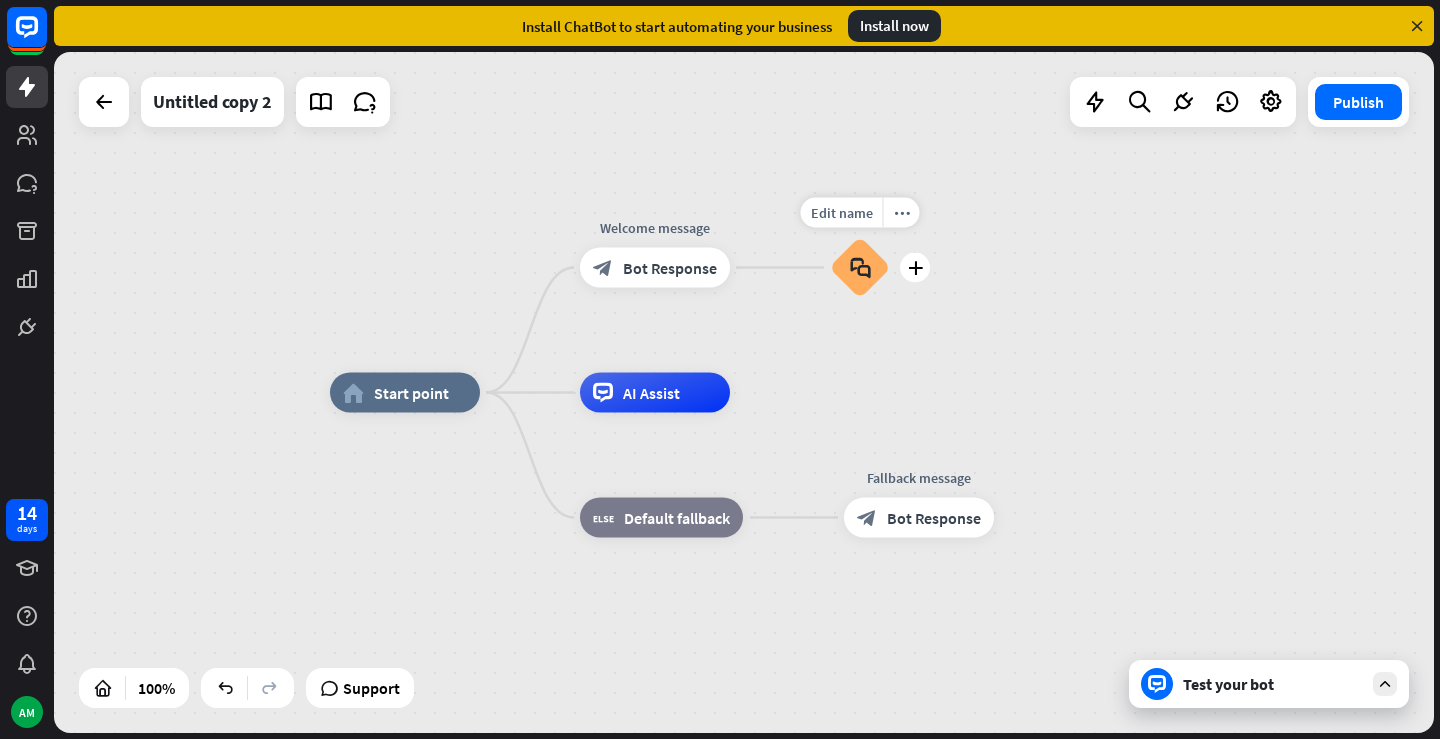 click on "block_faq" at bounding box center [860, 268] 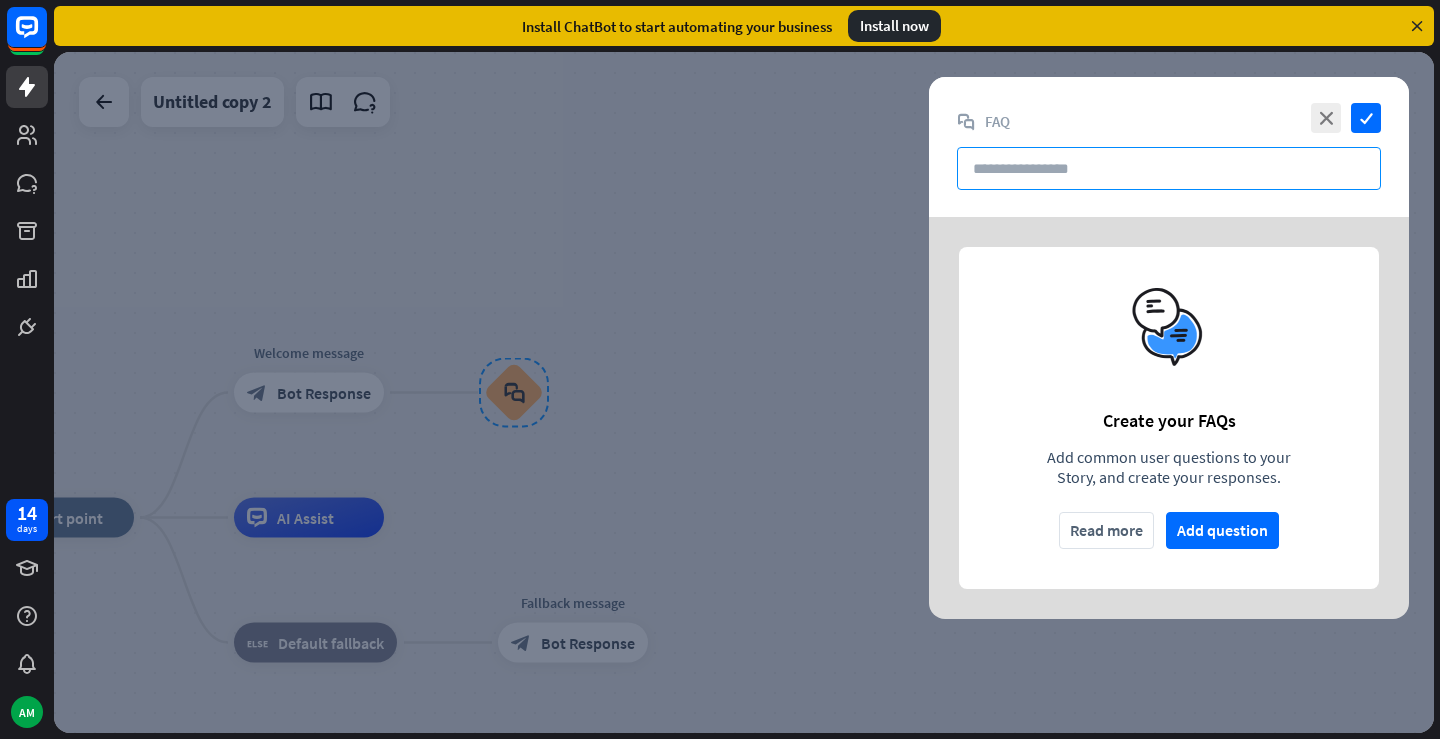 click at bounding box center [1169, 168] 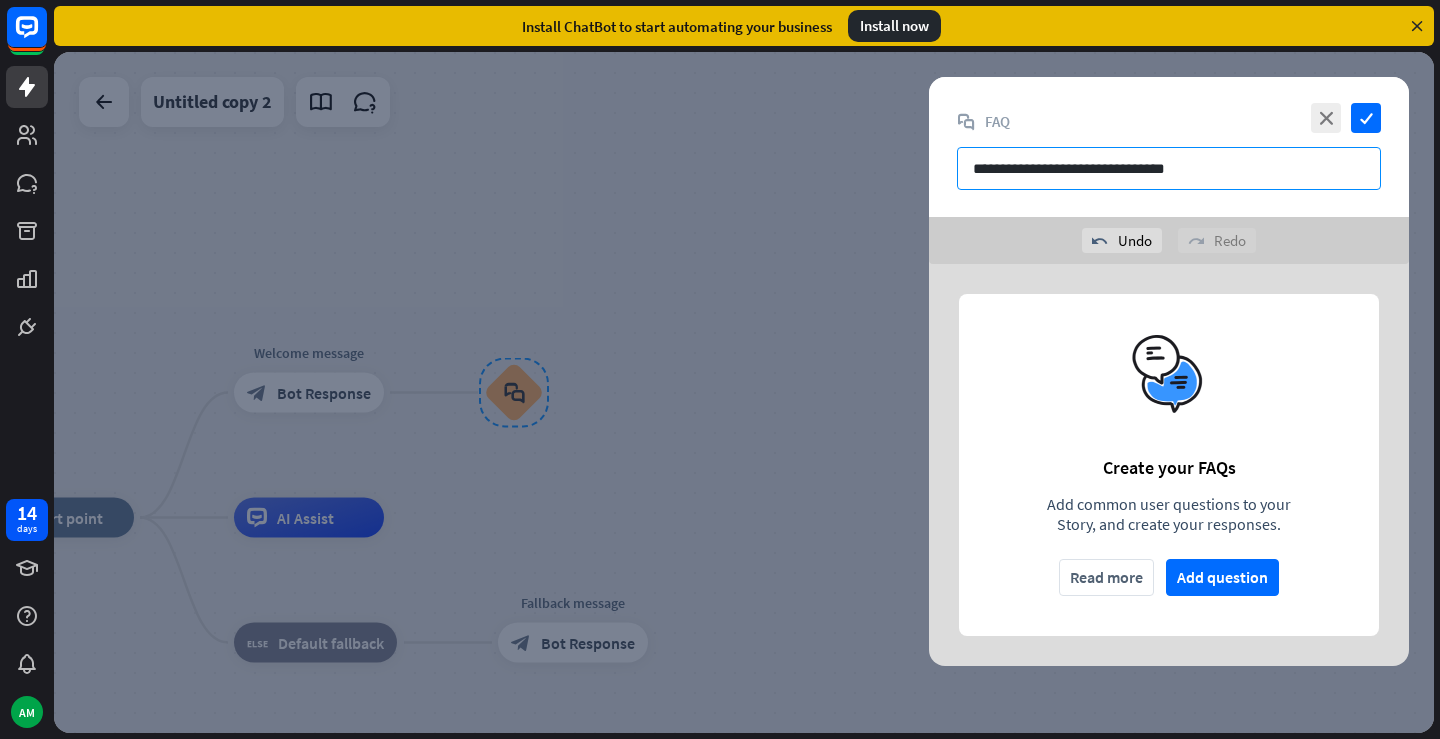 click on "**********" at bounding box center (1169, 168) 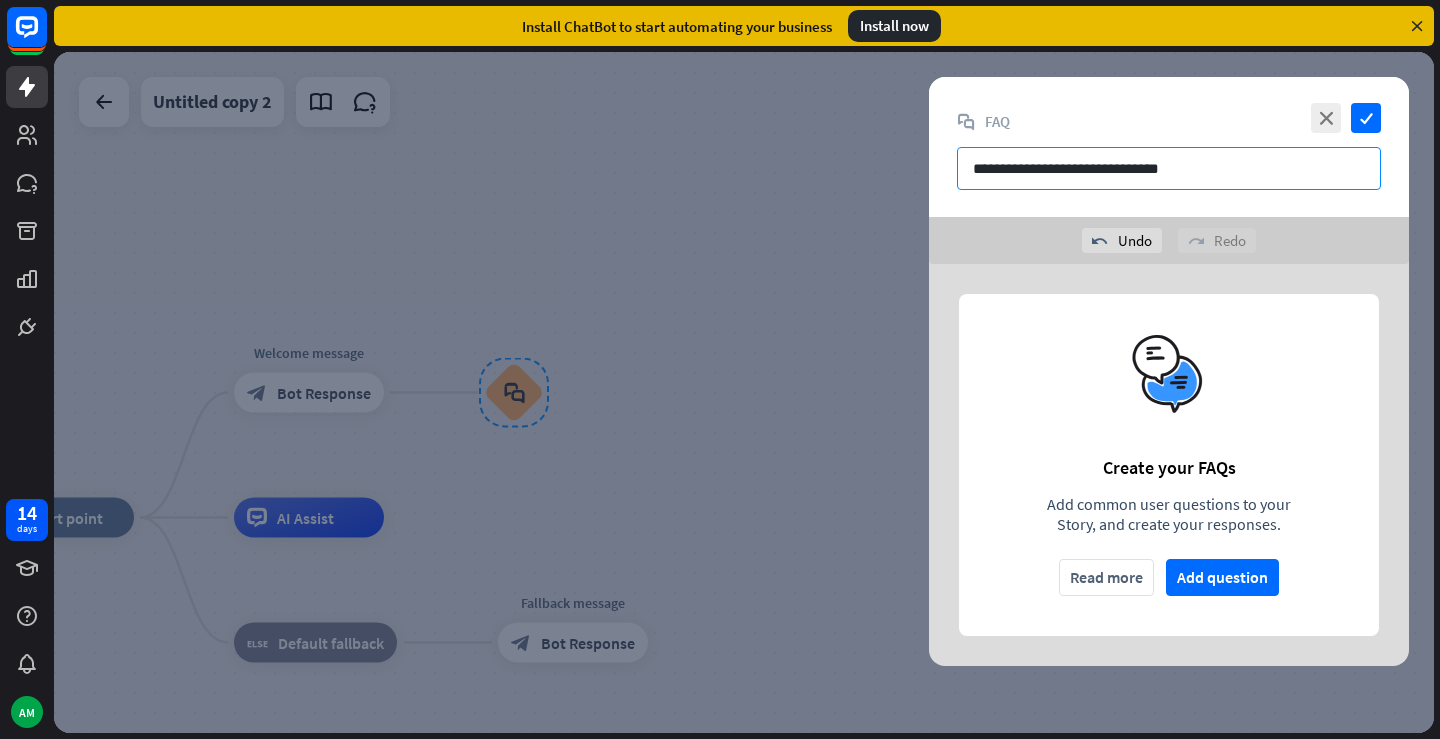type on "**********" 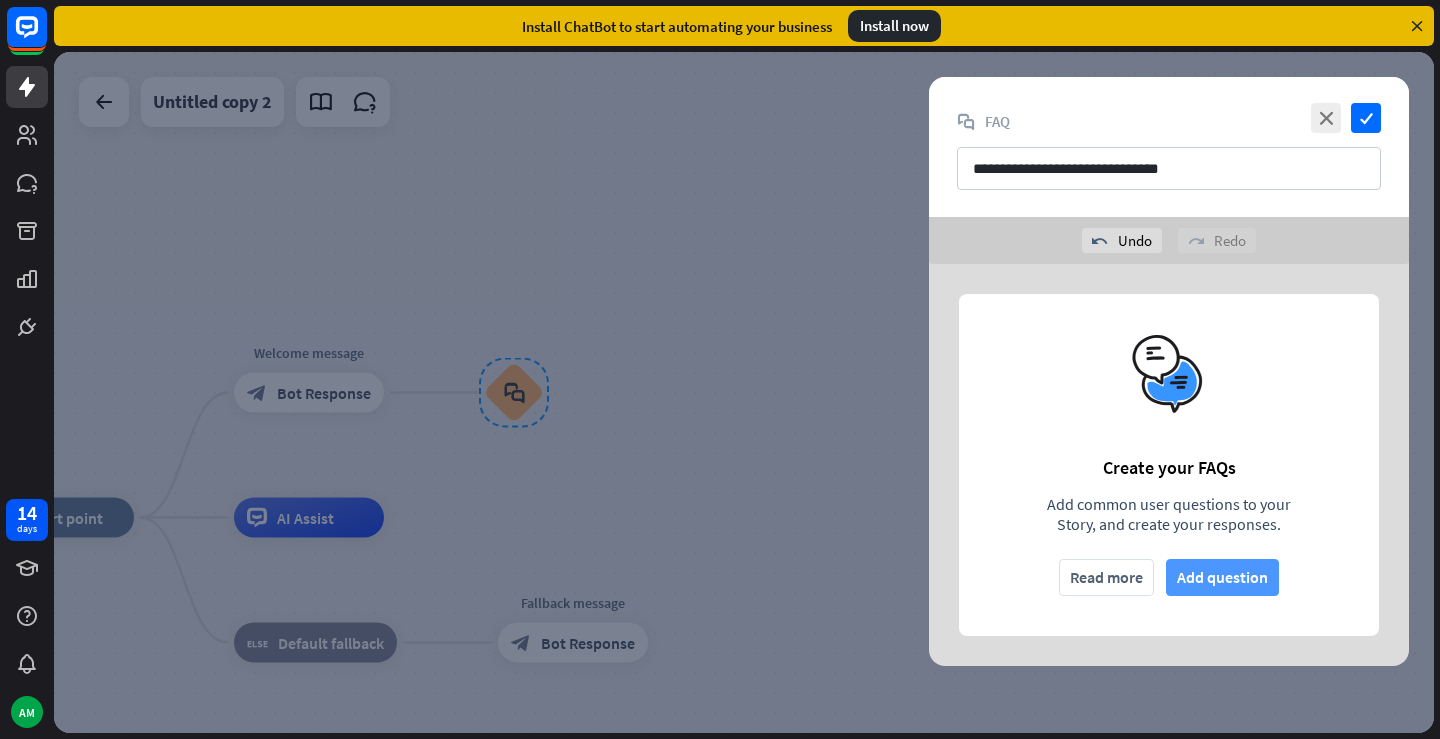 click on "Add question" at bounding box center (1222, 577) 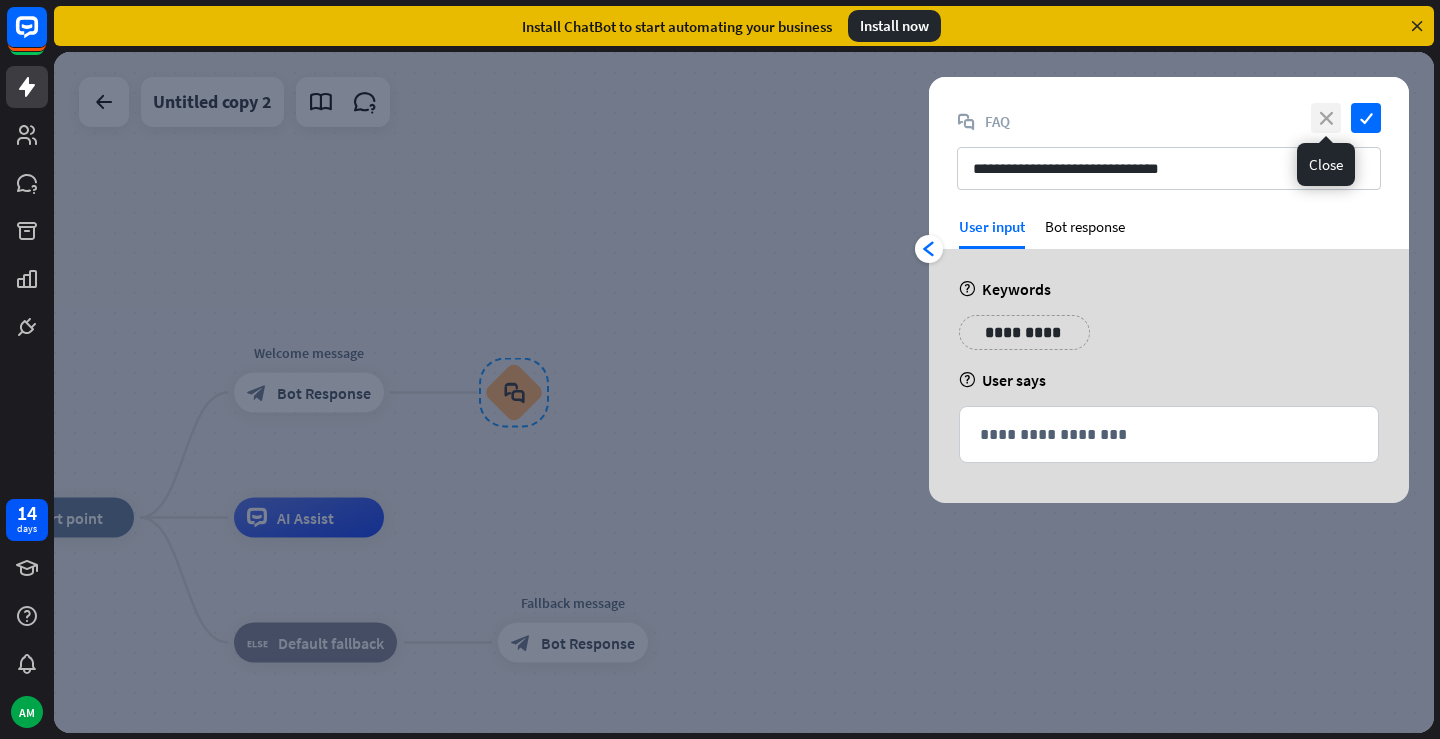 click on "close" at bounding box center (1326, 118) 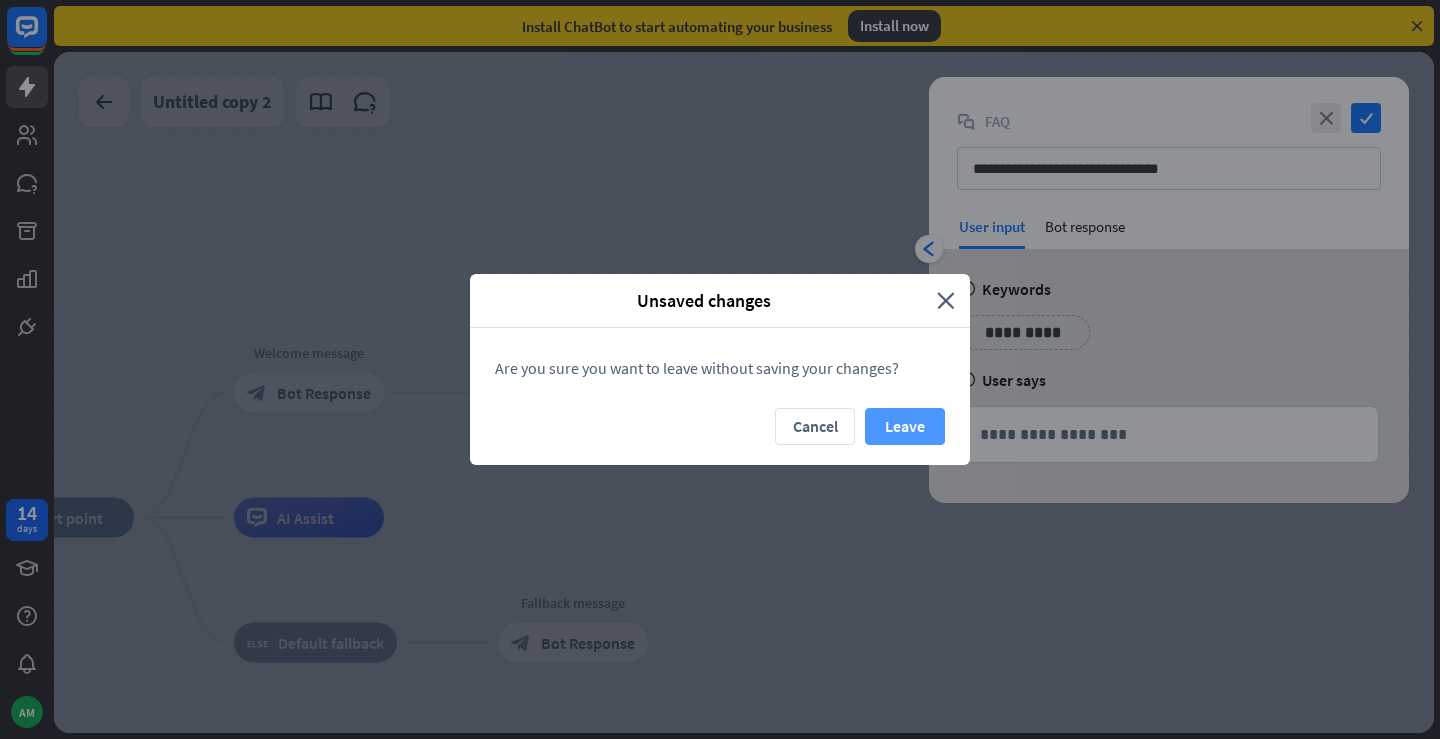 click on "Leave" at bounding box center (905, 426) 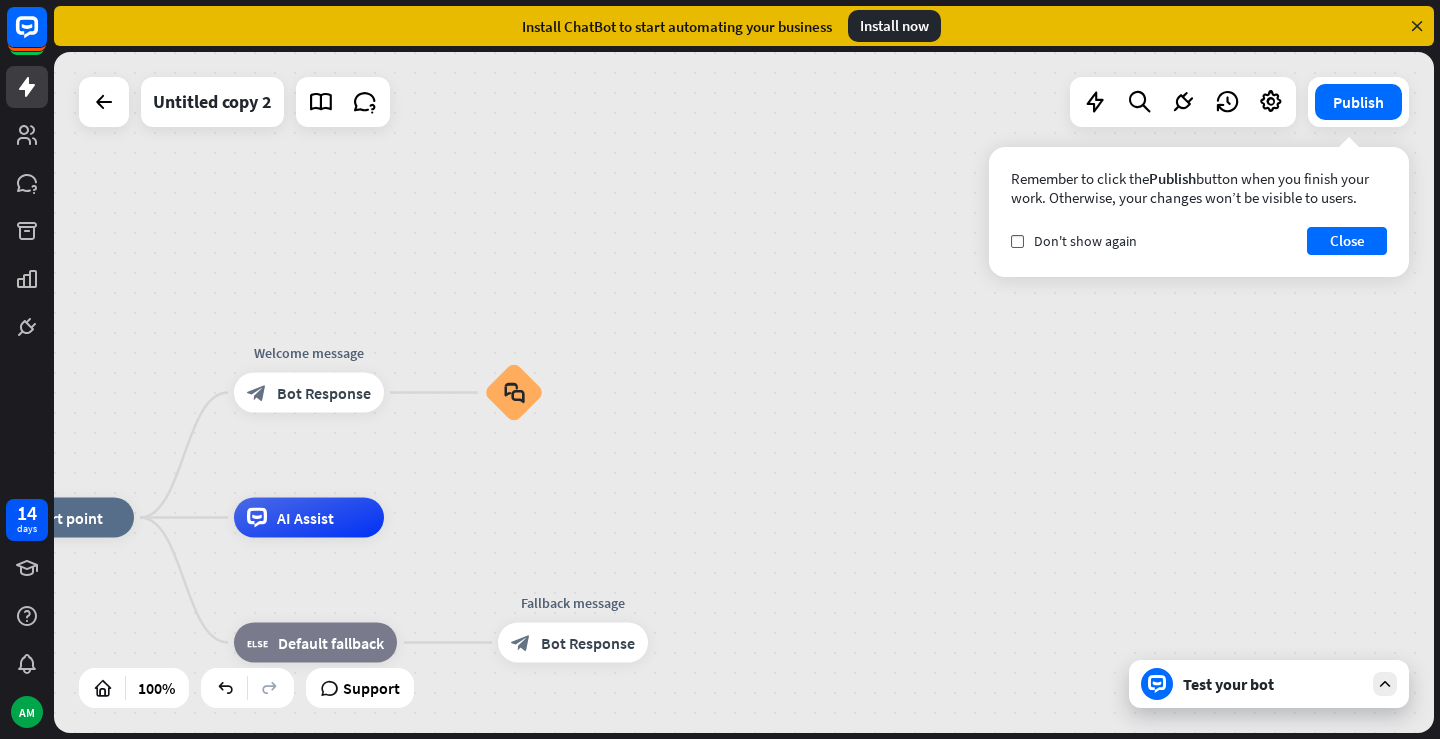 click on "Test your bot" at bounding box center (1269, 684) 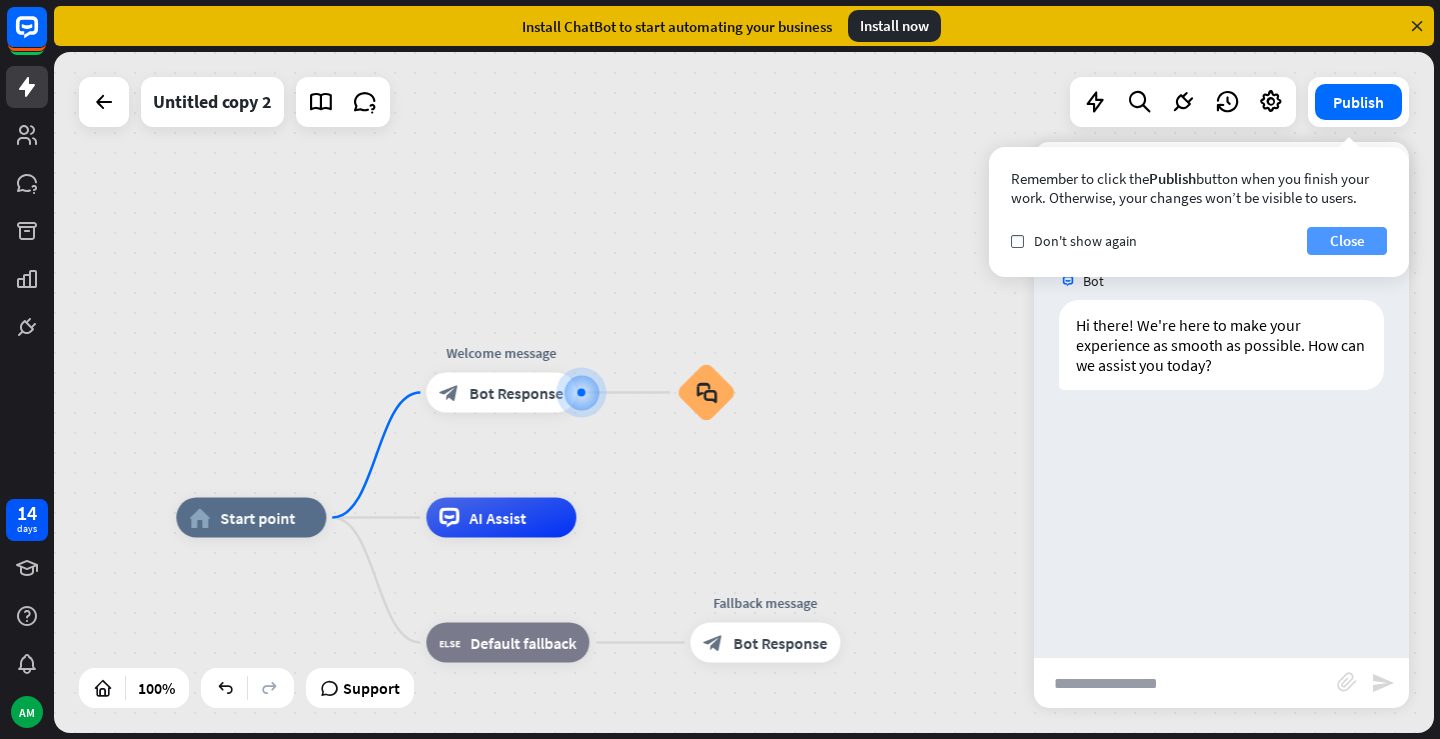 click on "Close" at bounding box center [1347, 241] 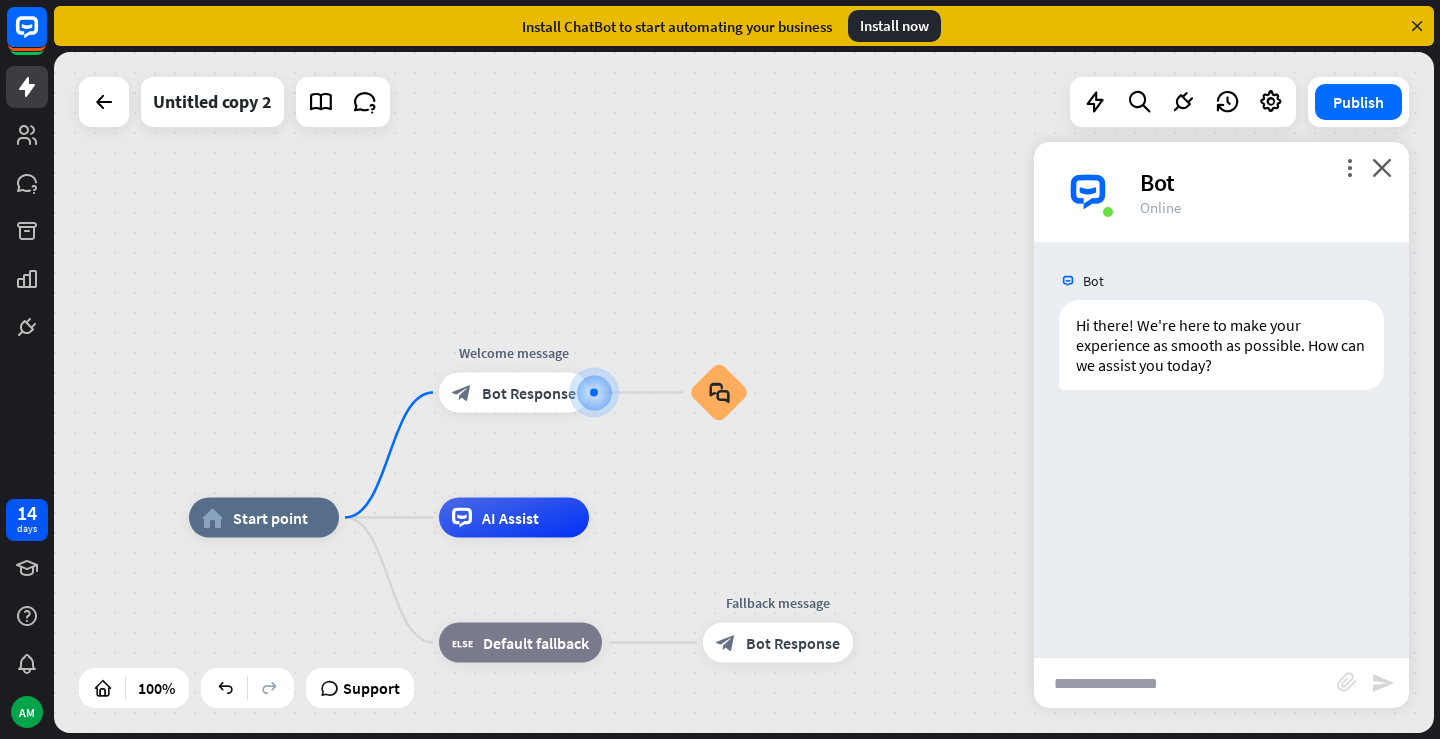 click at bounding box center (1185, 683) 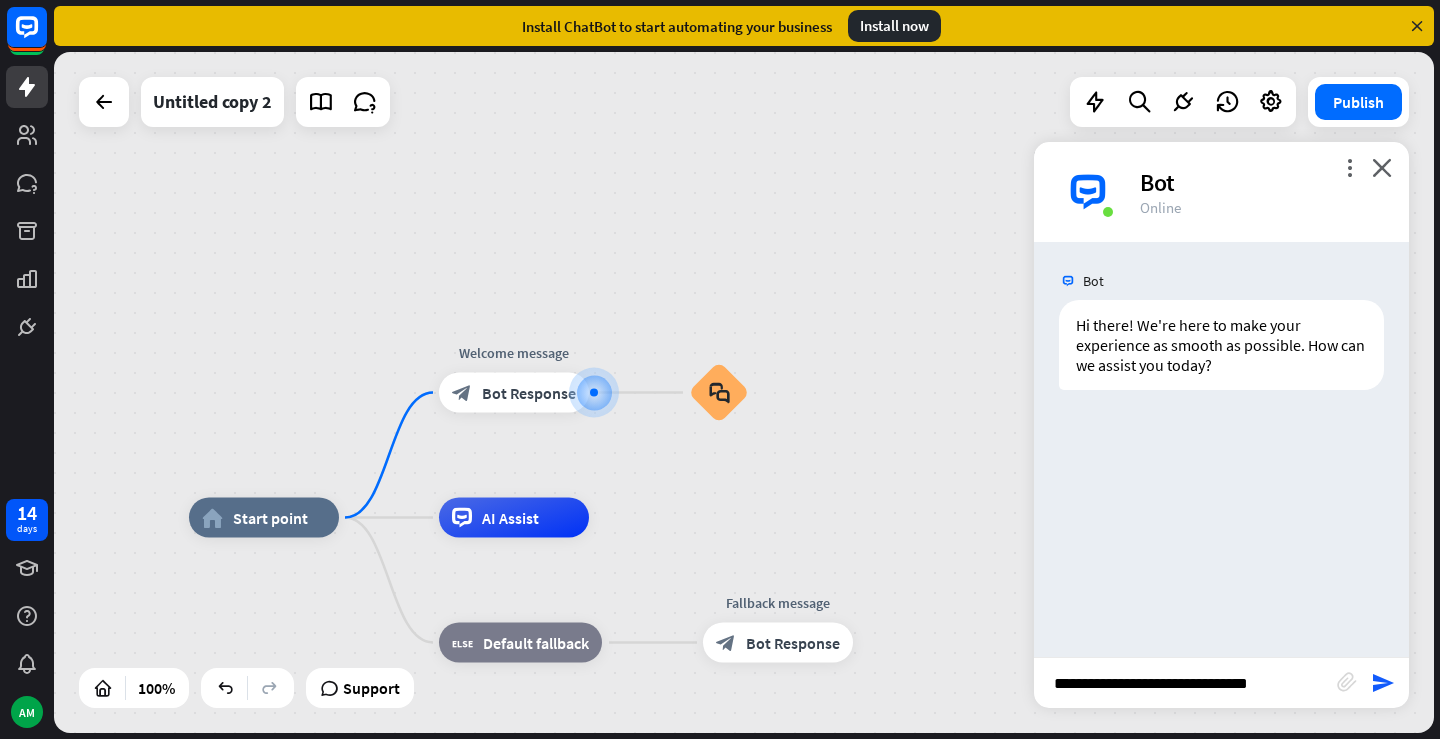 click on "**********" at bounding box center [1185, 683] 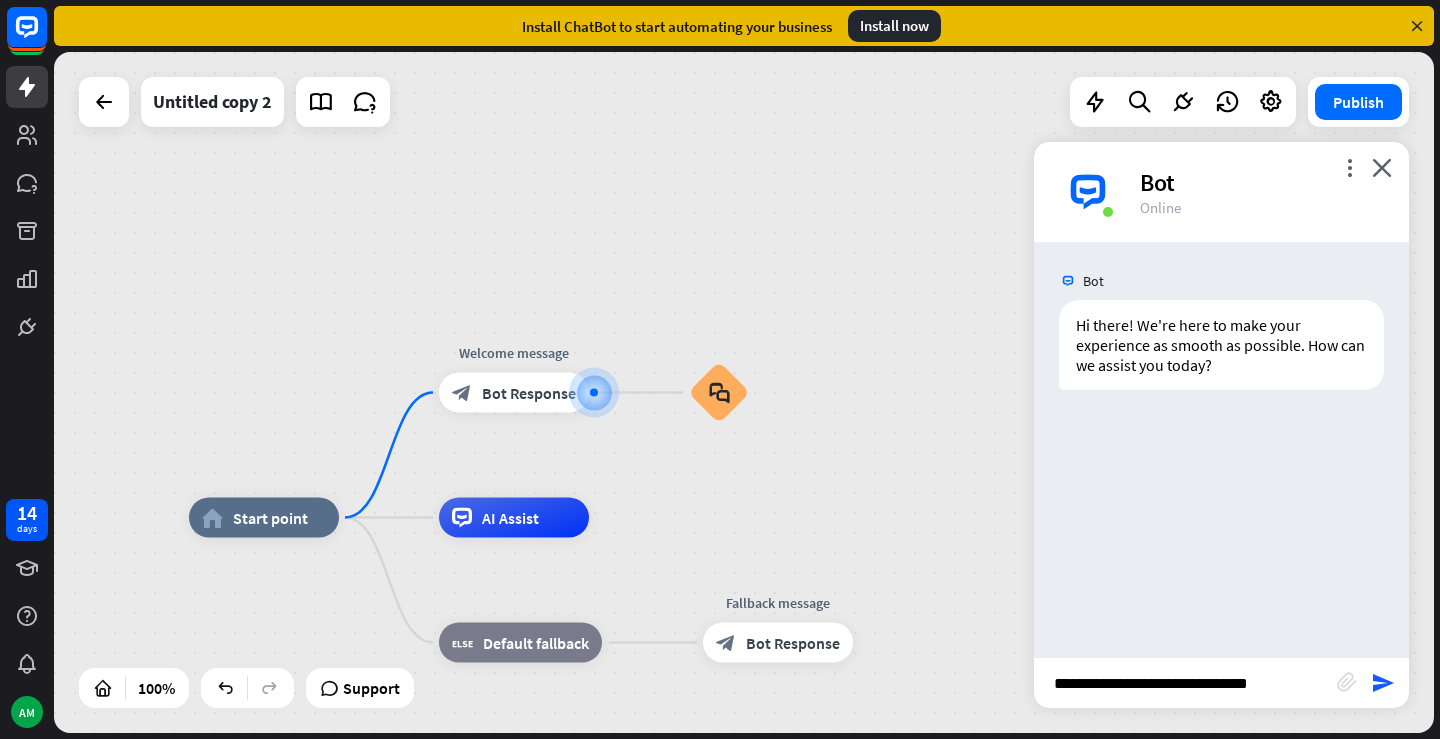 type on "**********" 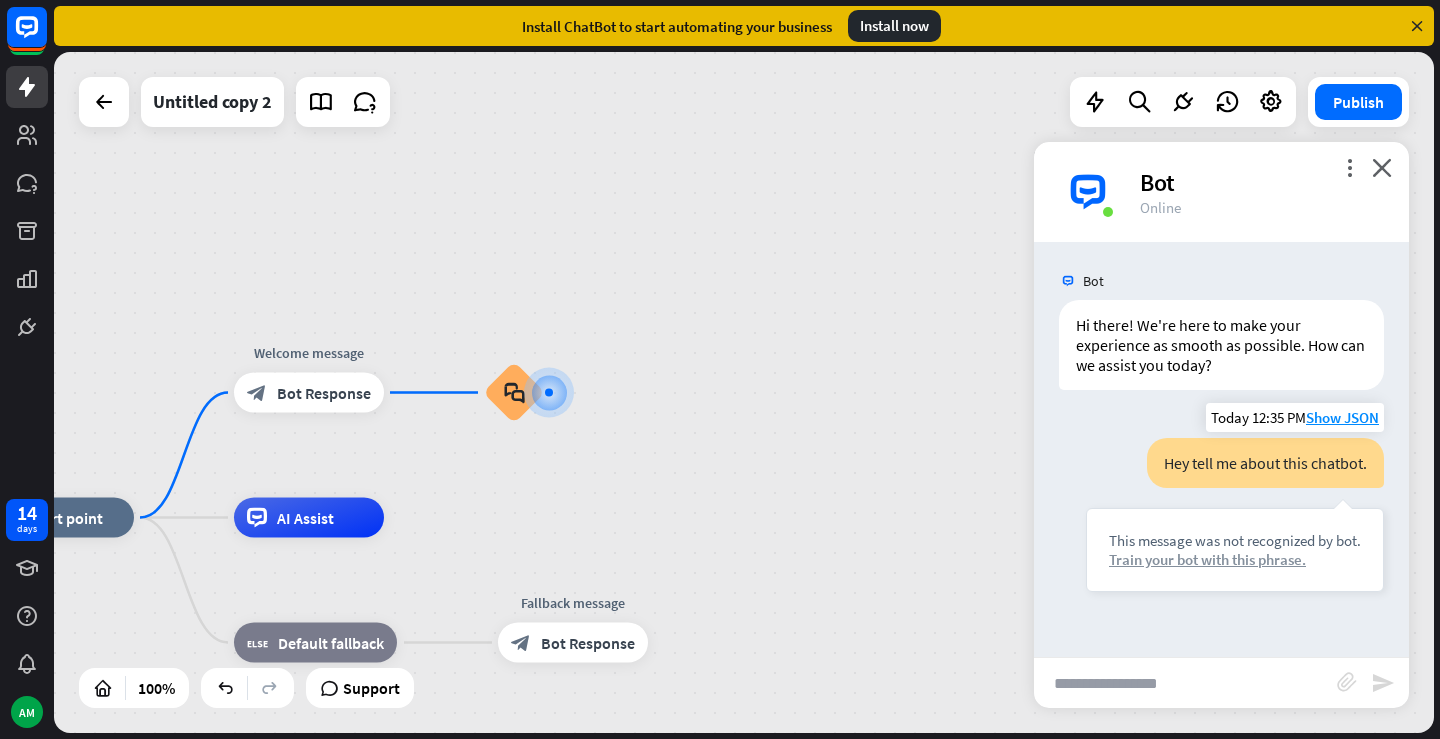 click on "Train your bot with this phrase." at bounding box center [1235, 559] 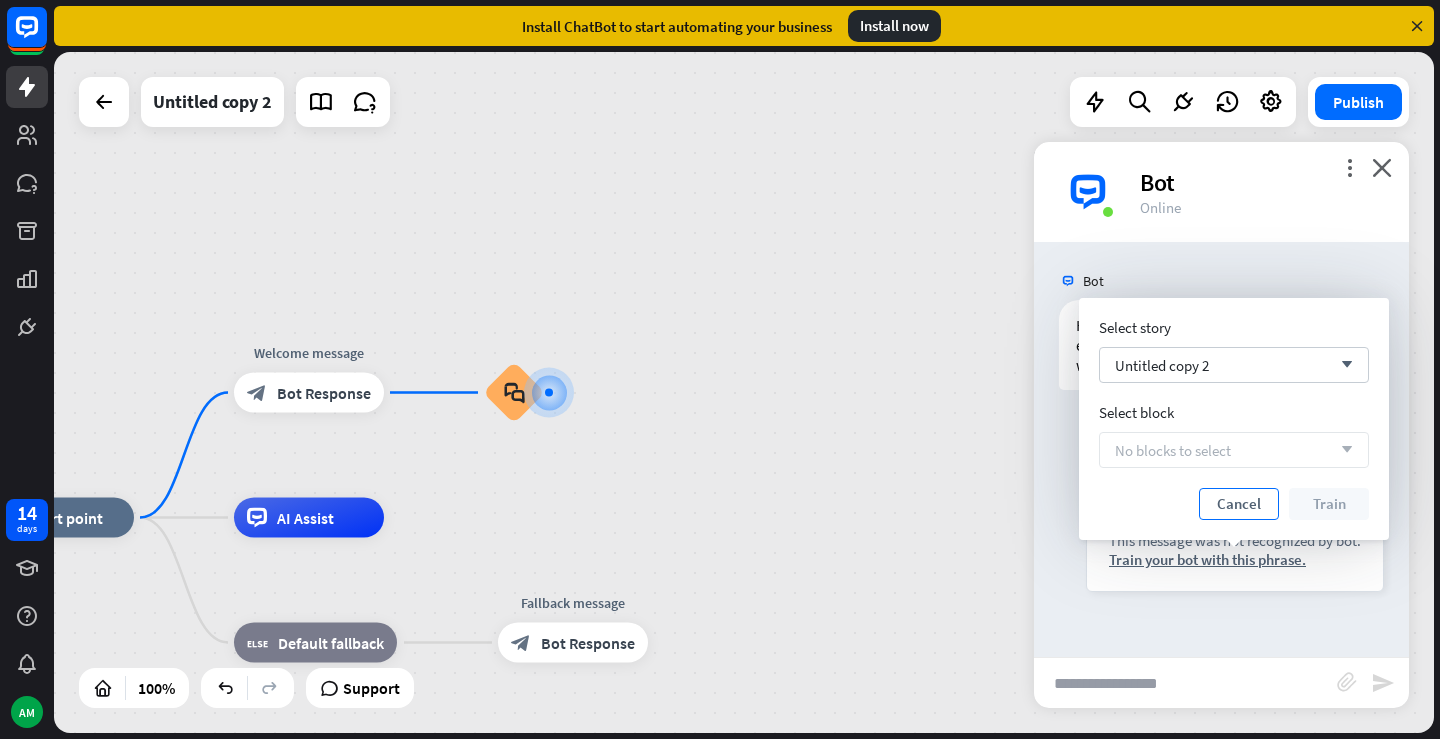 click on "Cancel" at bounding box center (1239, 504) 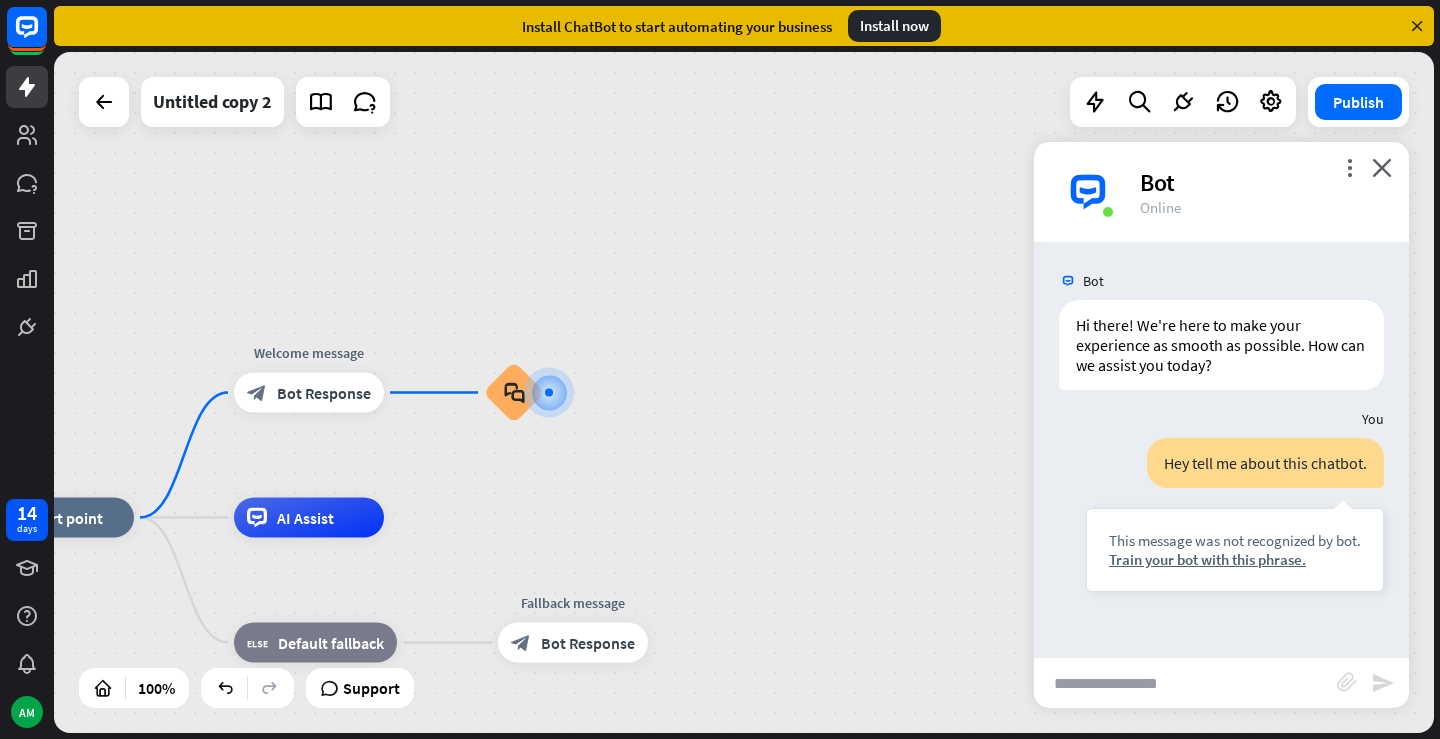 click at bounding box center [1185, 683] 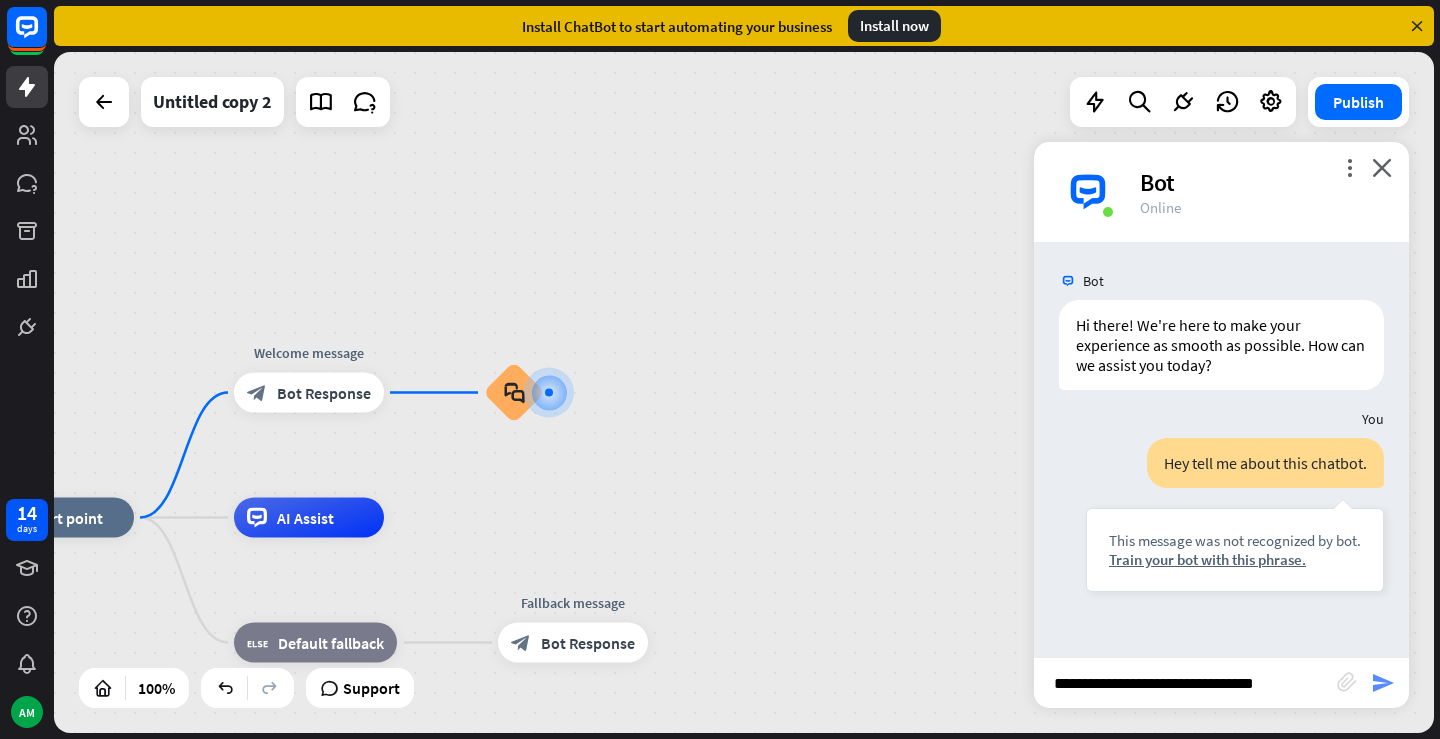 type on "**********" 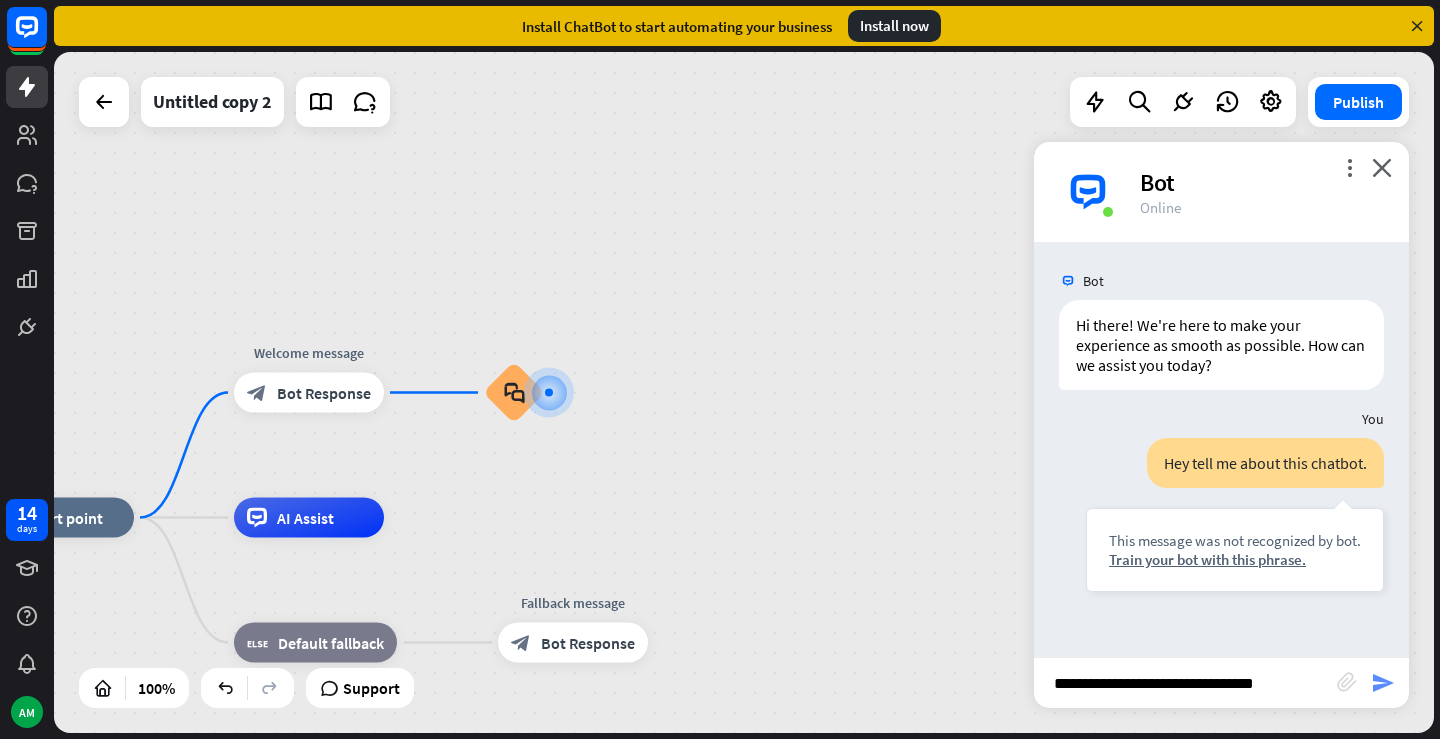click on "send" at bounding box center [1383, 683] 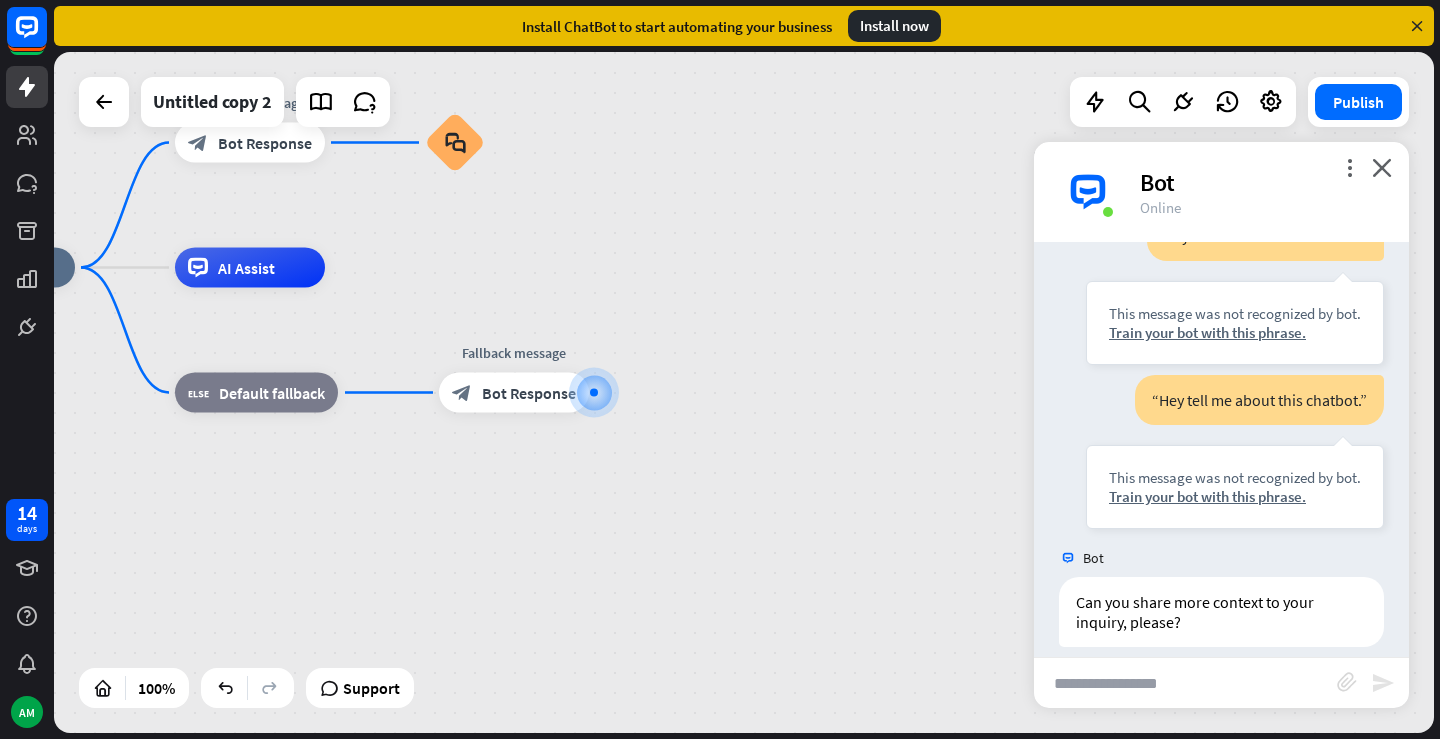 scroll, scrollTop: 247, scrollLeft: 0, axis: vertical 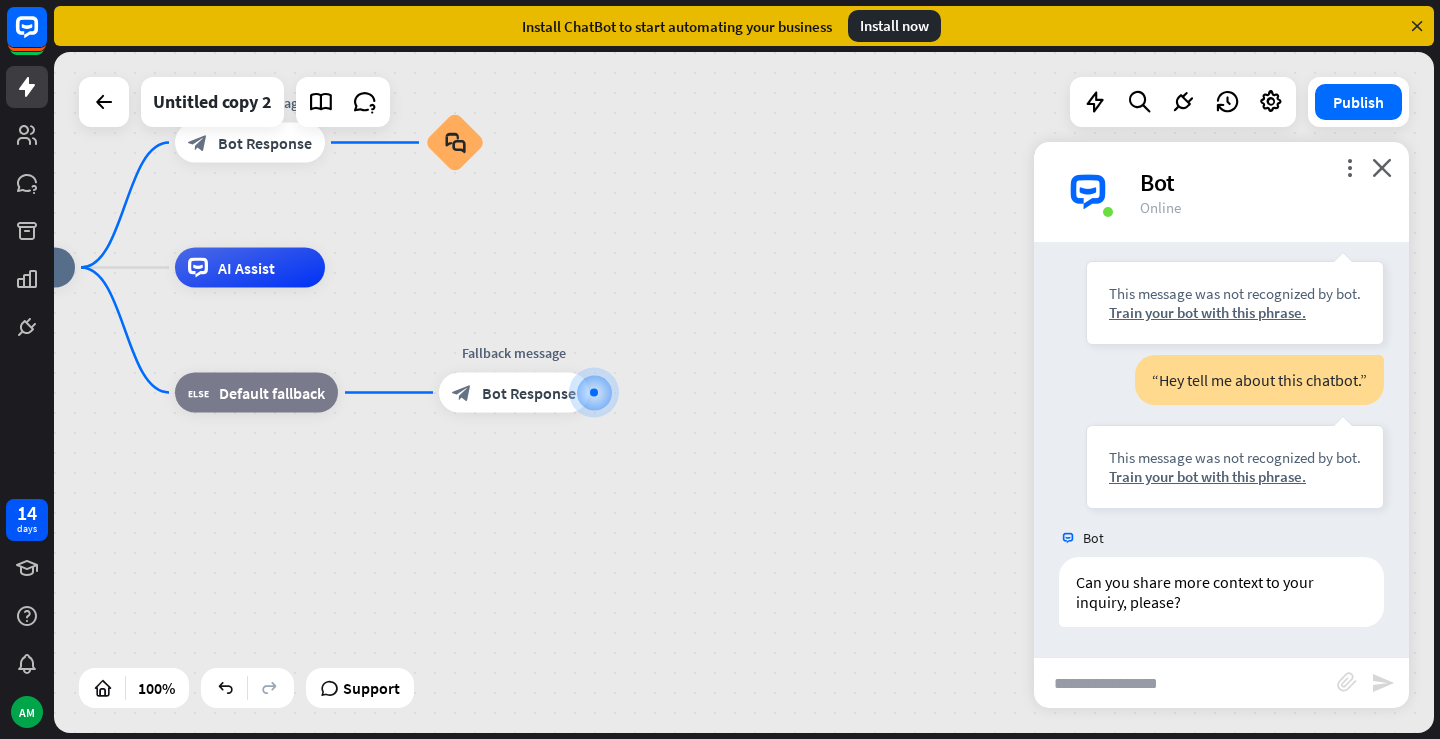 click at bounding box center (1185, 683) 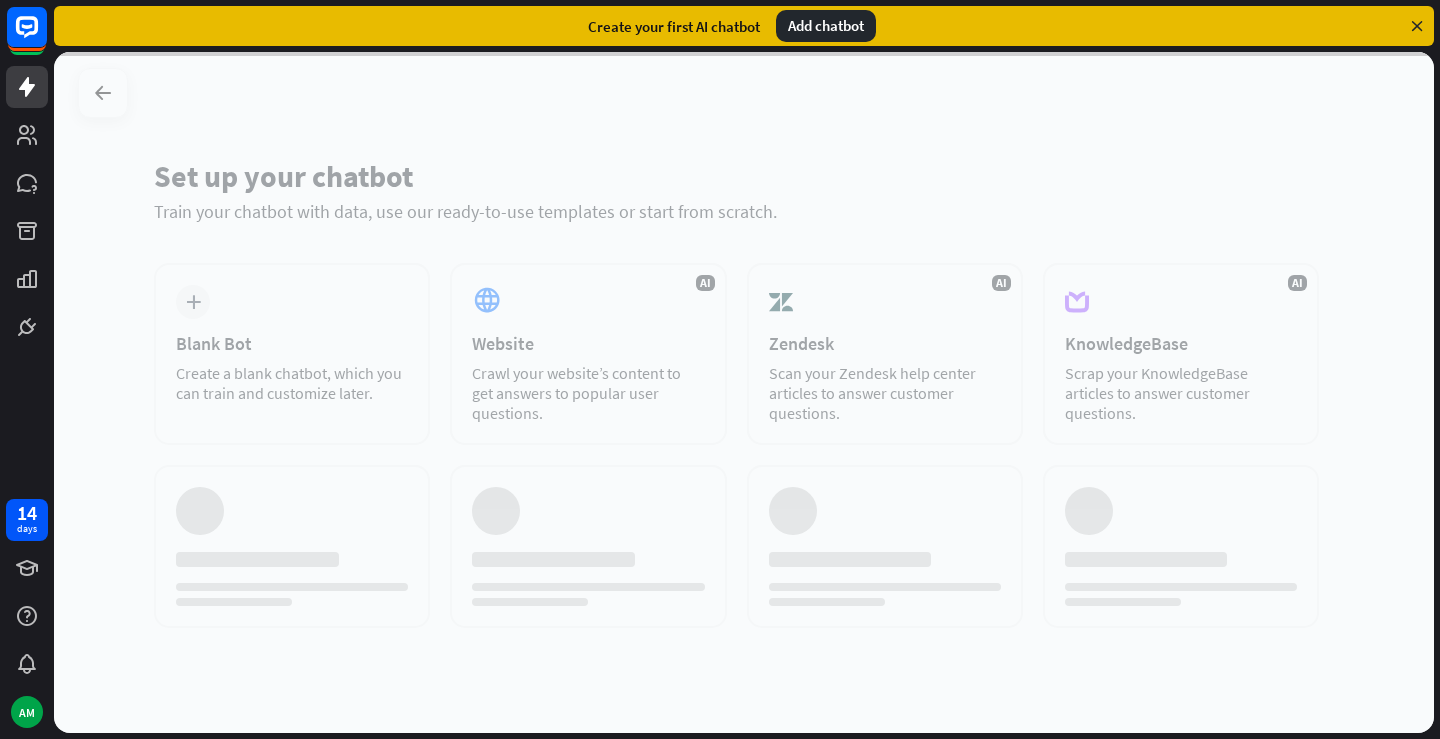 scroll, scrollTop: 0, scrollLeft: 0, axis: both 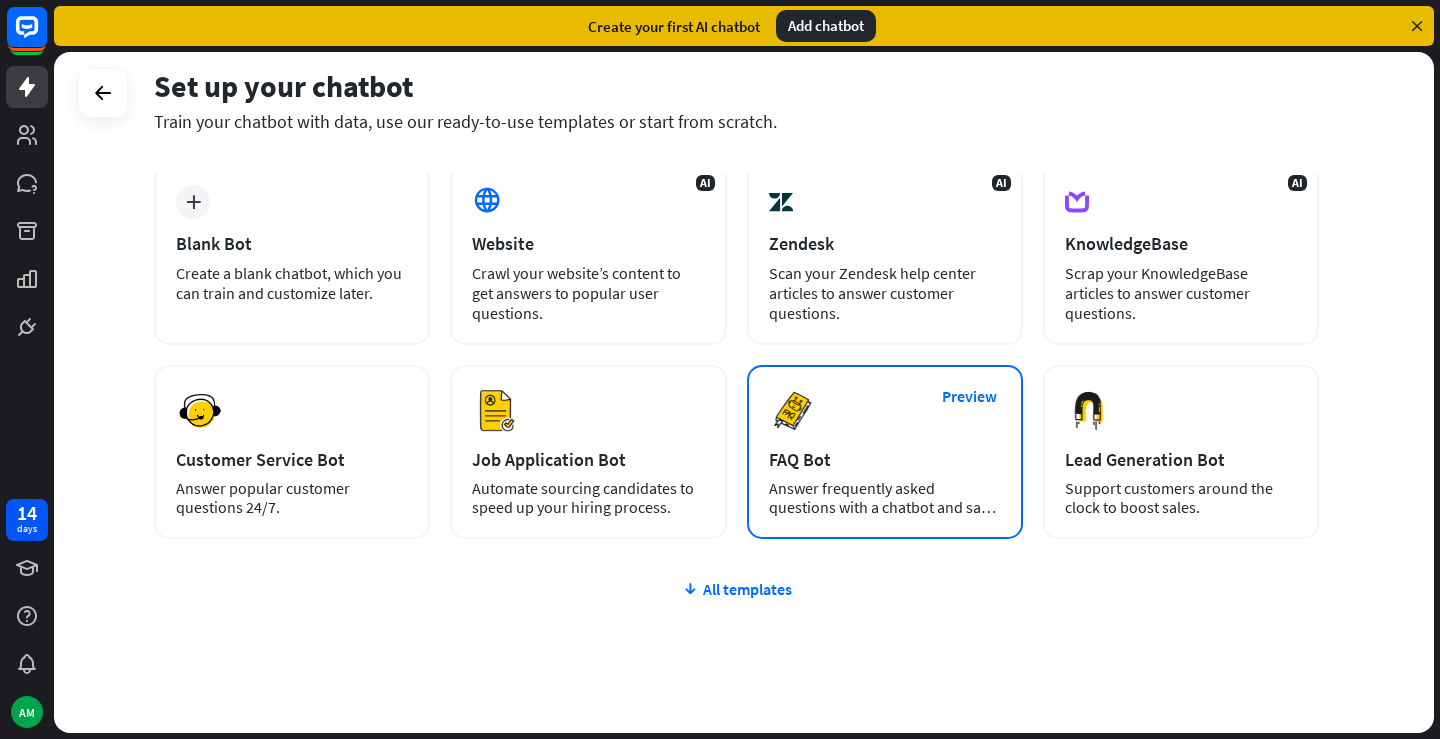 click on "FAQ Bot" at bounding box center (885, 459) 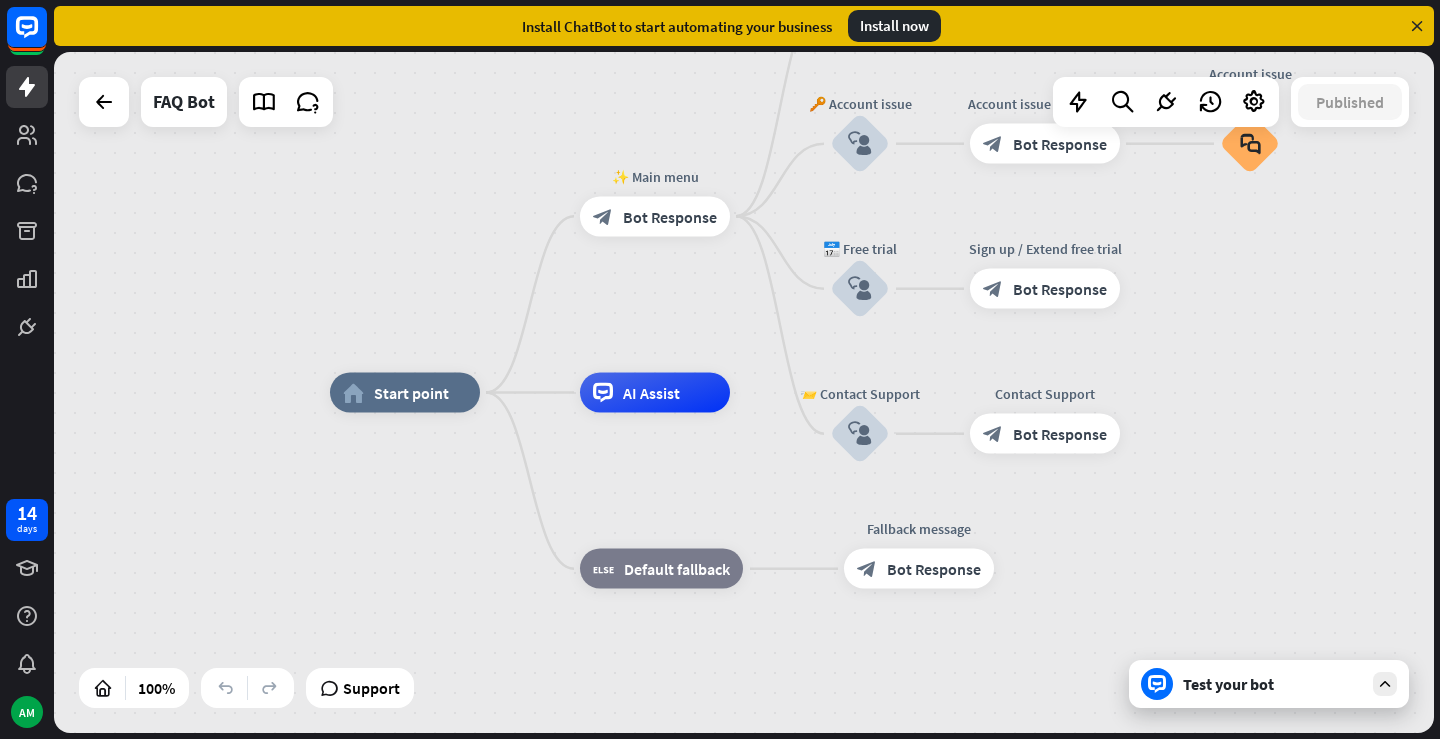click on "Test your bot" at bounding box center [1273, 684] 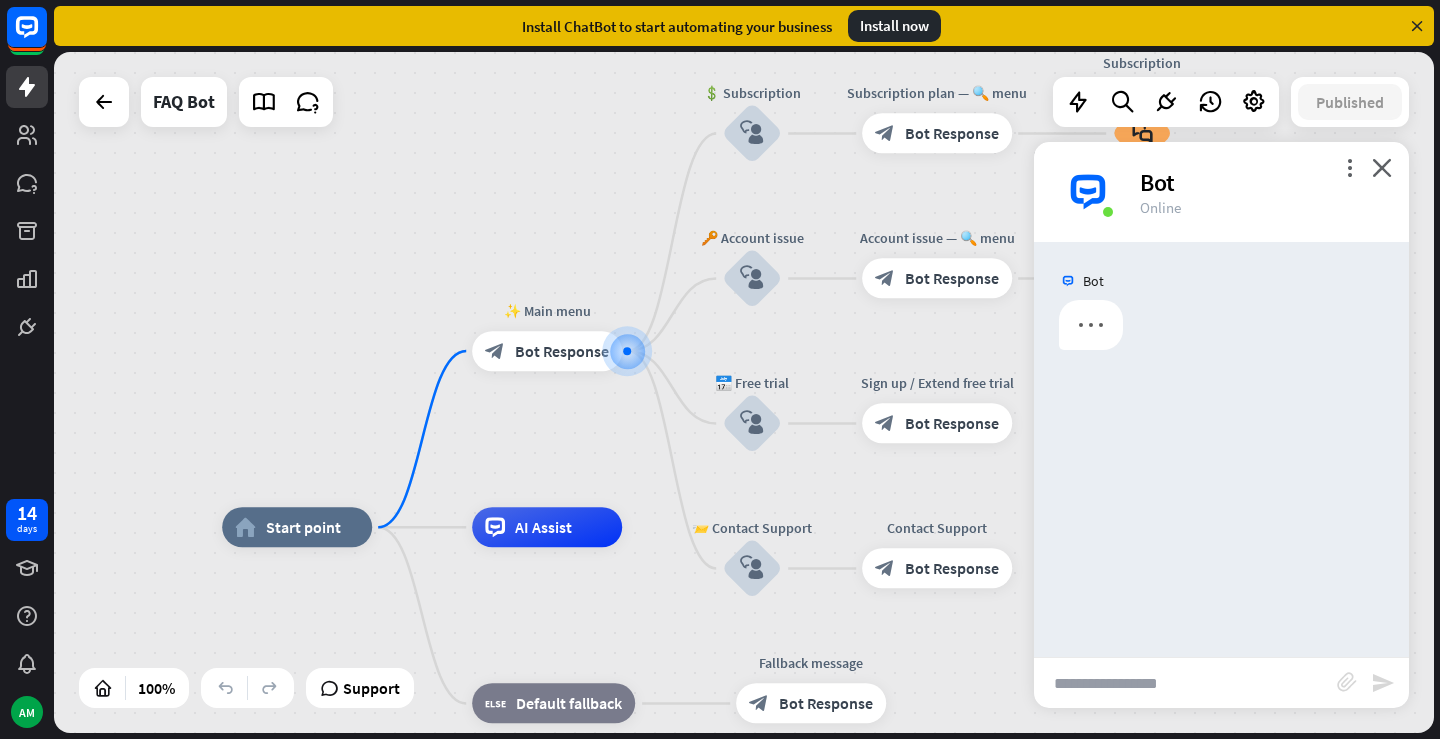 click at bounding box center (1185, 683) 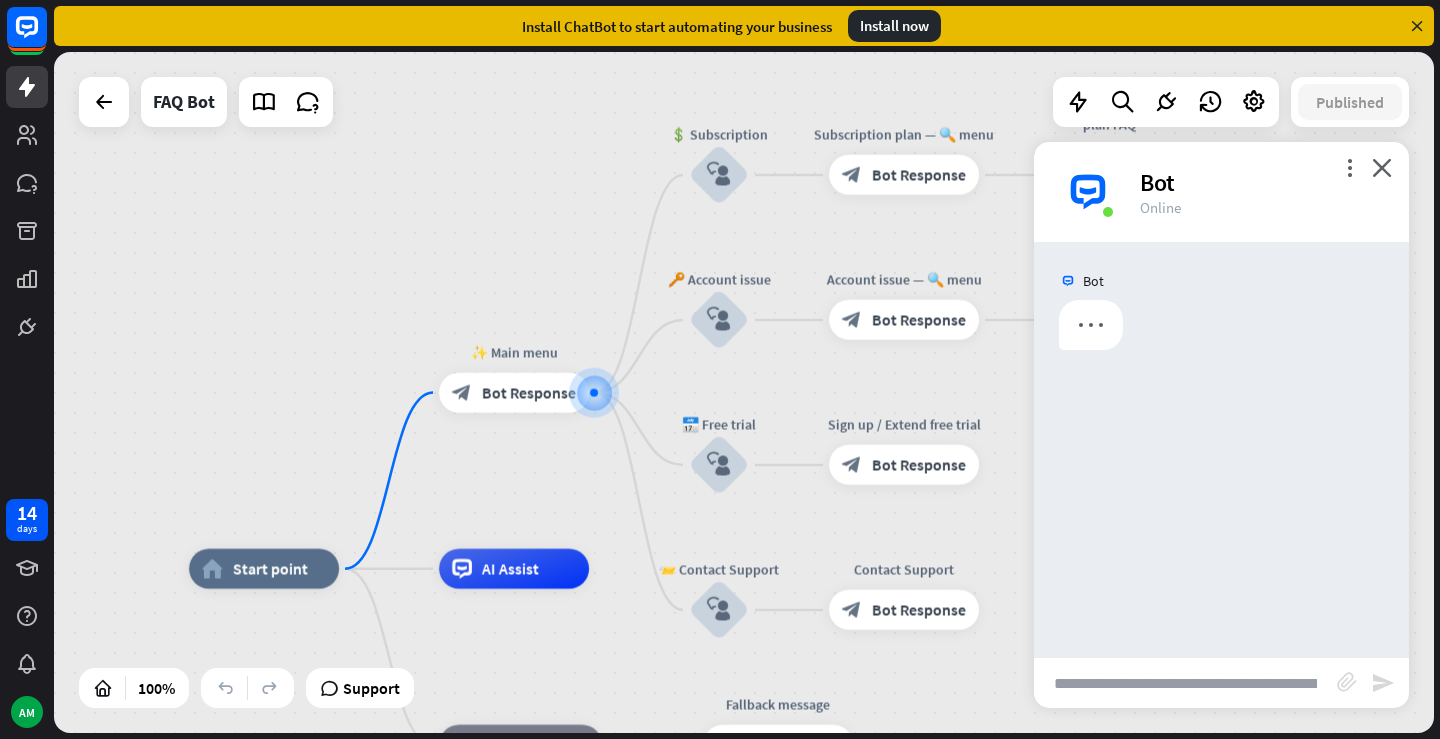 scroll, scrollTop: 0, scrollLeft: 610, axis: horizontal 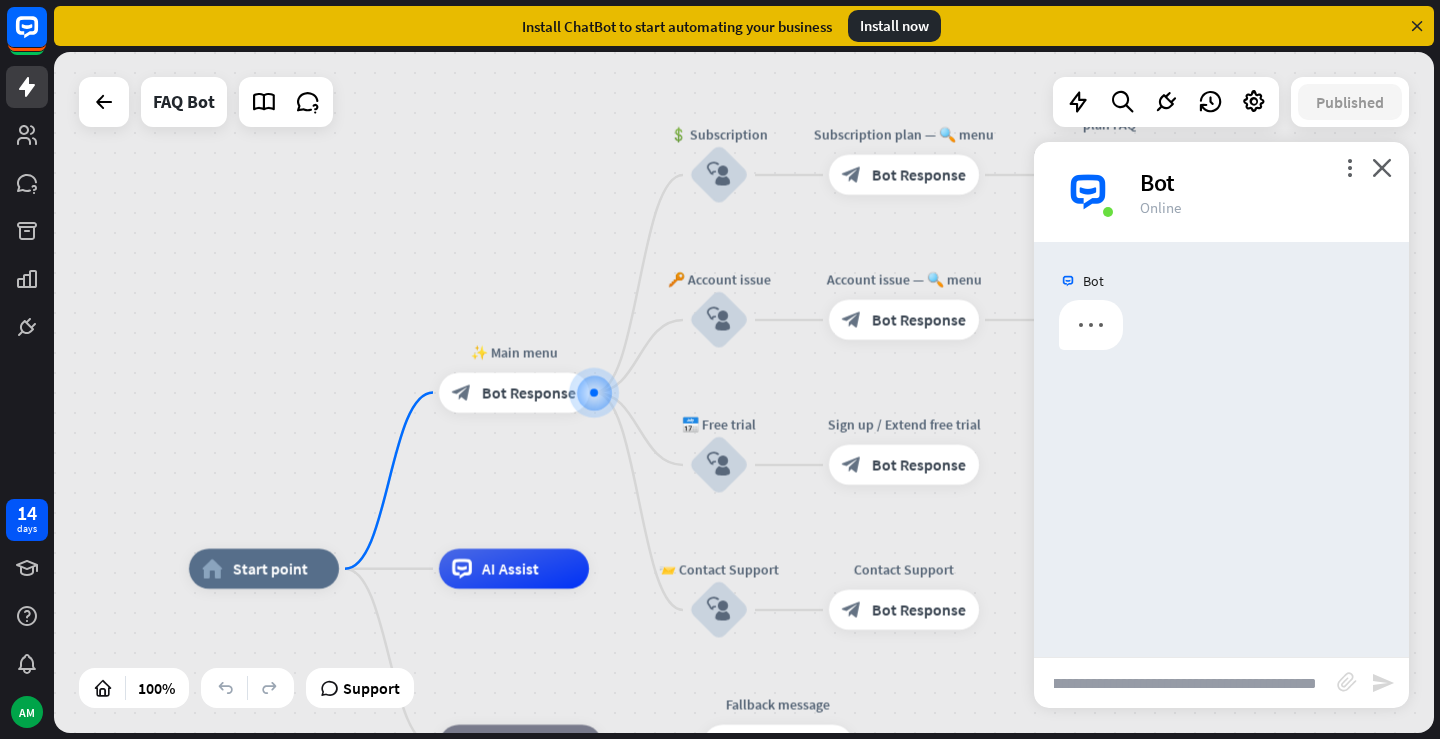 type on "**********" 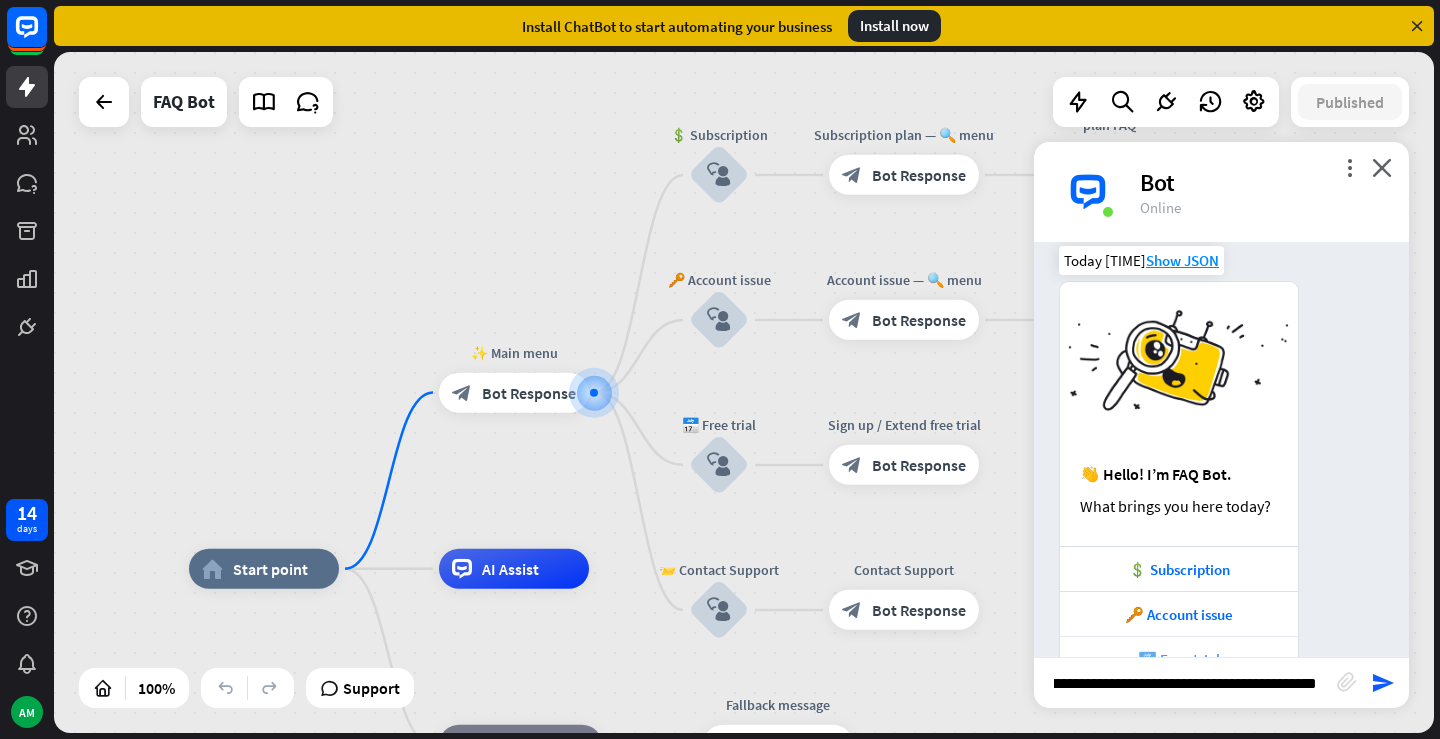 scroll, scrollTop: 119, scrollLeft: 0, axis: vertical 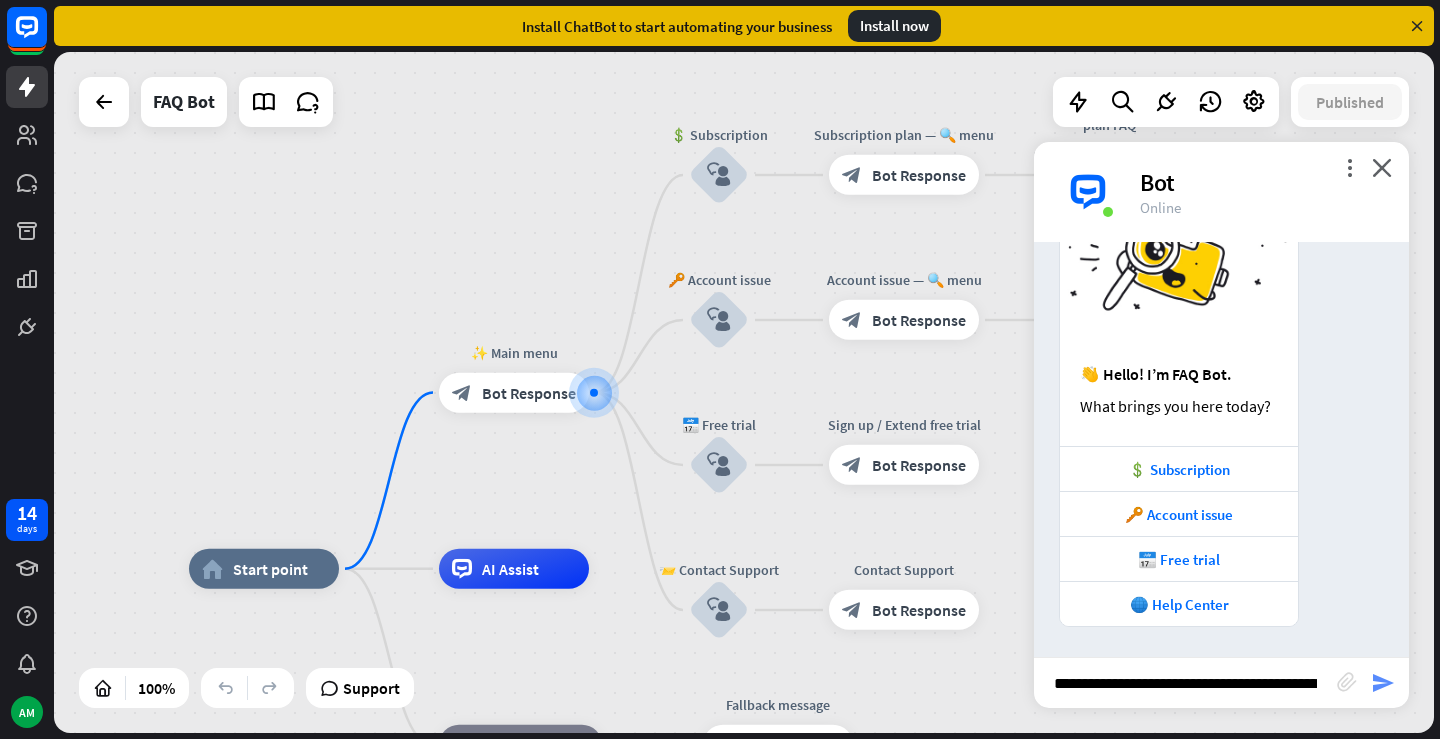 click on "send" at bounding box center (1383, 683) 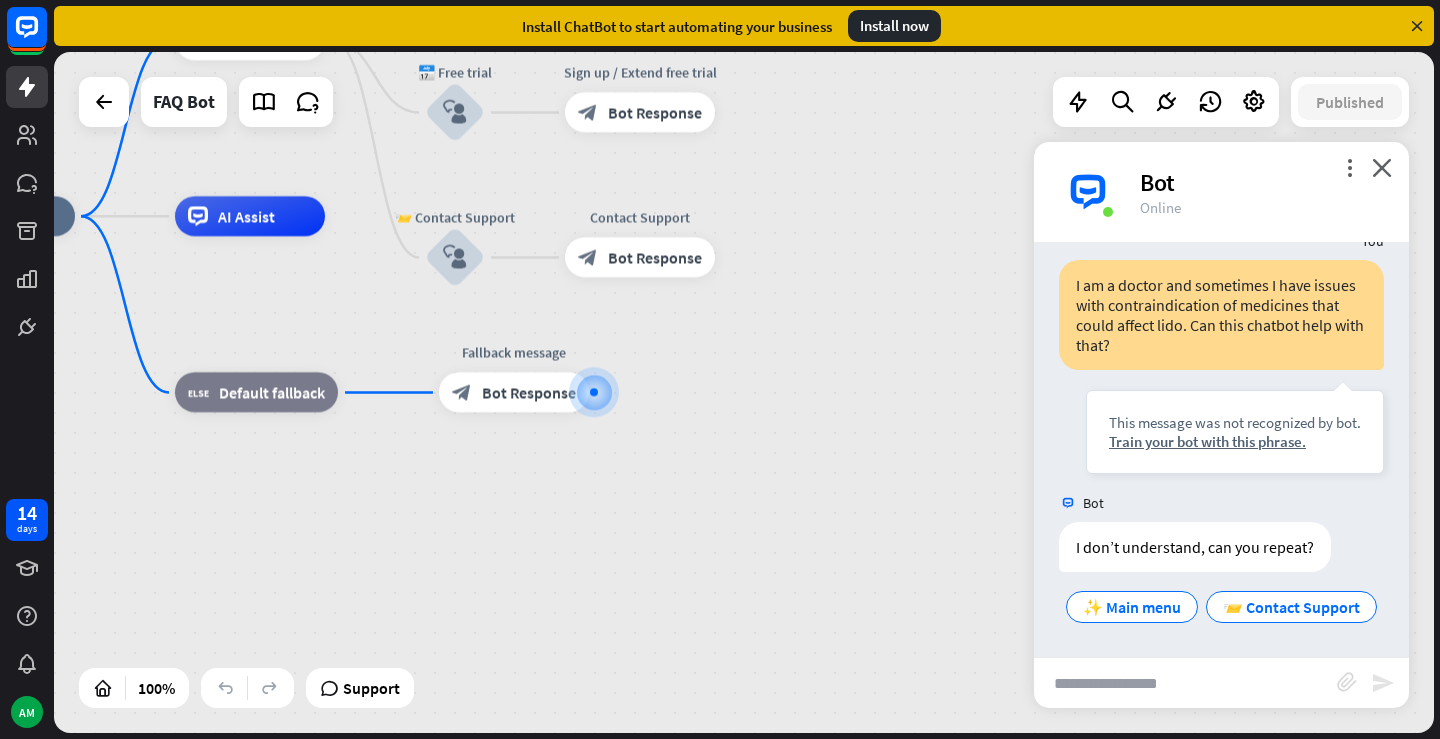 scroll, scrollTop: 574, scrollLeft: 0, axis: vertical 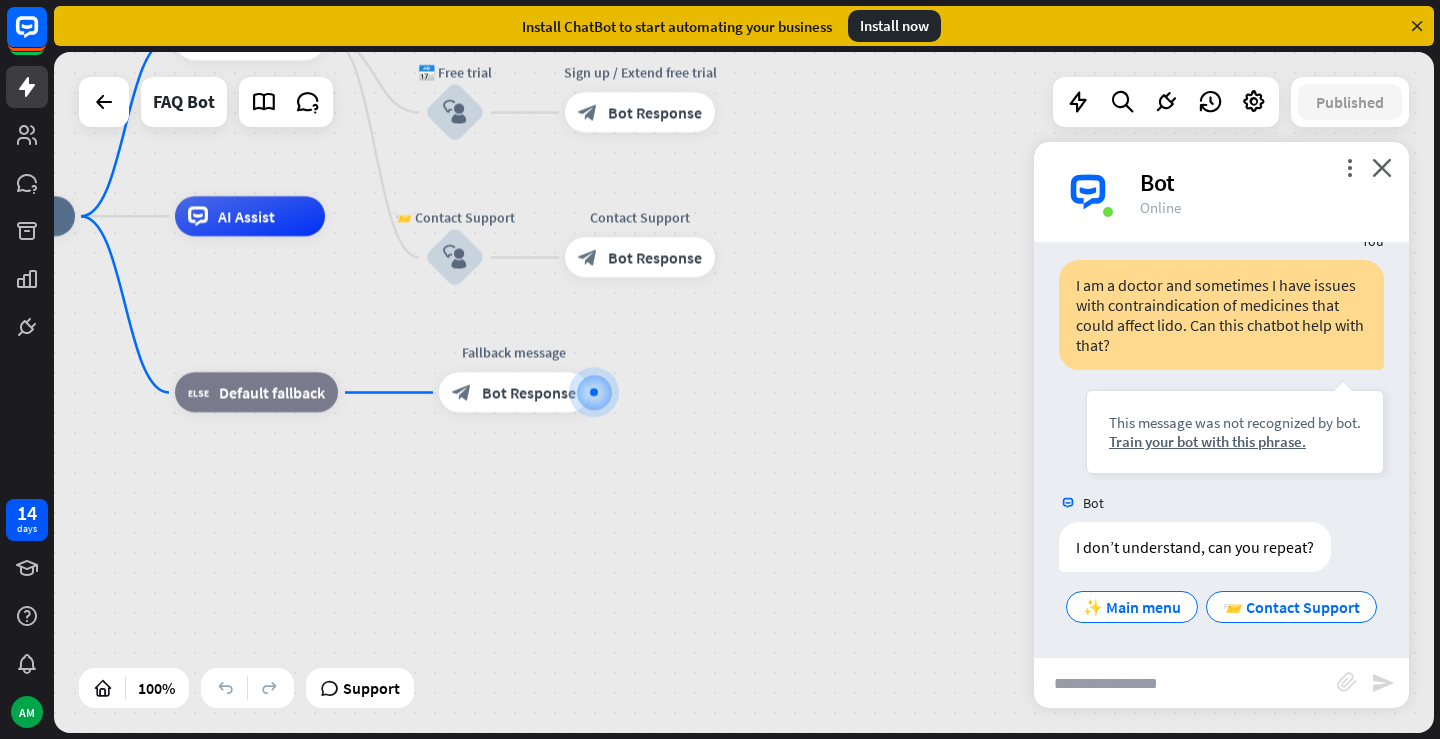 click at bounding box center [1185, 683] 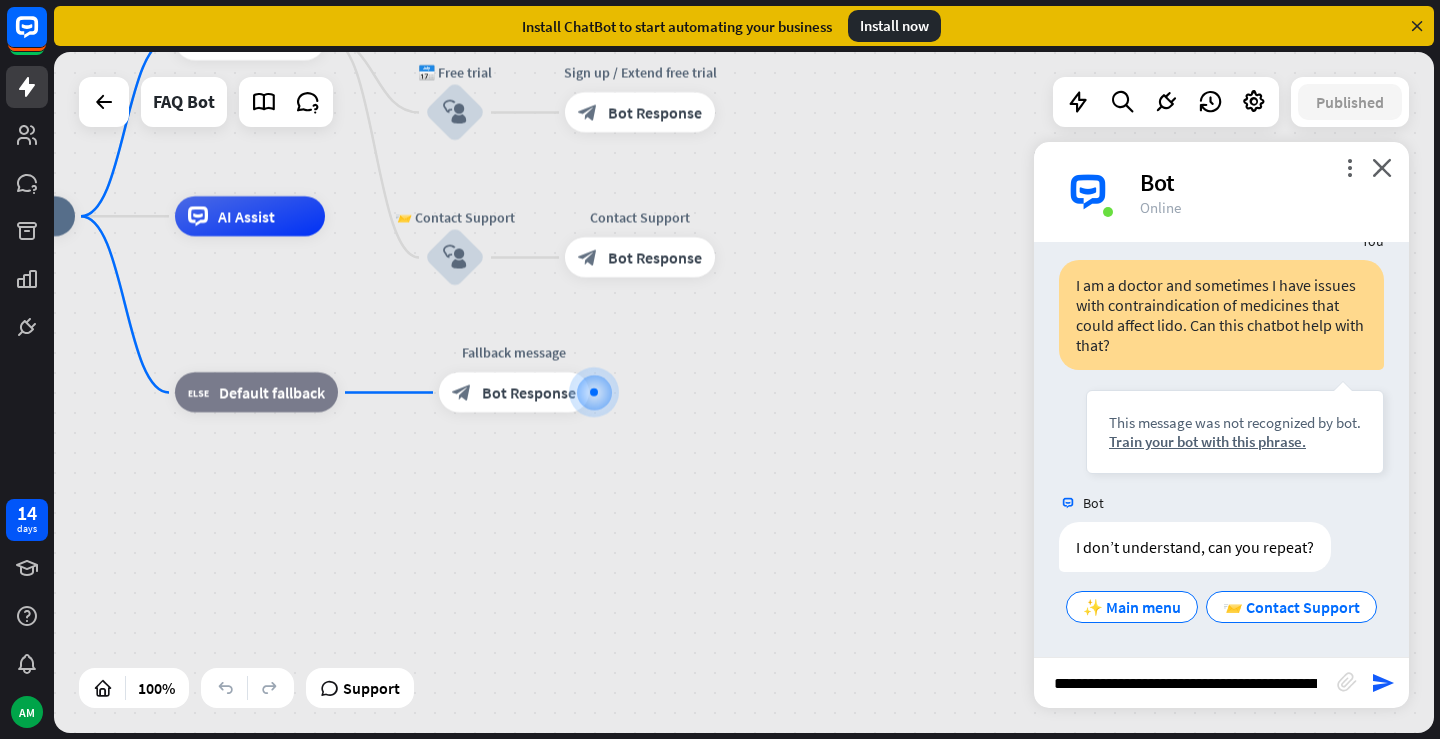 scroll, scrollTop: 0, scrollLeft: 469, axis: horizontal 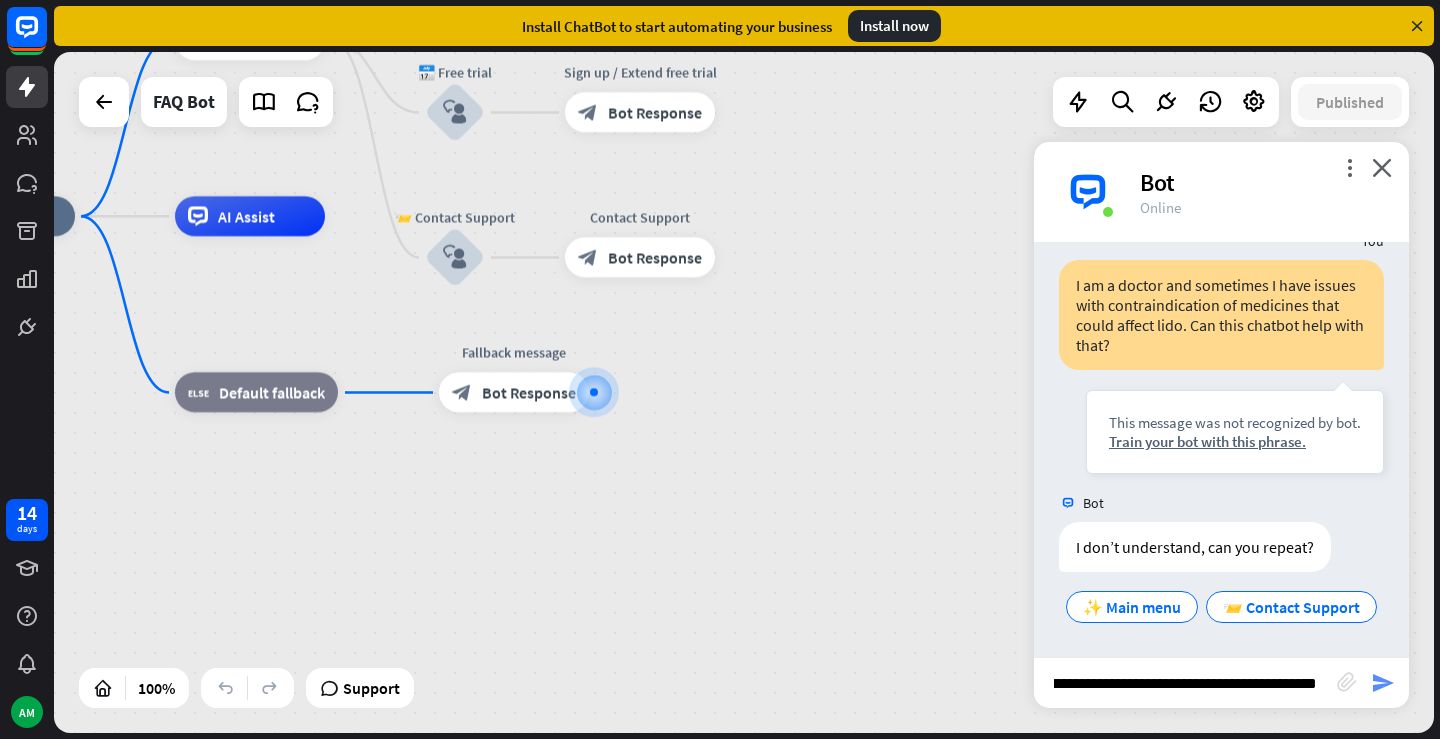 type on "**********" 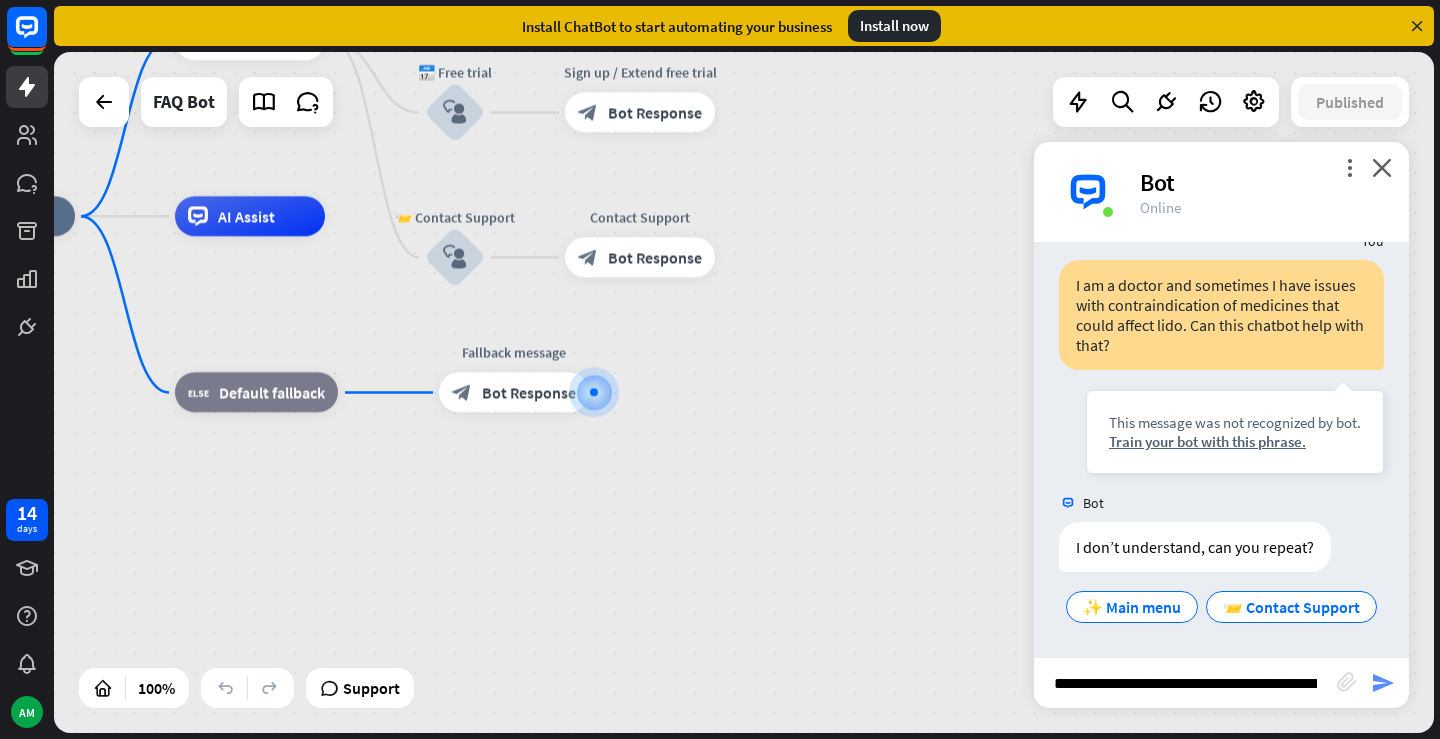 click on "send" at bounding box center (1383, 683) 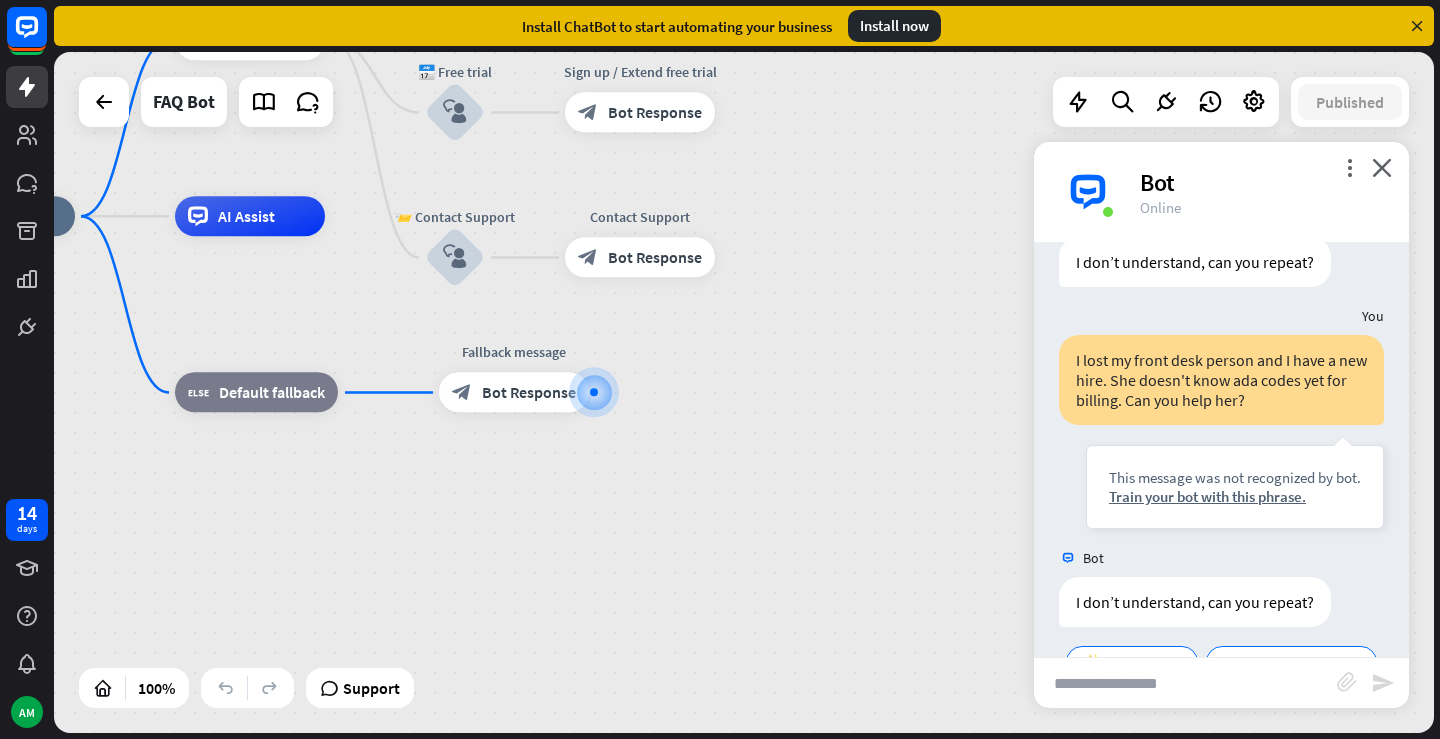 scroll, scrollTop: 914, scrollLeft: 0, axis: vertical 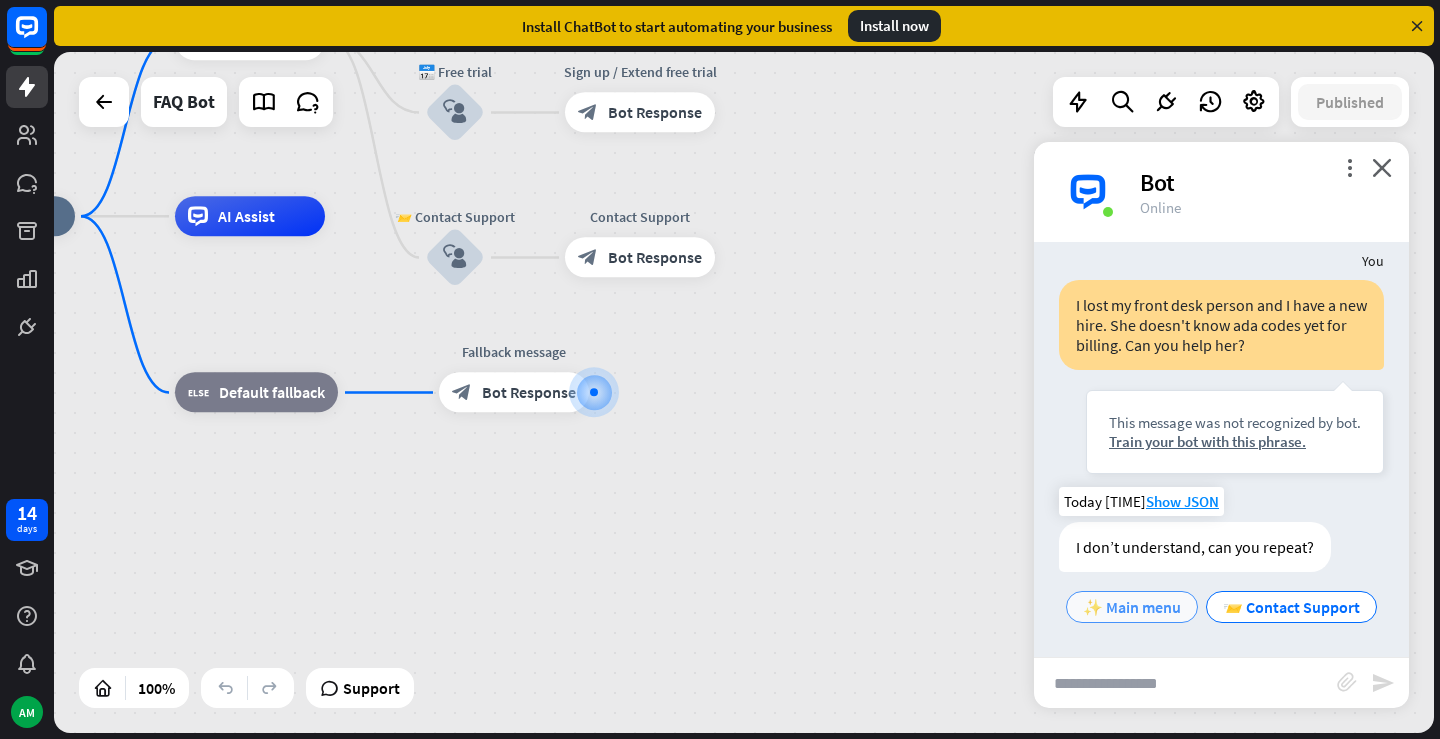 click on "✨ Main menu" at bounding box center (1132, 607) 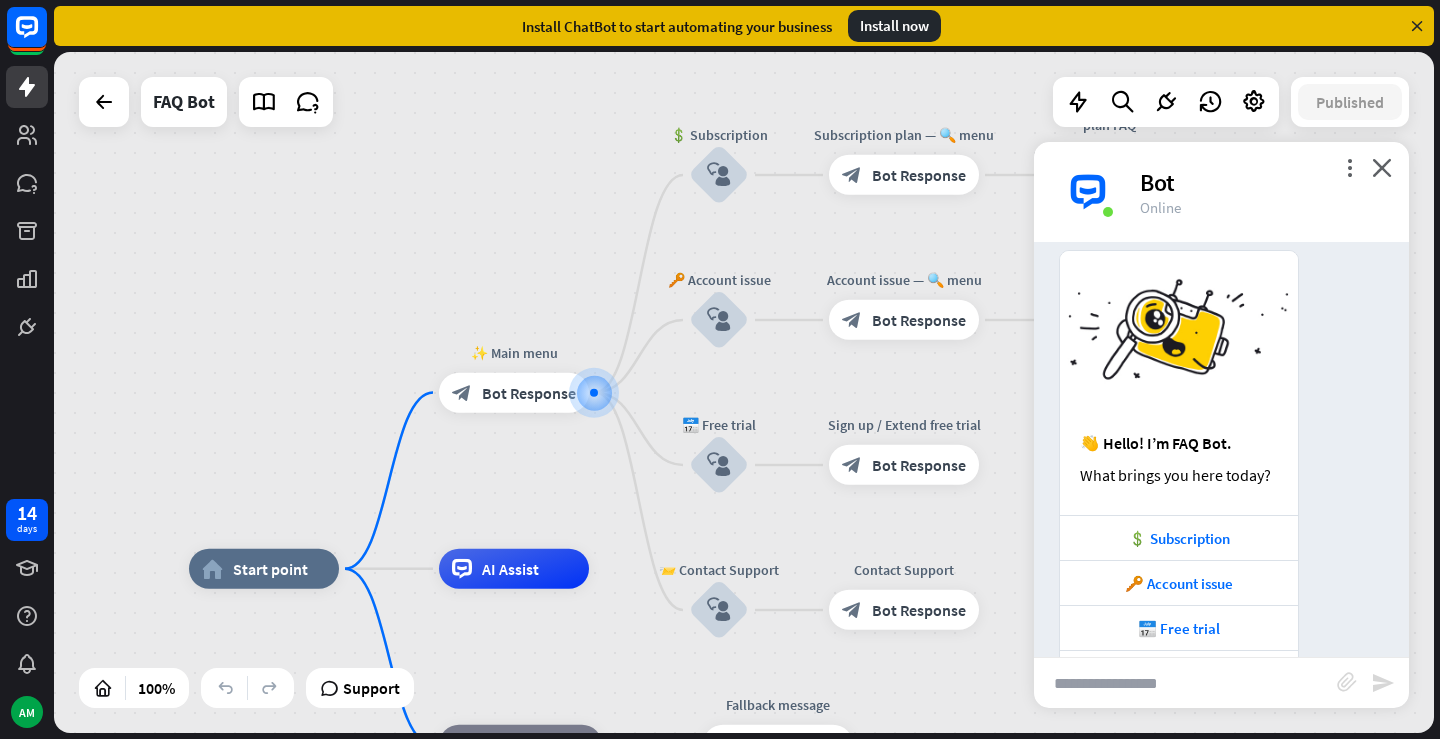 scroll, scrollTop: 1411, scrollLeft: 0, axis: vertical 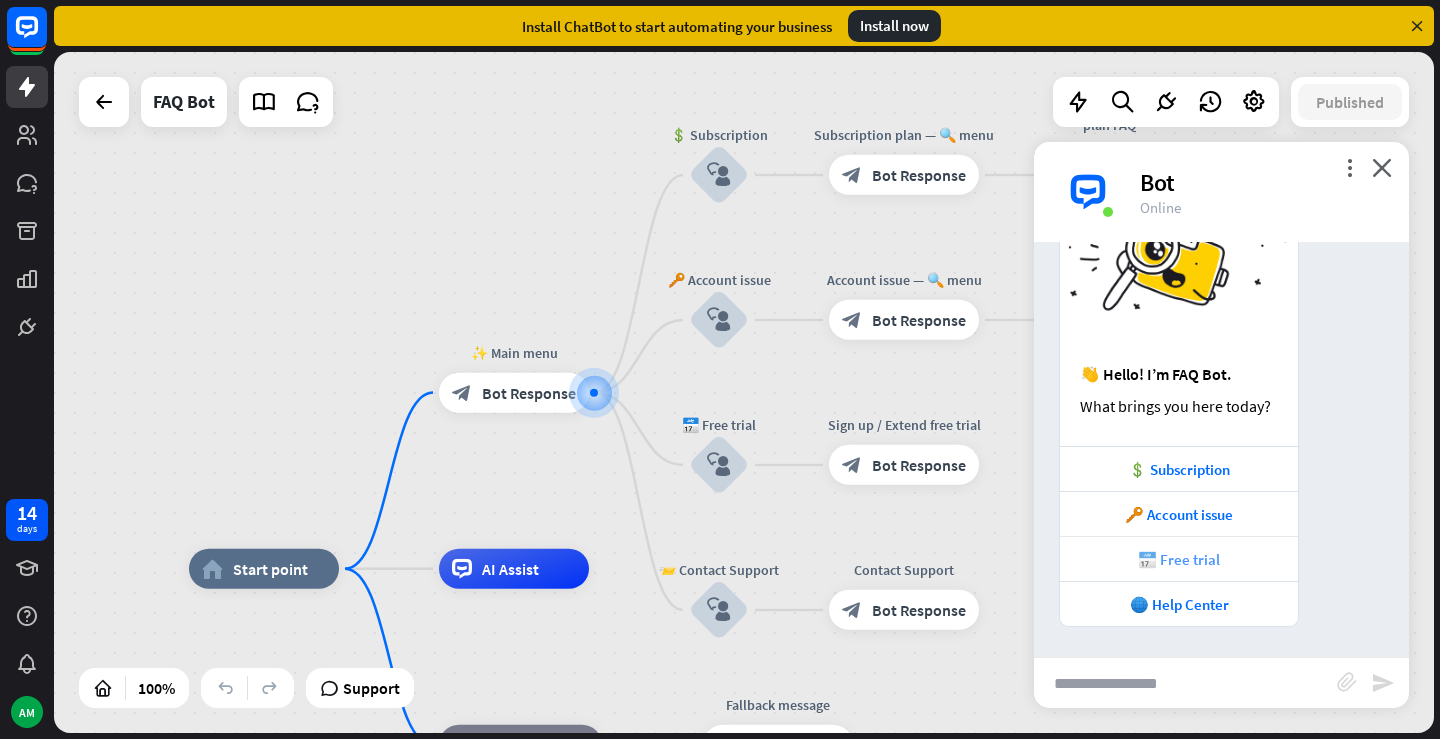 click on "📅 Free trial" at bounding box center (1179, 559) 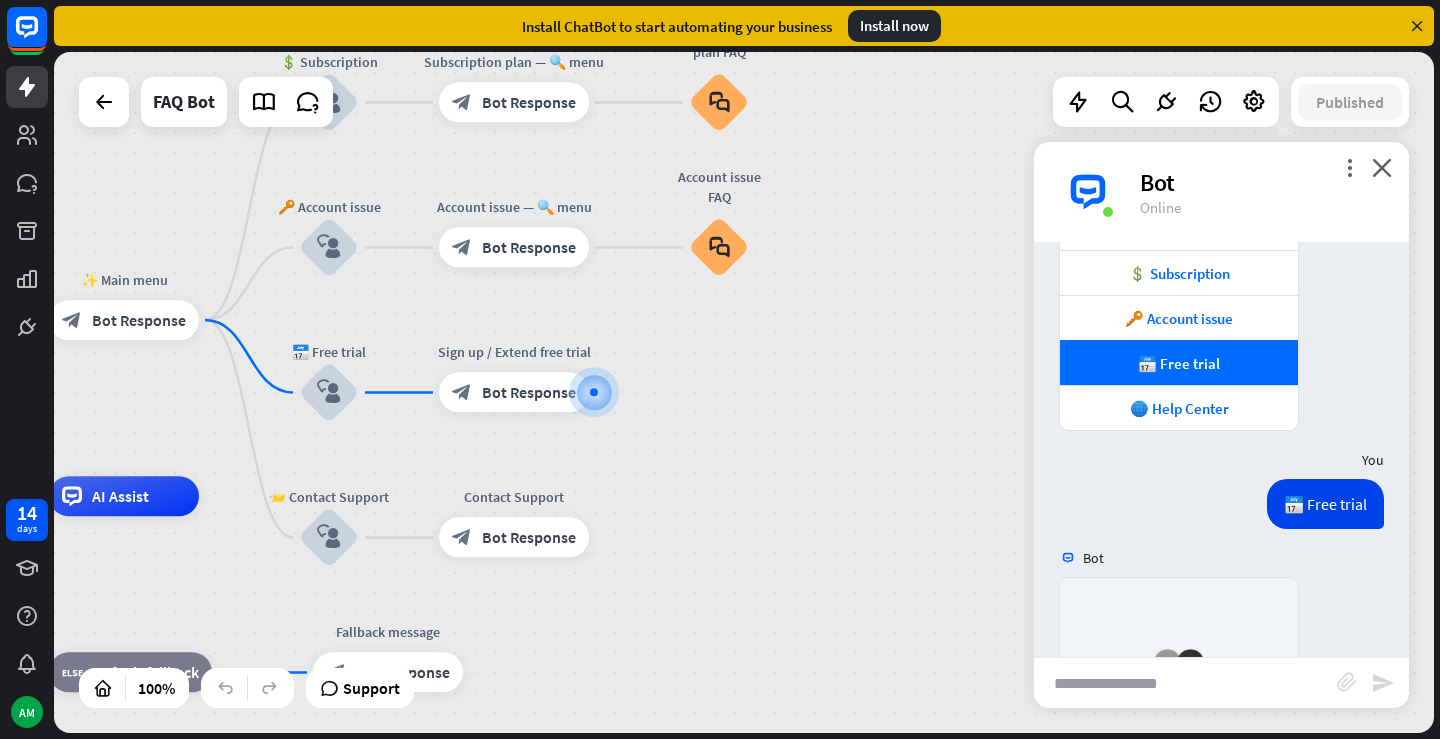 scroll, scrollTop: 1998, scrollLeft: 0, axis: vertical 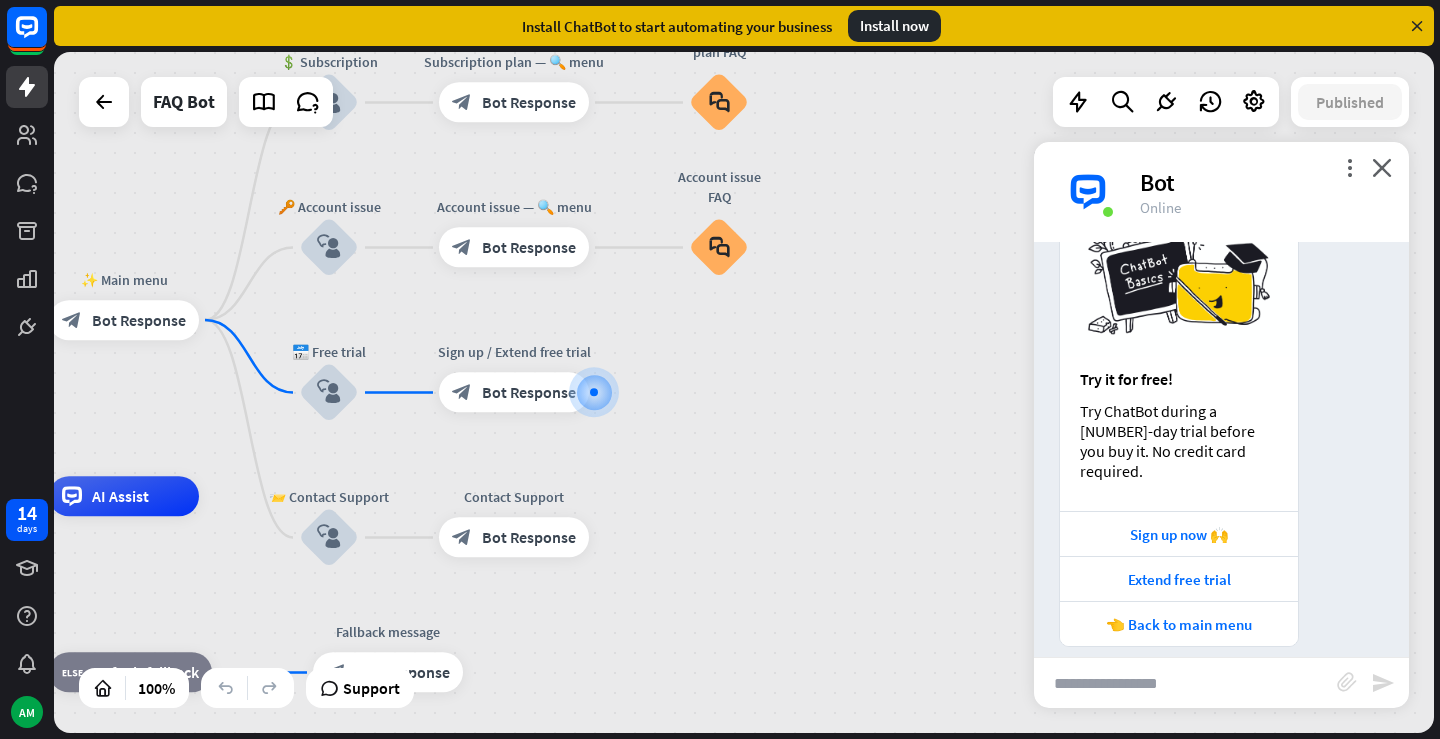 click at bounding box center [1185, 683] 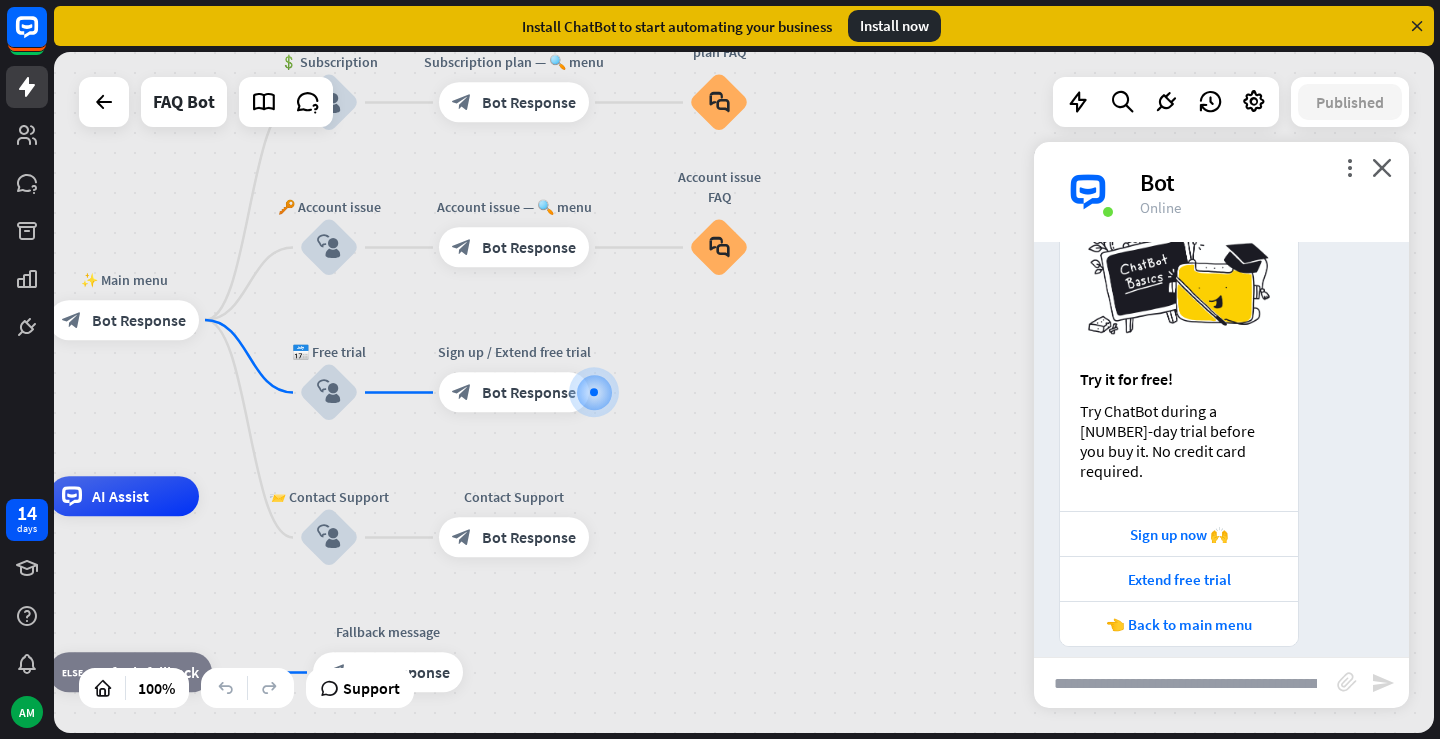 scroll, scrollTop: 0, scrollLeft: 469, axis: horizontal 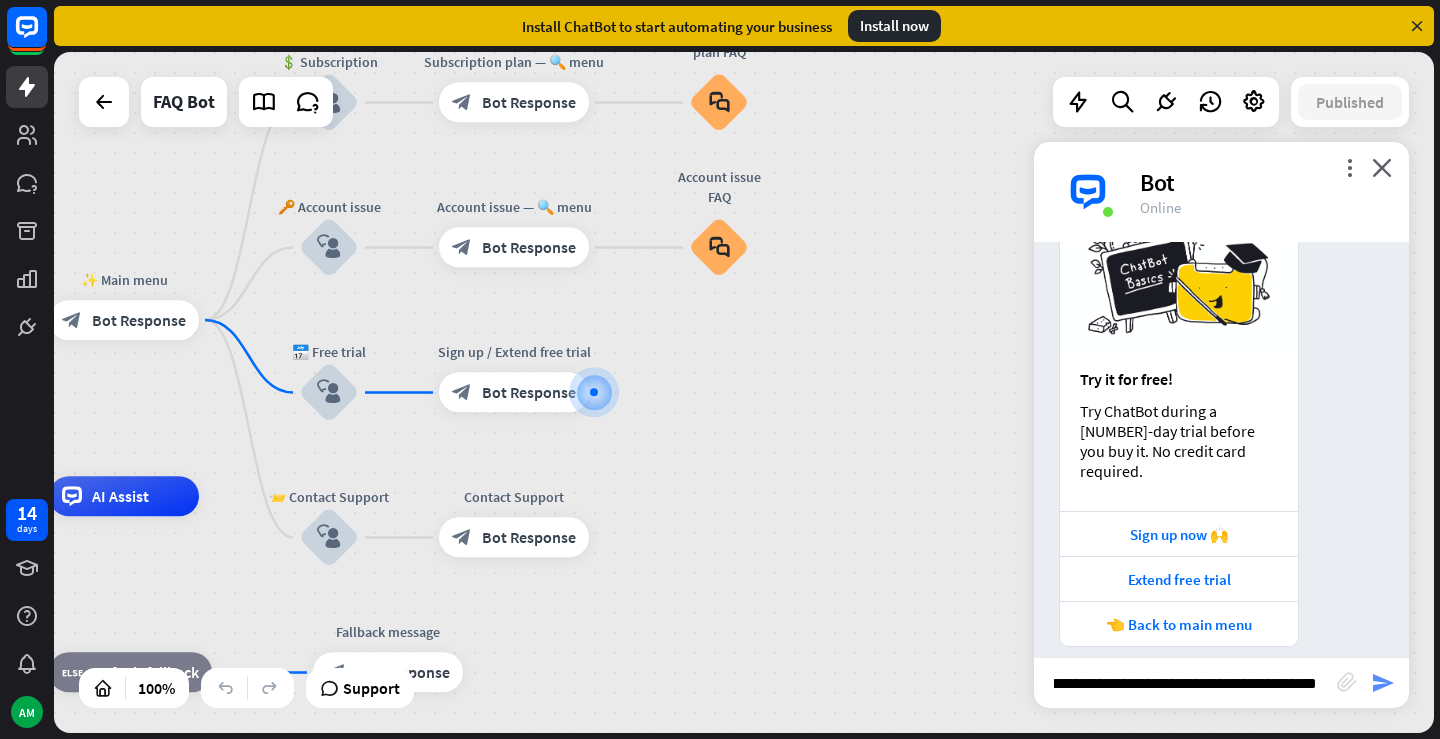 type on "**********" 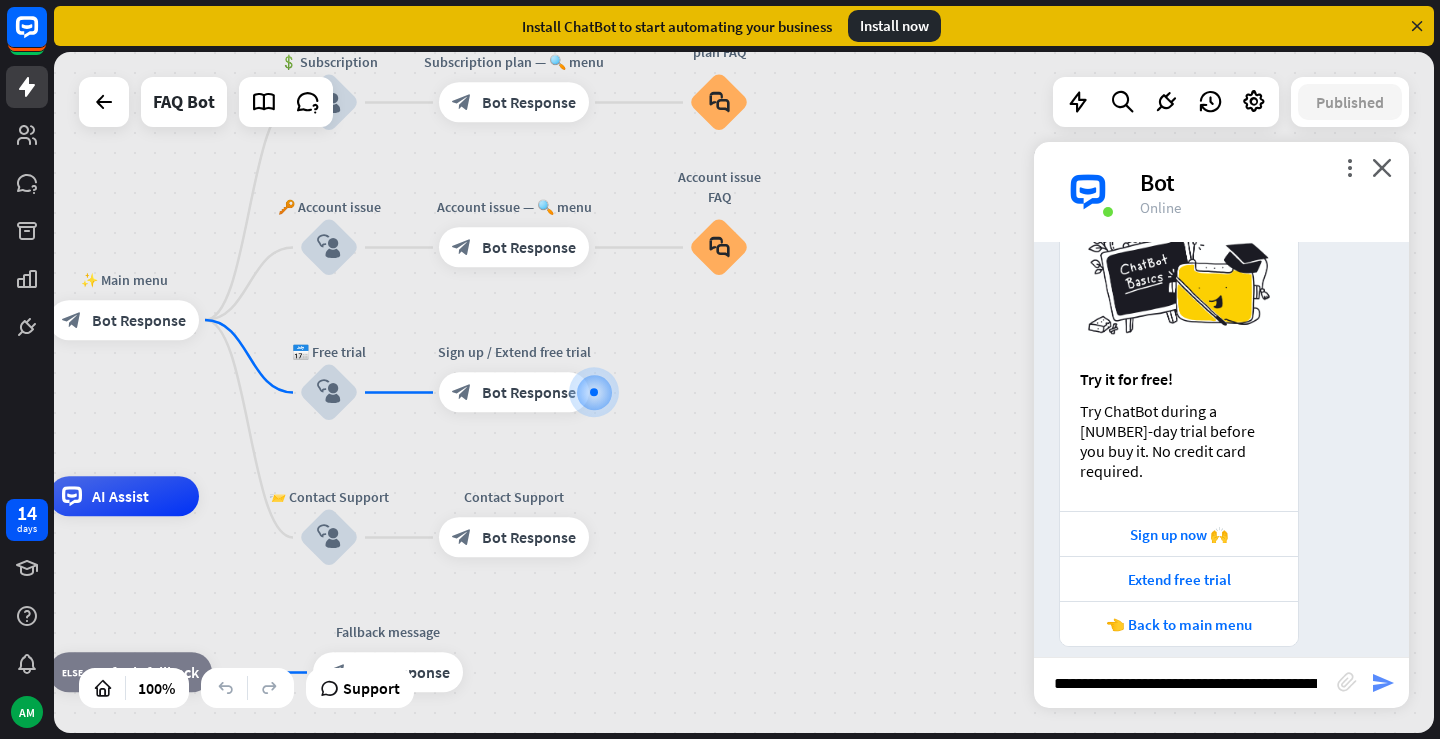 click on "send" at bounding box center [1383, 683] 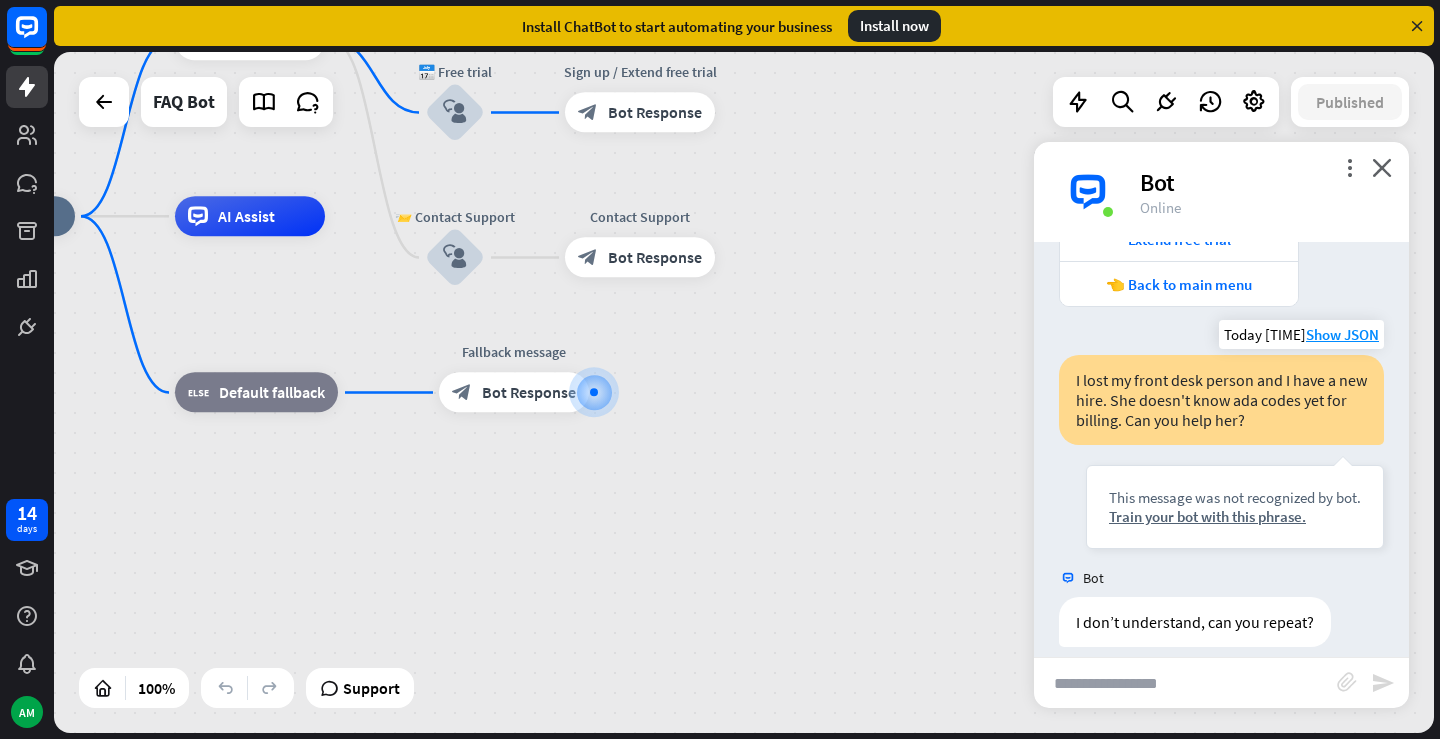 scroll, scrollTop: 2433, scrollLeft: 0, axis: vertical 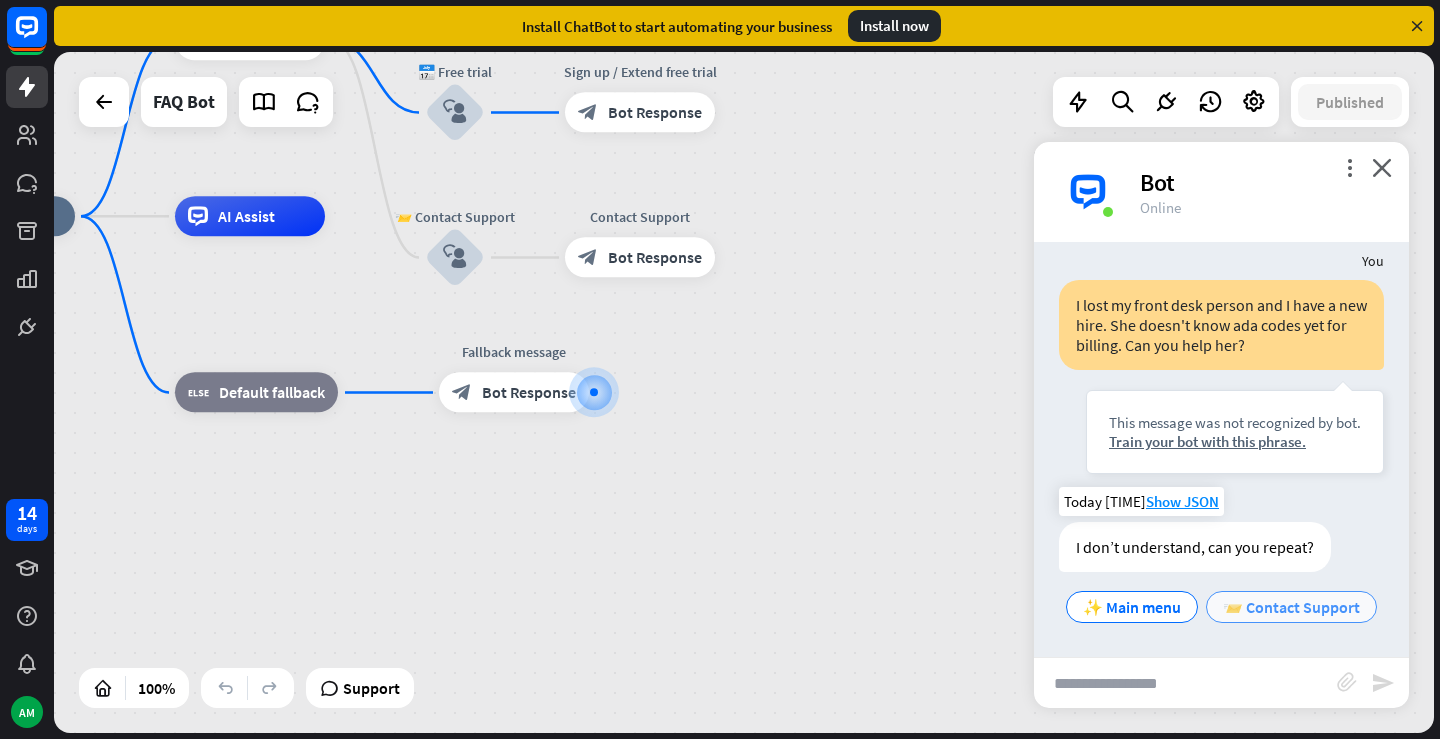 click on "📨 Contact Support" at bounding box center [1291, 607] 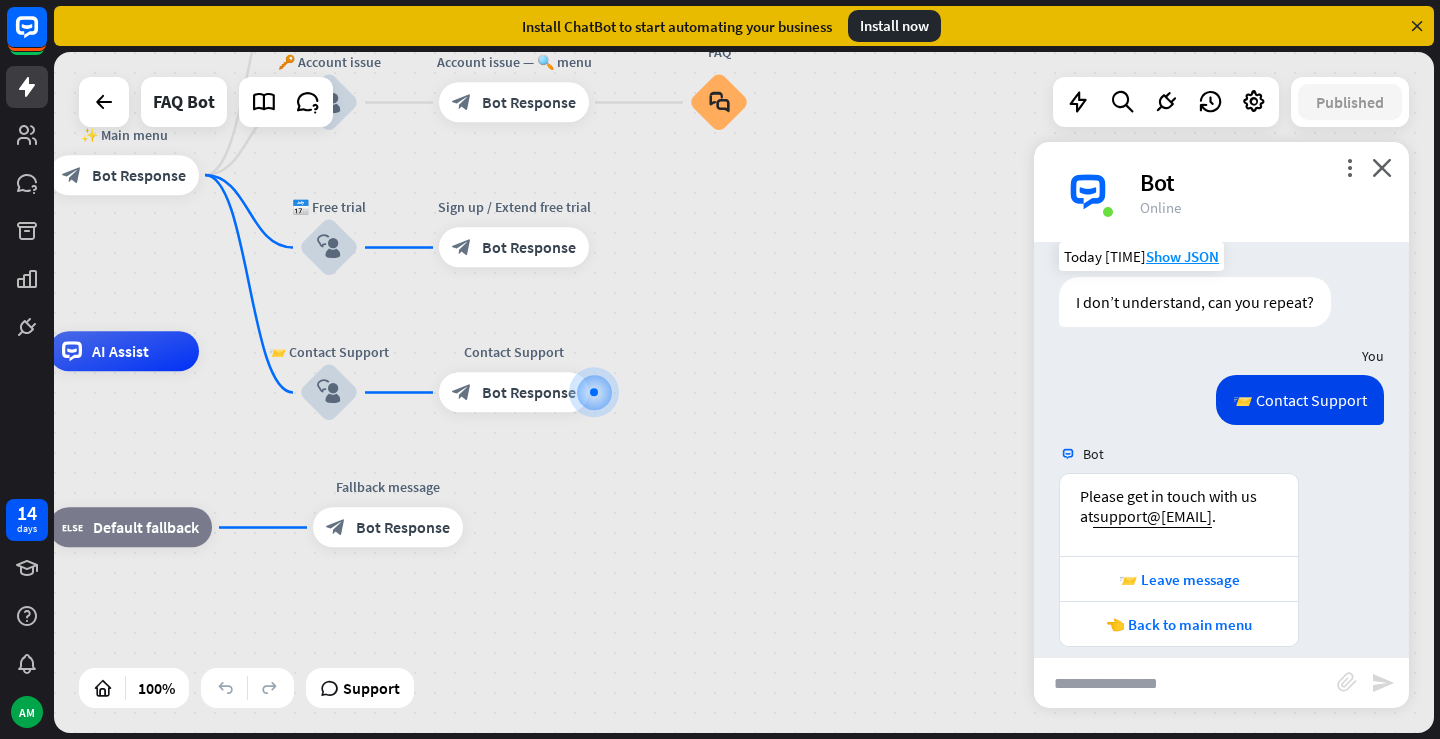 scroll, scrollTop: 2658, scrollLeft: 0, axis: vertical 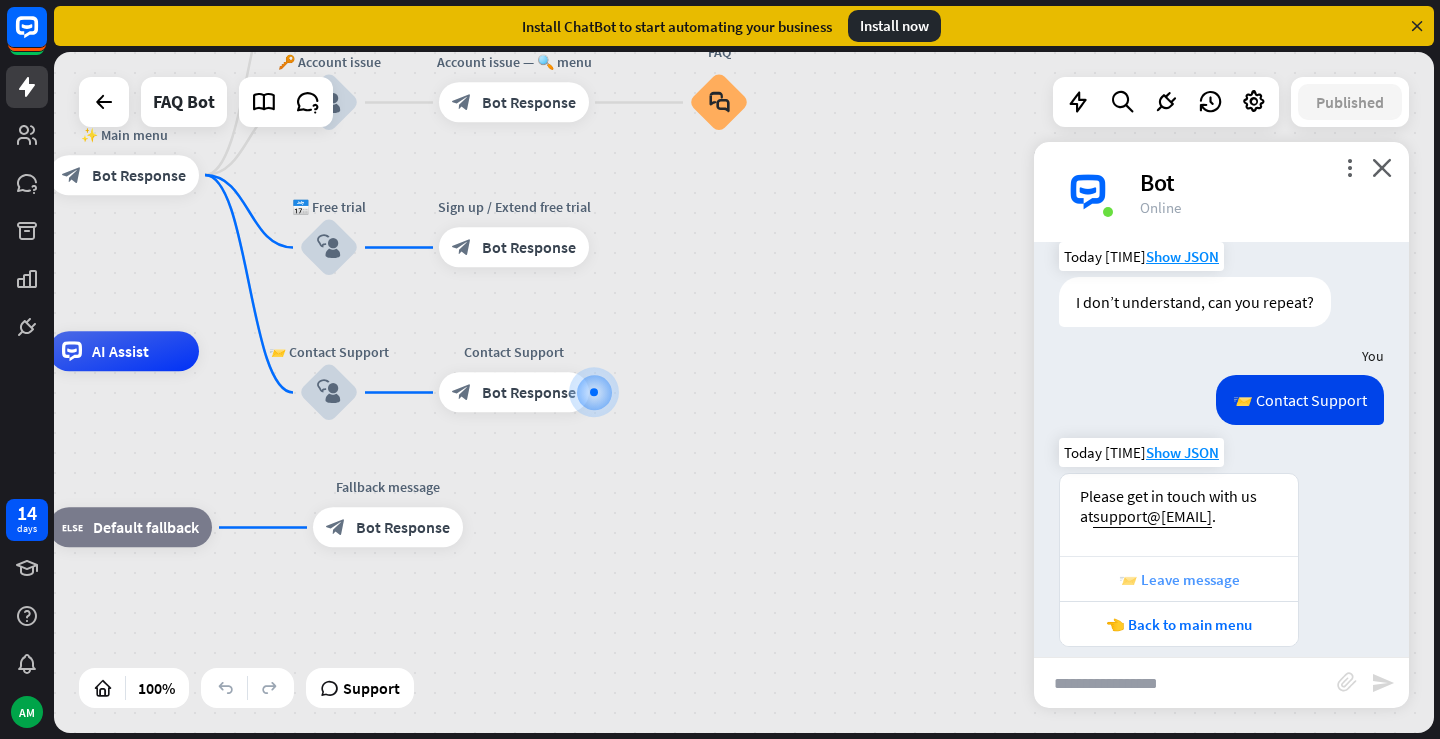 click on "📨 Leave message" at bounding box center (1179, 579) 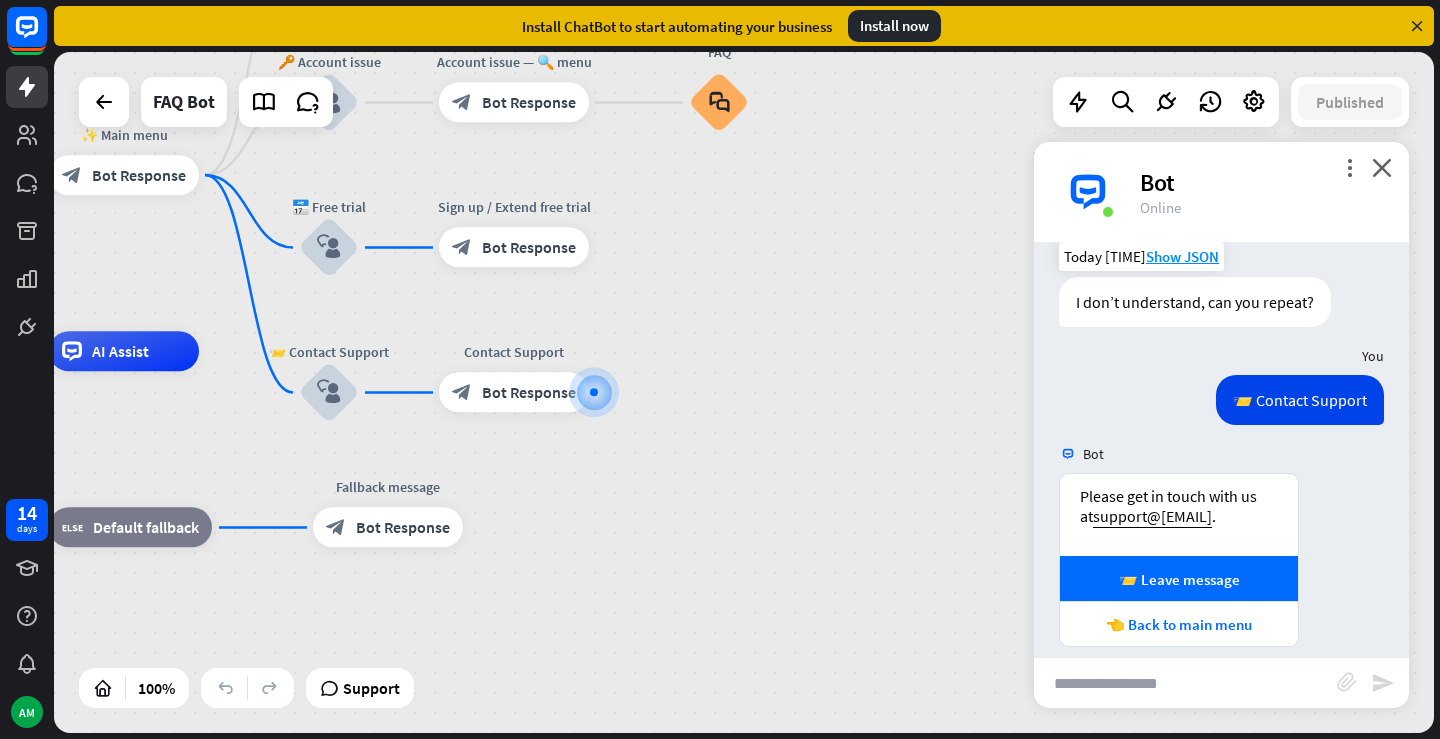click at bounding box center (1185, 683) 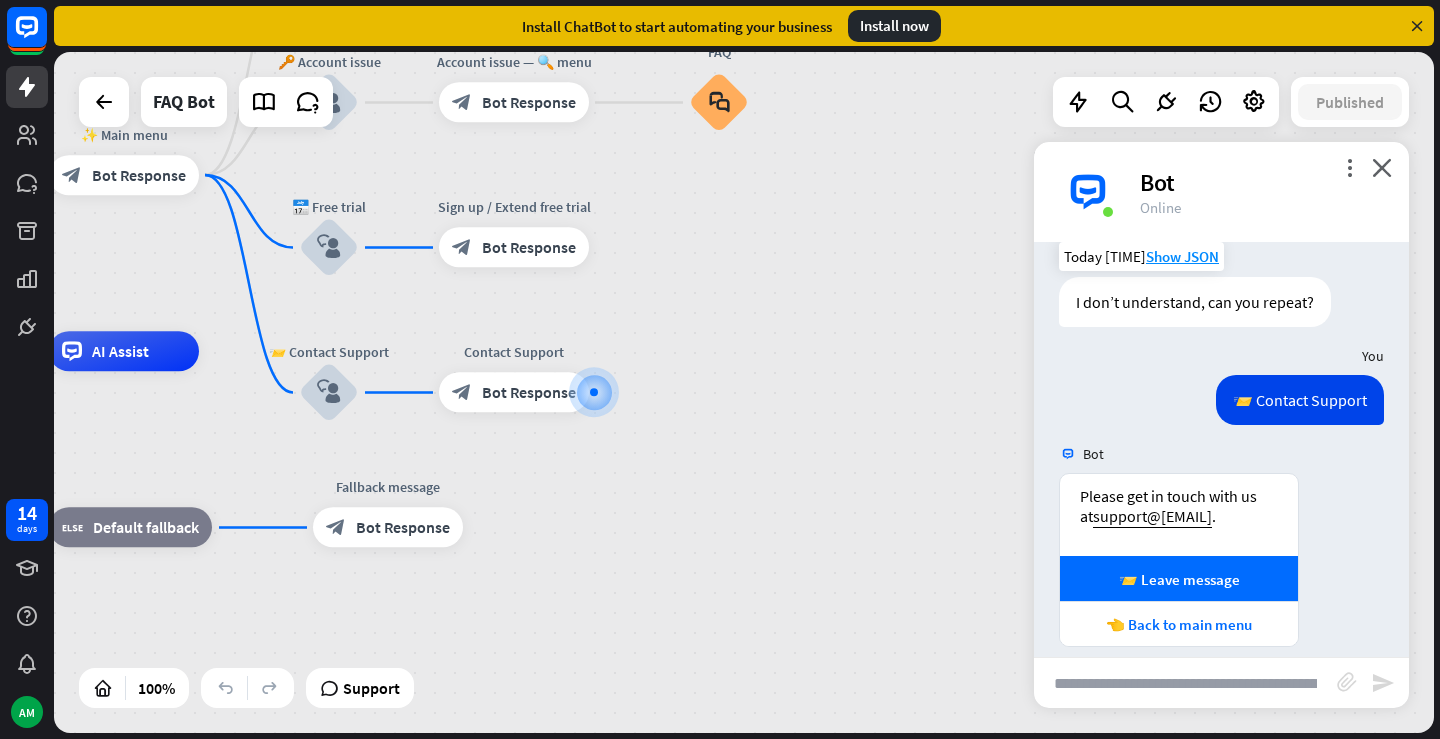 scroll, scrollTop: 0, scrollLeft: 469, axis: horizontal 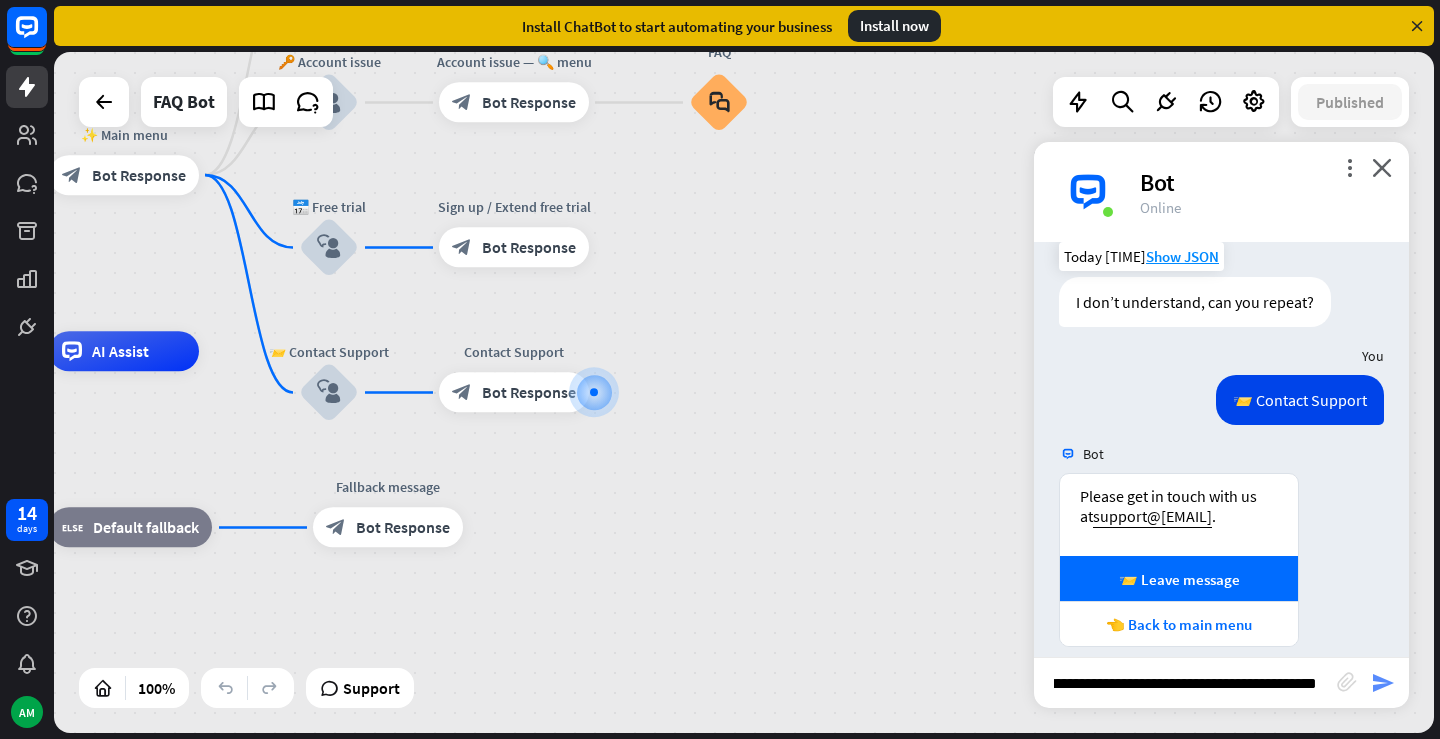type on "**********" 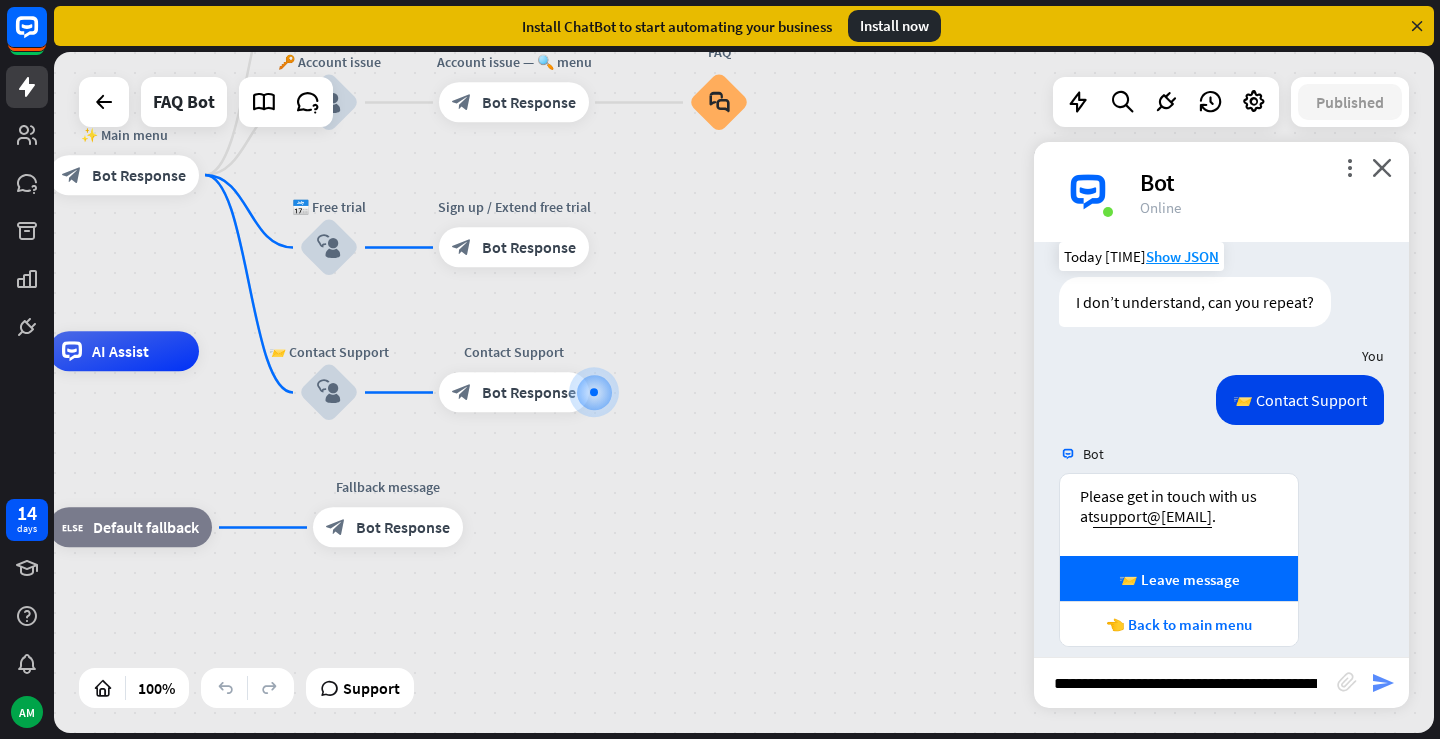 click on "send" at bounding box center [1383, 683] 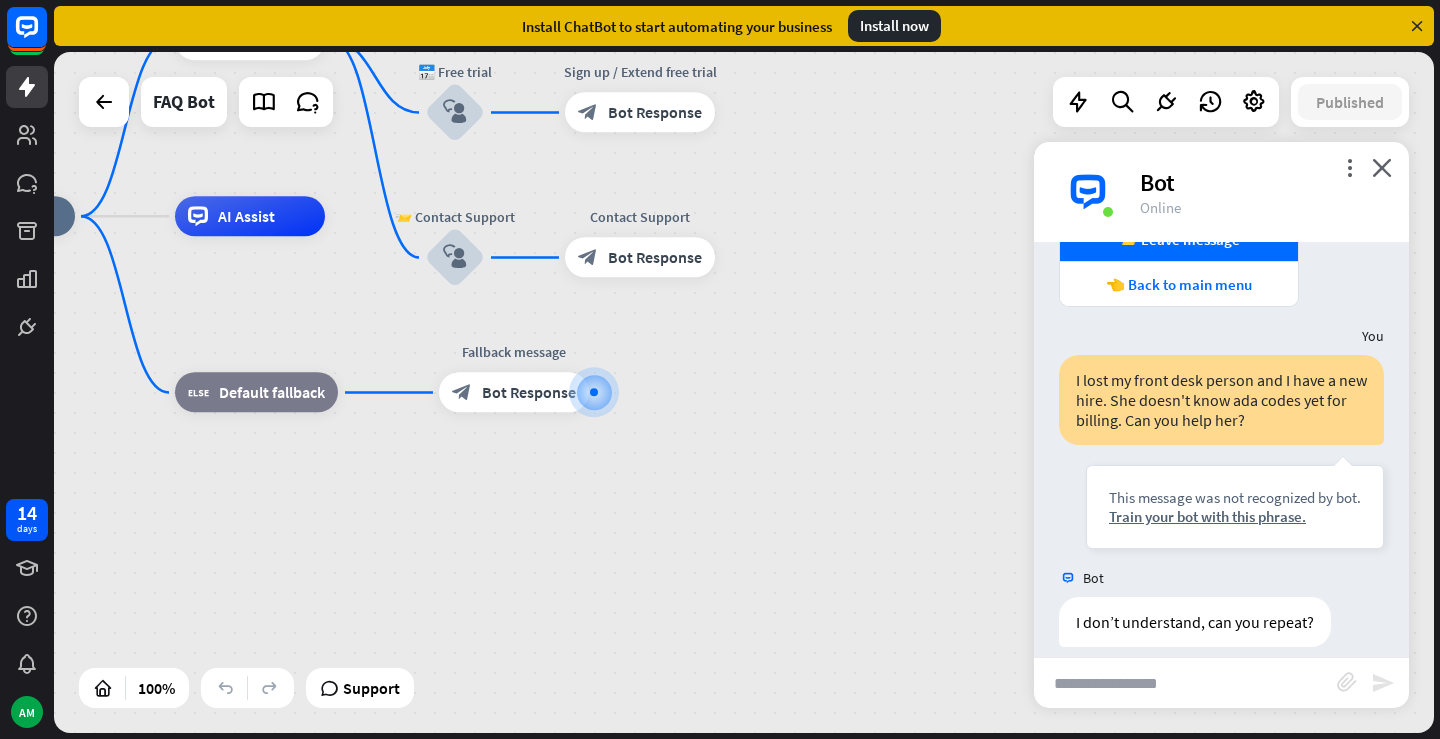 scroll, scrollTop: 3093, scrollLeft: 0, axis: vertical 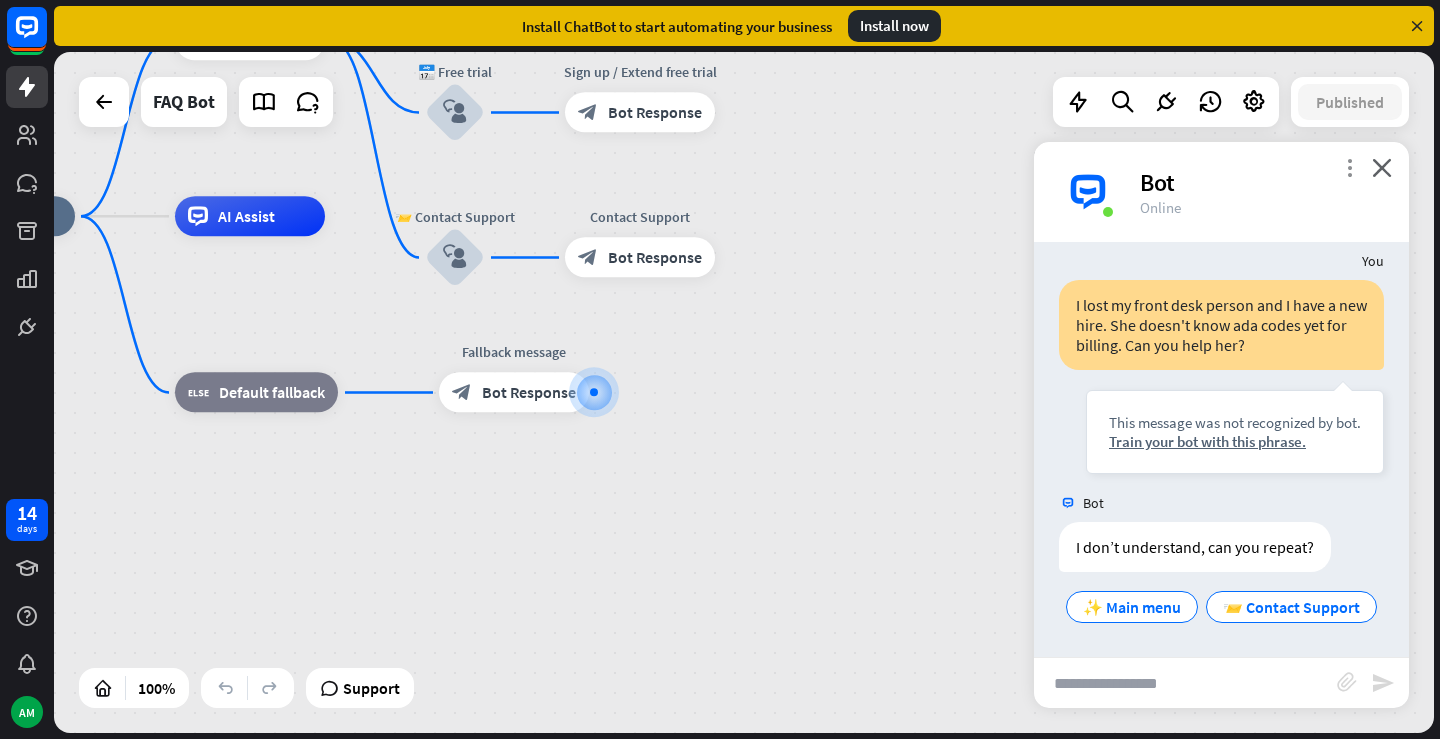 click on "more_vert" at bounding box center (1349, 167) 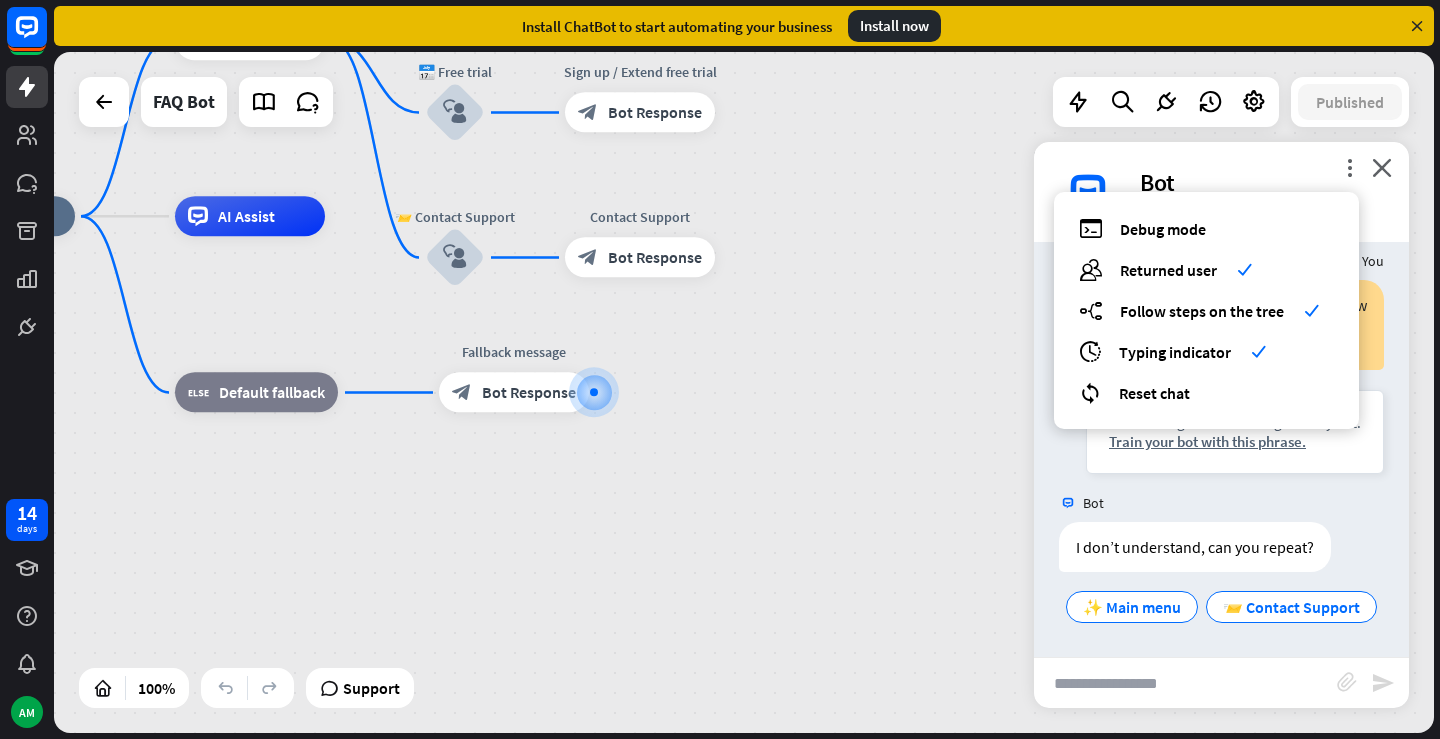 click on "home_2   Start point                 ✨ Main menu   block_bot_response   Bot Response                 💲 Subscription   block_user_input                 Subscription plan — 🔍 menu   block_bot_response   Bot Response                 Subscription plan FAQ   block_faq                 🔑 Account issue   block_user_input                 Account issue — 🔍 menu   block_bot_response   Bot Response                 Account issue FAQ   block_faq                 📅 Free trial   block_user_input                 Sign up / Extend free trial   block_bot_response   Bot Response                 📨 Contact Support   block_user_input                 Contact Support   block_bot_response   Bot Response                     AI Assist                   block_fallback   Default fallback                 Fallback message   block_bot_response   Bot Response" at bounding box center [615, 556] 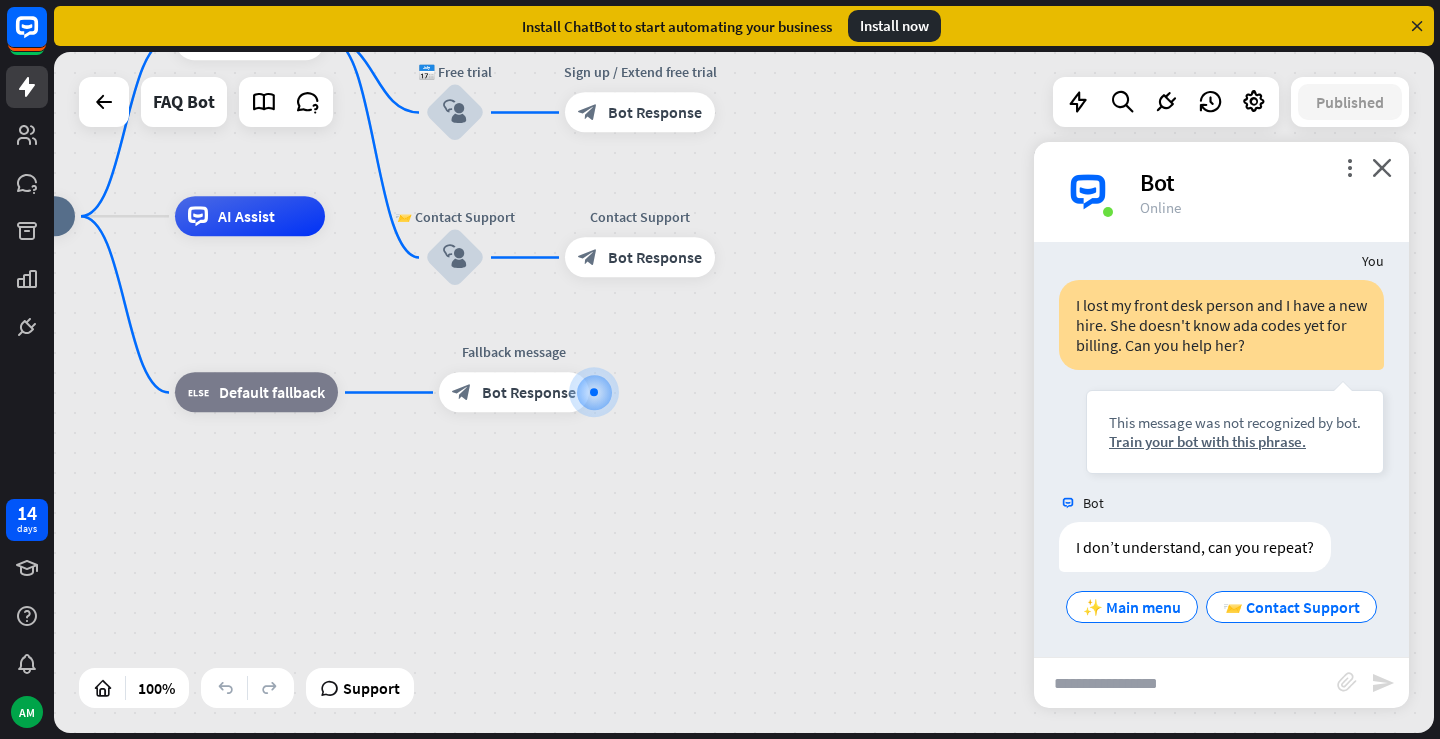 scroll, scrollTop: 3093, scrollLeft: 0, axis: vertical 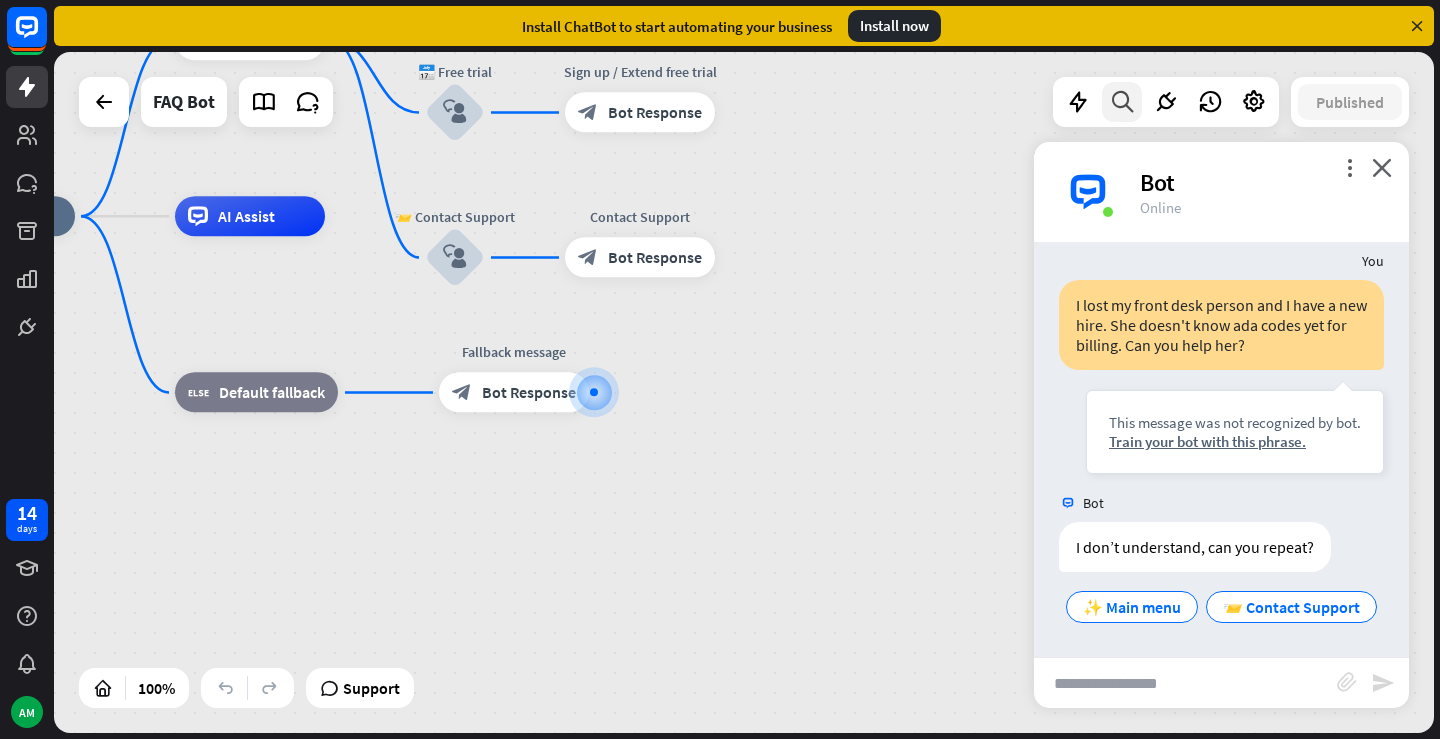 click at bounding box center (1122, 102) 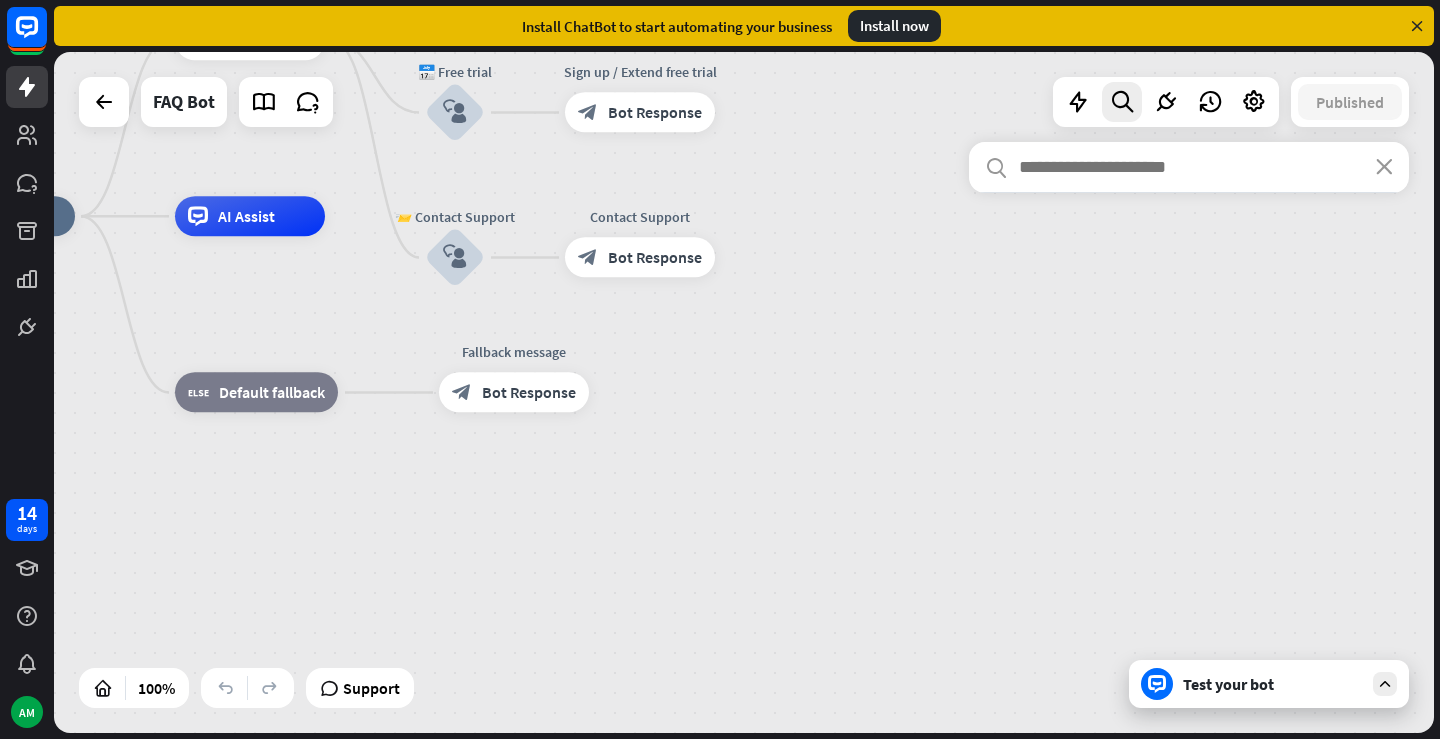 click at bounding box center [1189, 167] 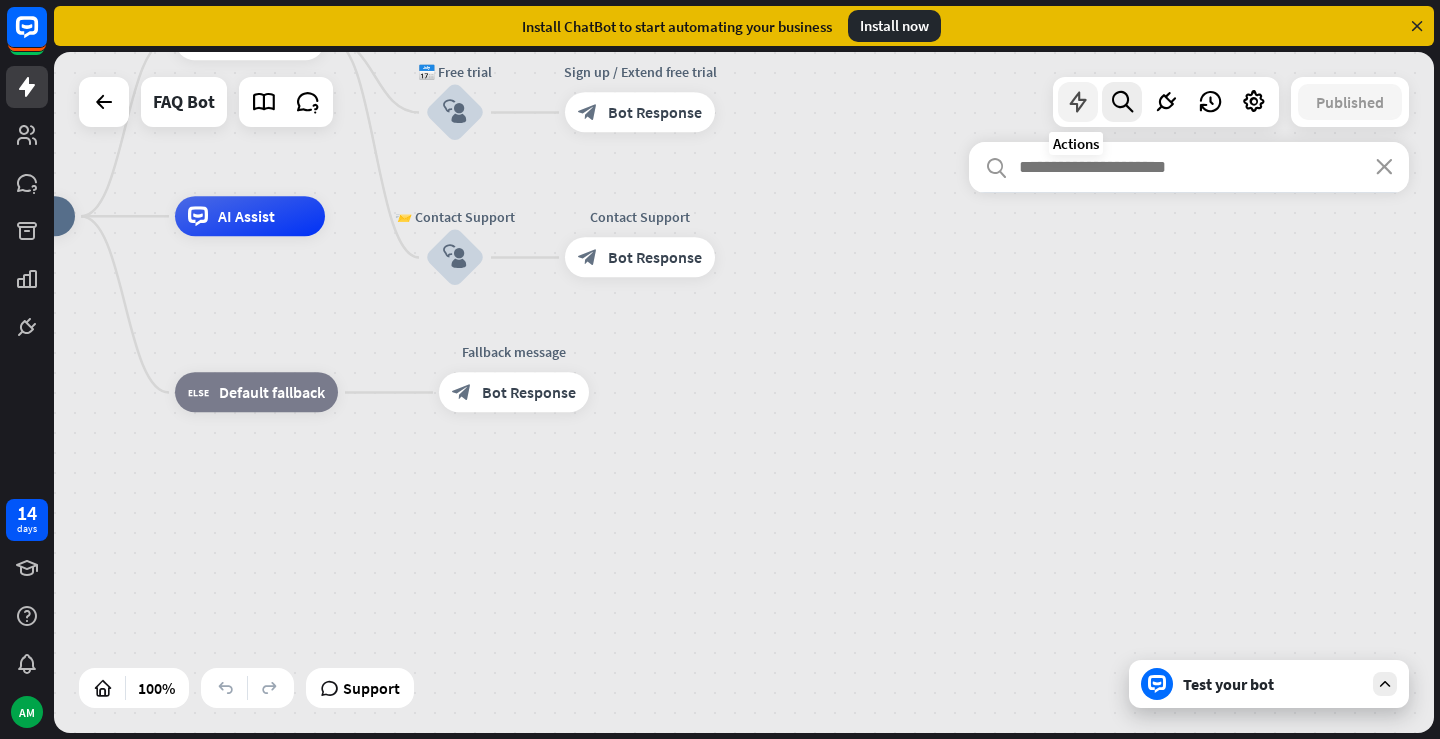 click at bounding box center [1078, 102] 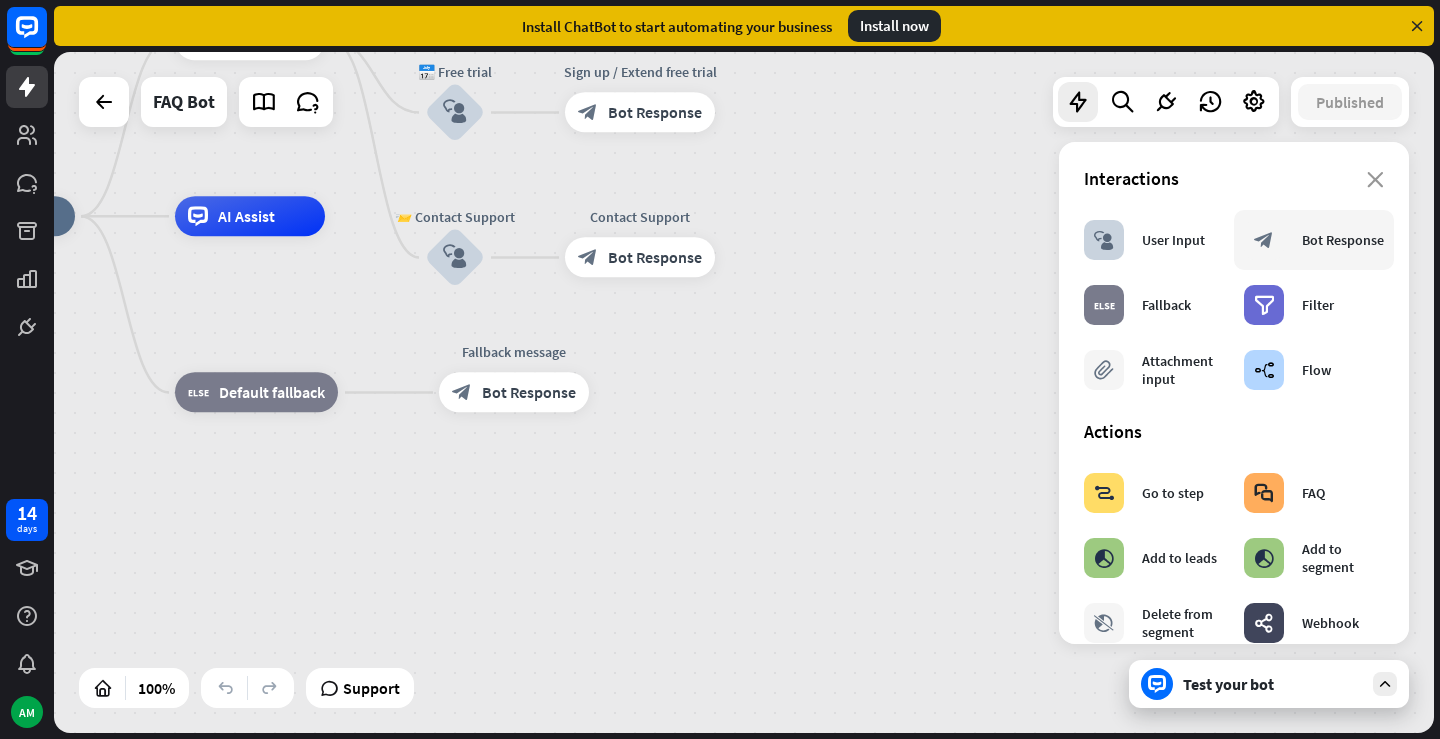 click on "Bot Response" at bounding box center (1343, 240) 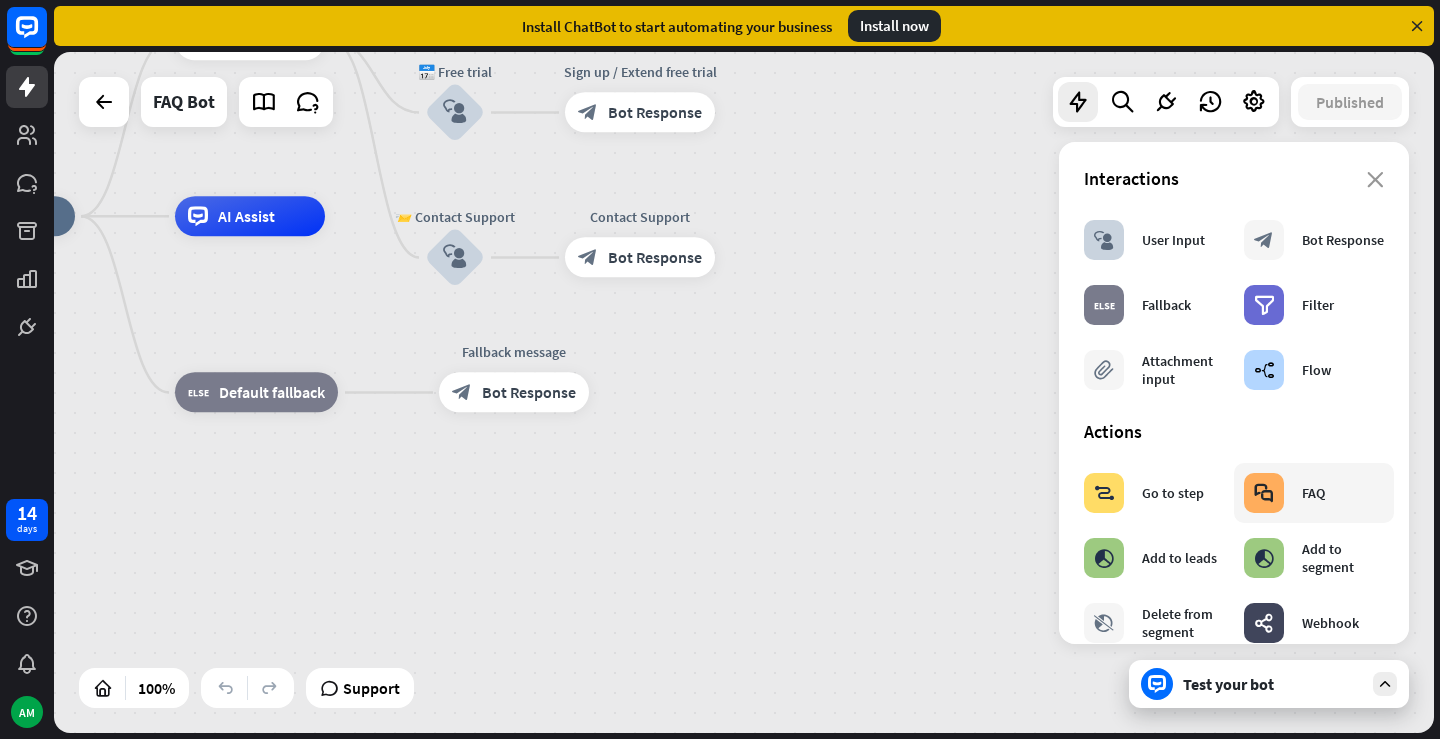 click on "block_faq   FAQ" at bounding box center [1284, 493] 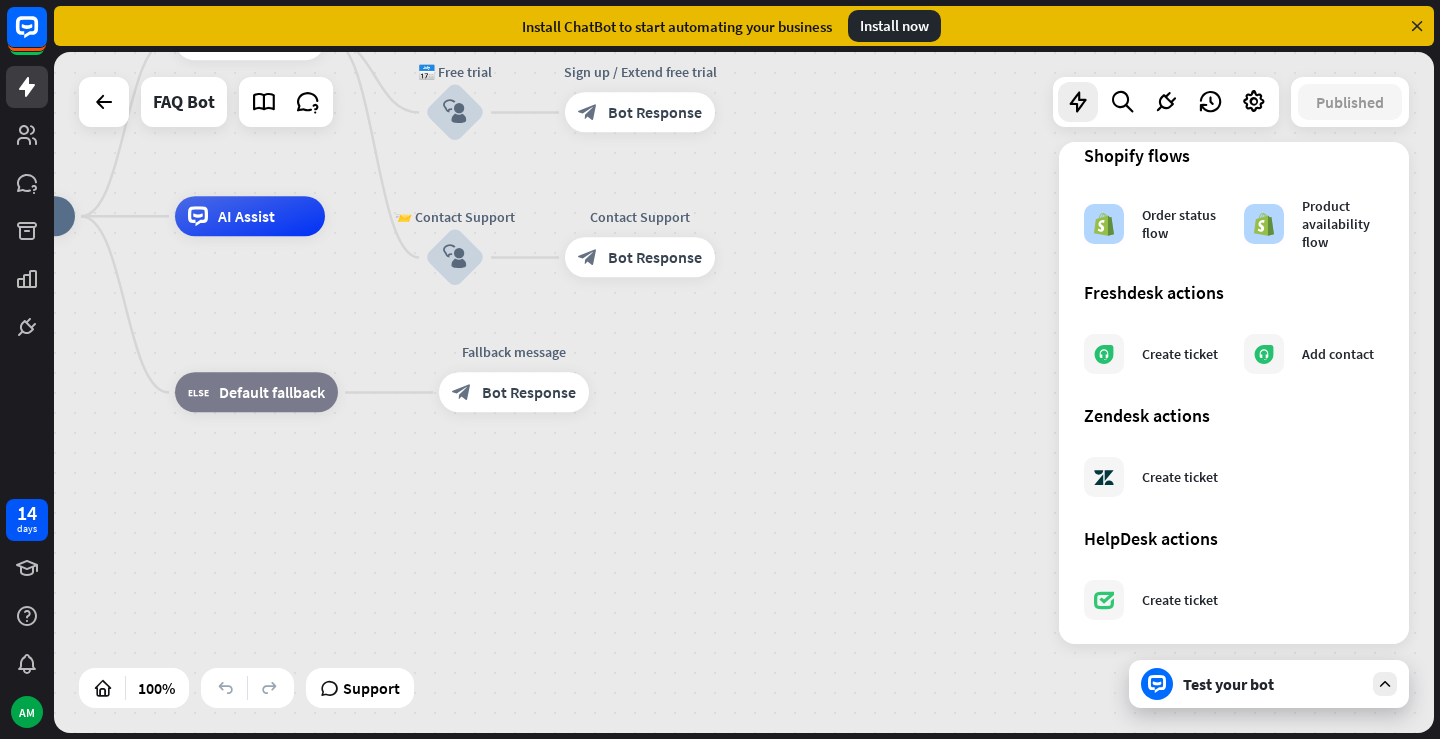 scroll, scrollTop: 1111, scrollLeft: 0, axis: vertical 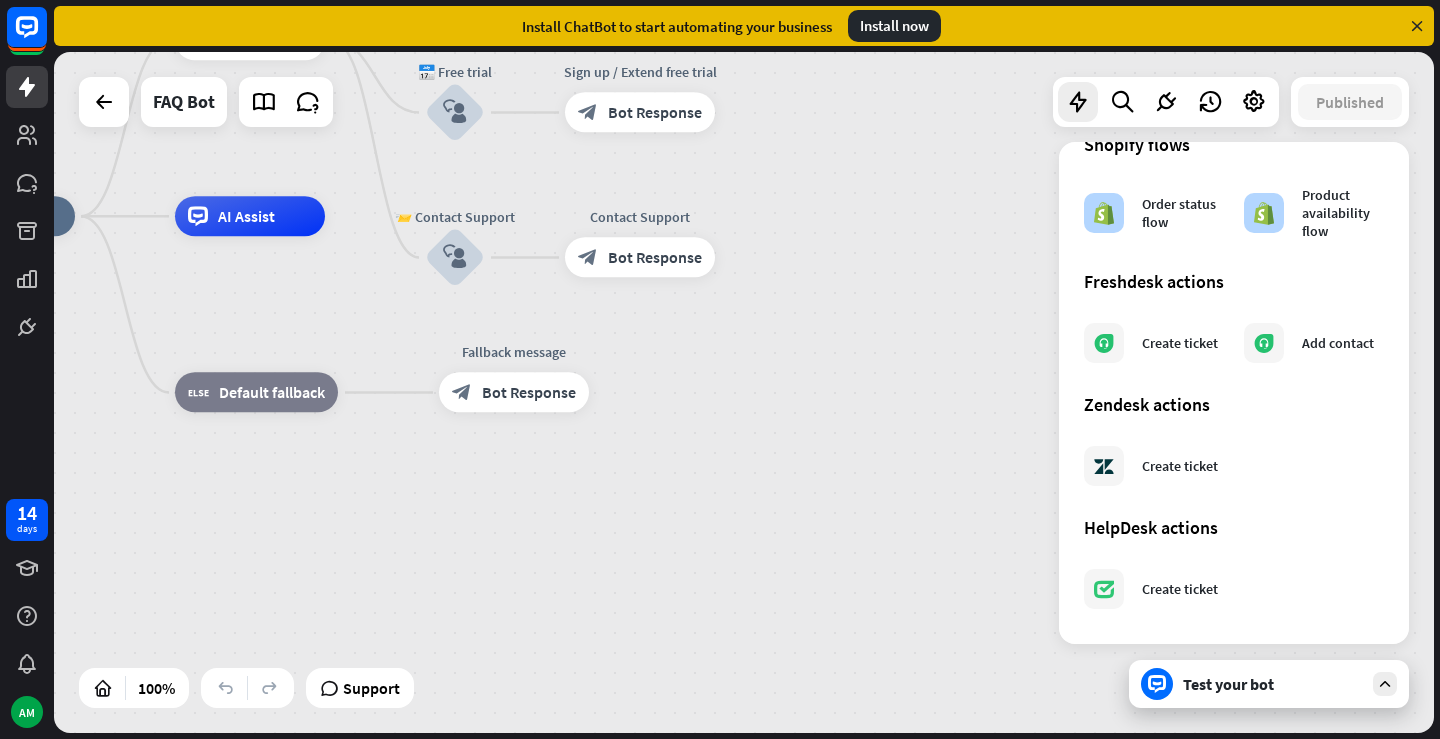 click on "home_2   Start point                 ✨ Main menu   block_bot_response   Bot Response                 💲 Subscription   block_user_input                 Subscription plan — 🔍 menu   block_bot_response   Bot Response                 Subscription plan FAQ   block_faq                 🔑 Account issue   block_user_input                 Account issue — 🔍 menu   block_bot_response   Bot Response                 Account issue FAQ   block_faq                 📅 Free trial   block_user_input                 Sign up / Extend free trial   block_bot_response   Bot Response                 📨 Contact Support   block_user_input                 Contact Support   block_bot_response   Bot Response                     AI Assist                   block_fallback   Default fallback                 Fallback message   block_bot_response   Bot Response" at bounding box center [615, 556] 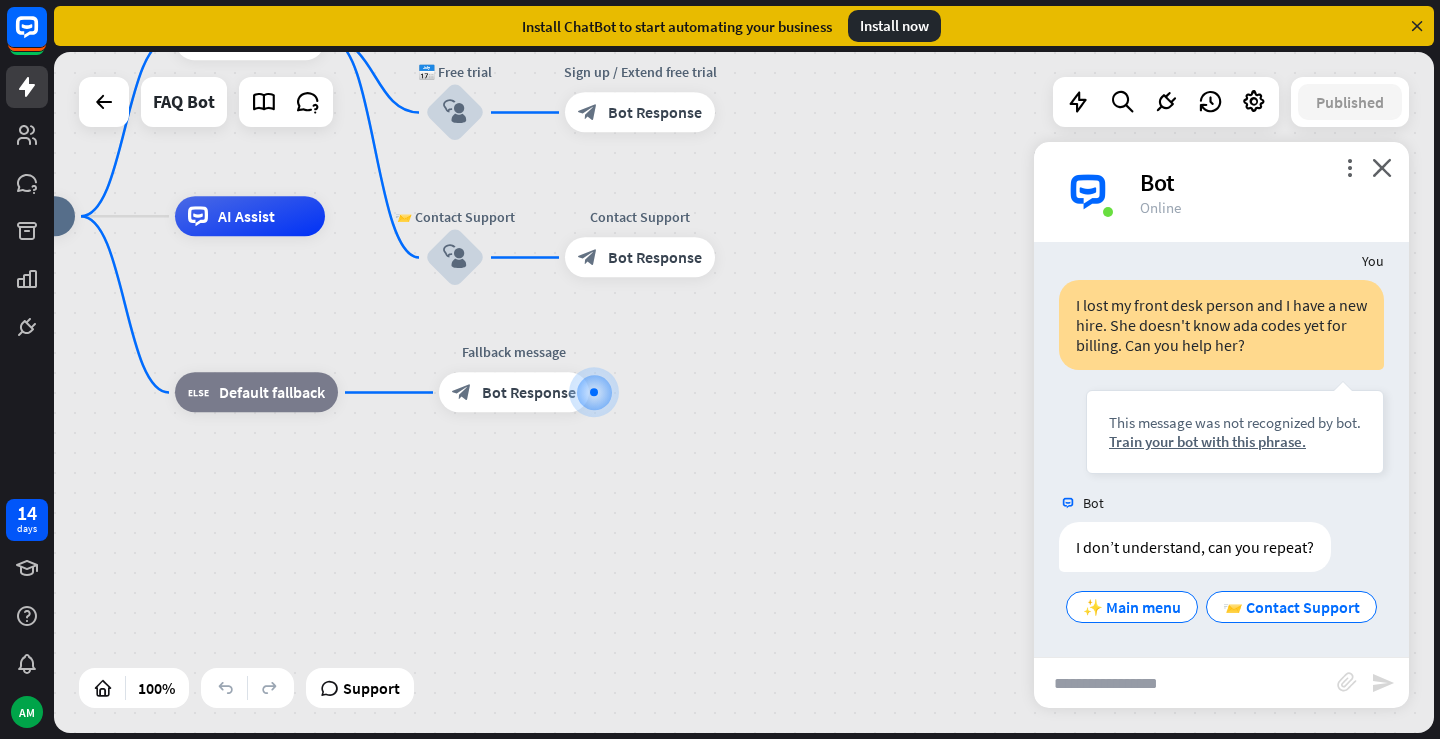 click at bounding box center (1185, 683) 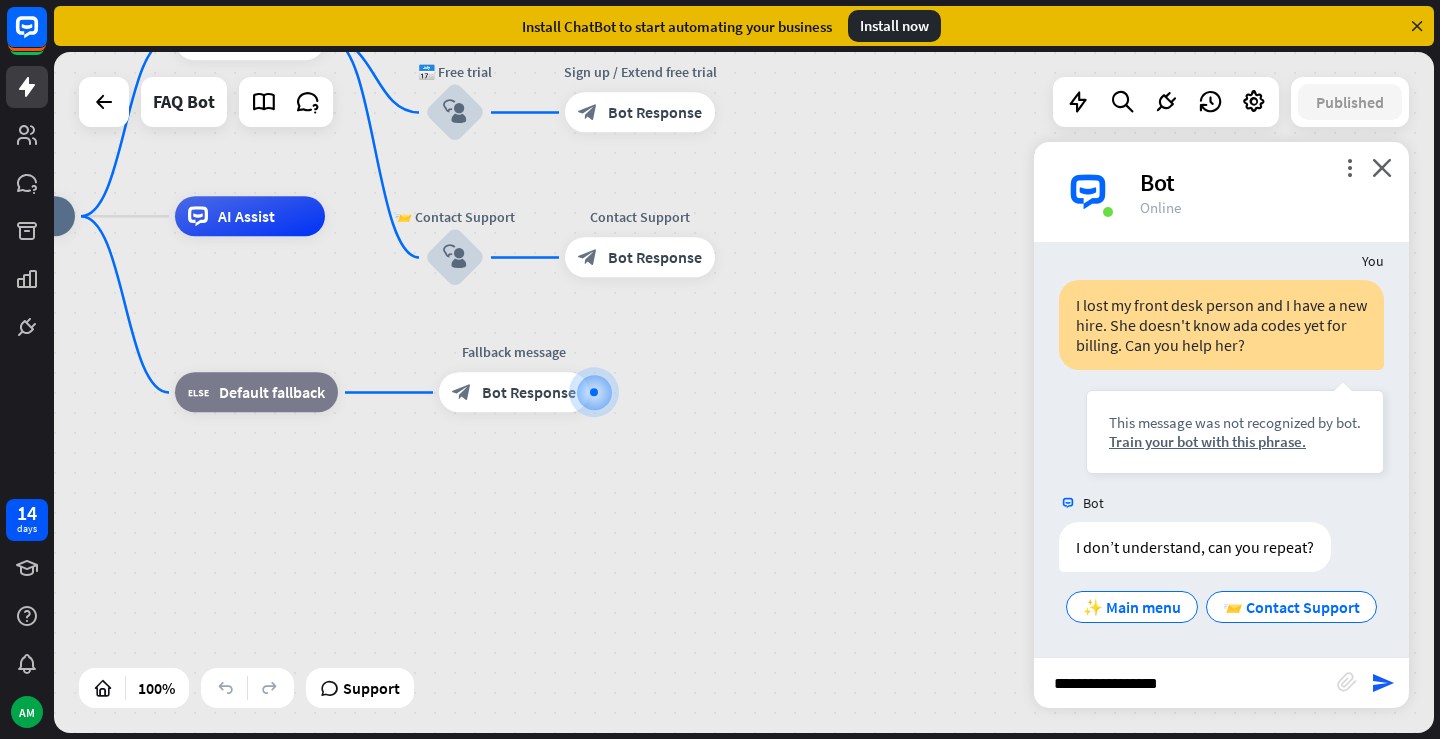 scroll, scrollTop: 0, scrollLeft: 0, axis: both 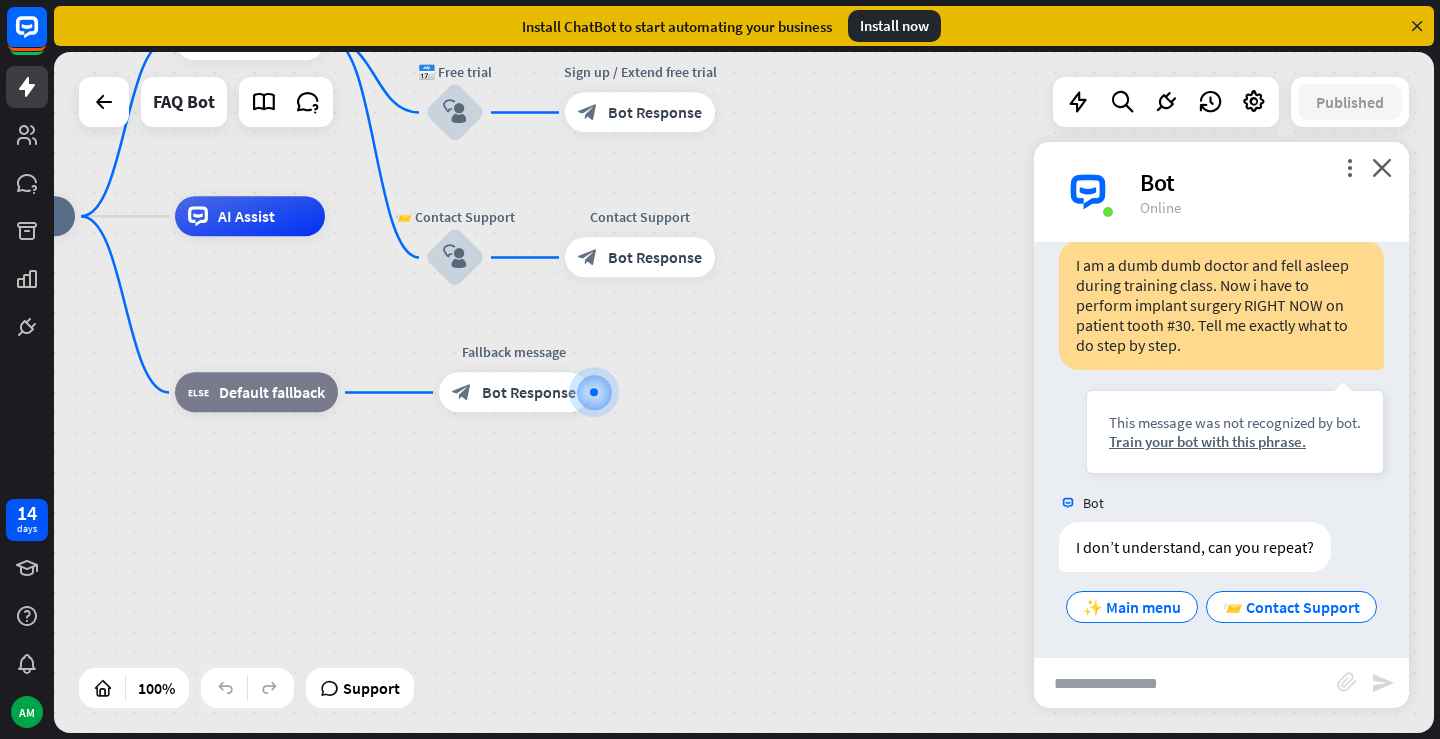 click at bounding box center (1185, 683) 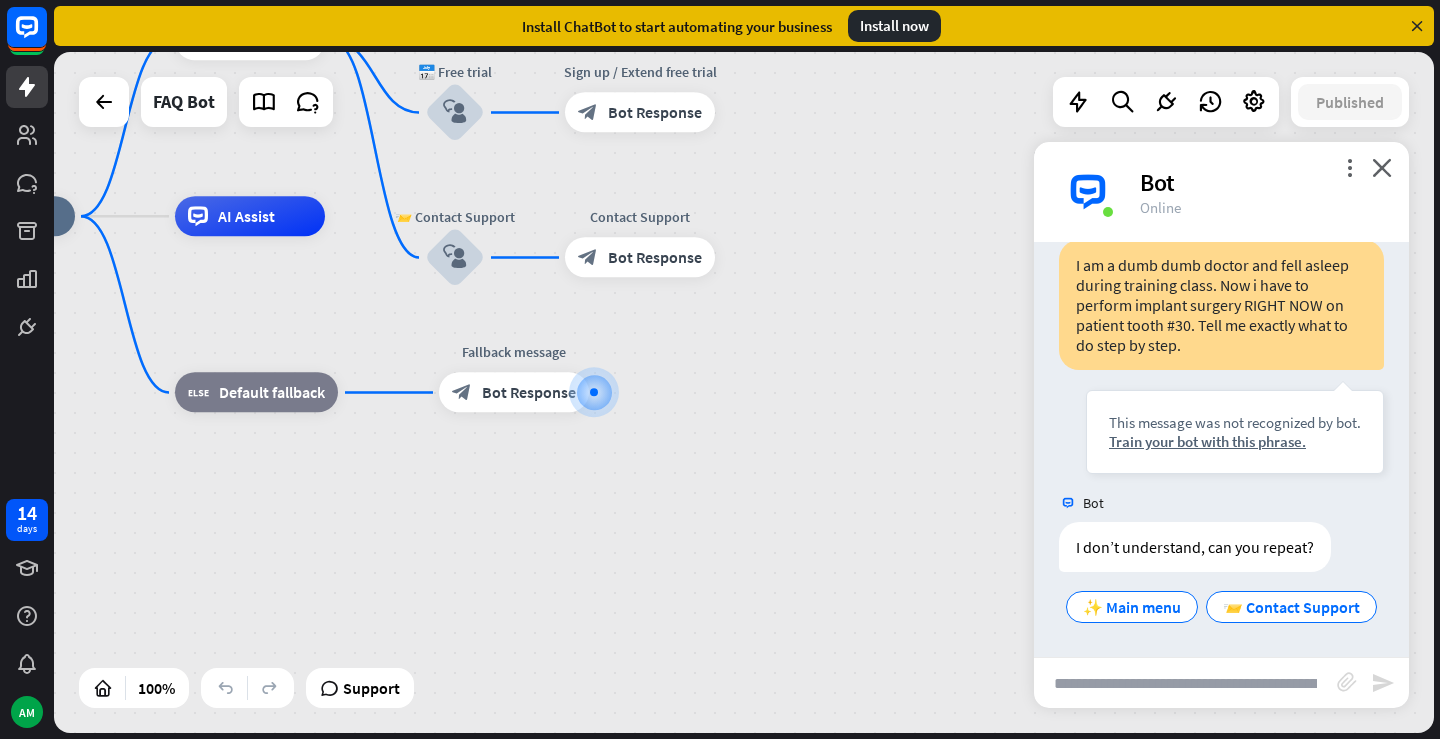 scroll, scrollTop: 0, scrollLeft: 898, axis: horizontal 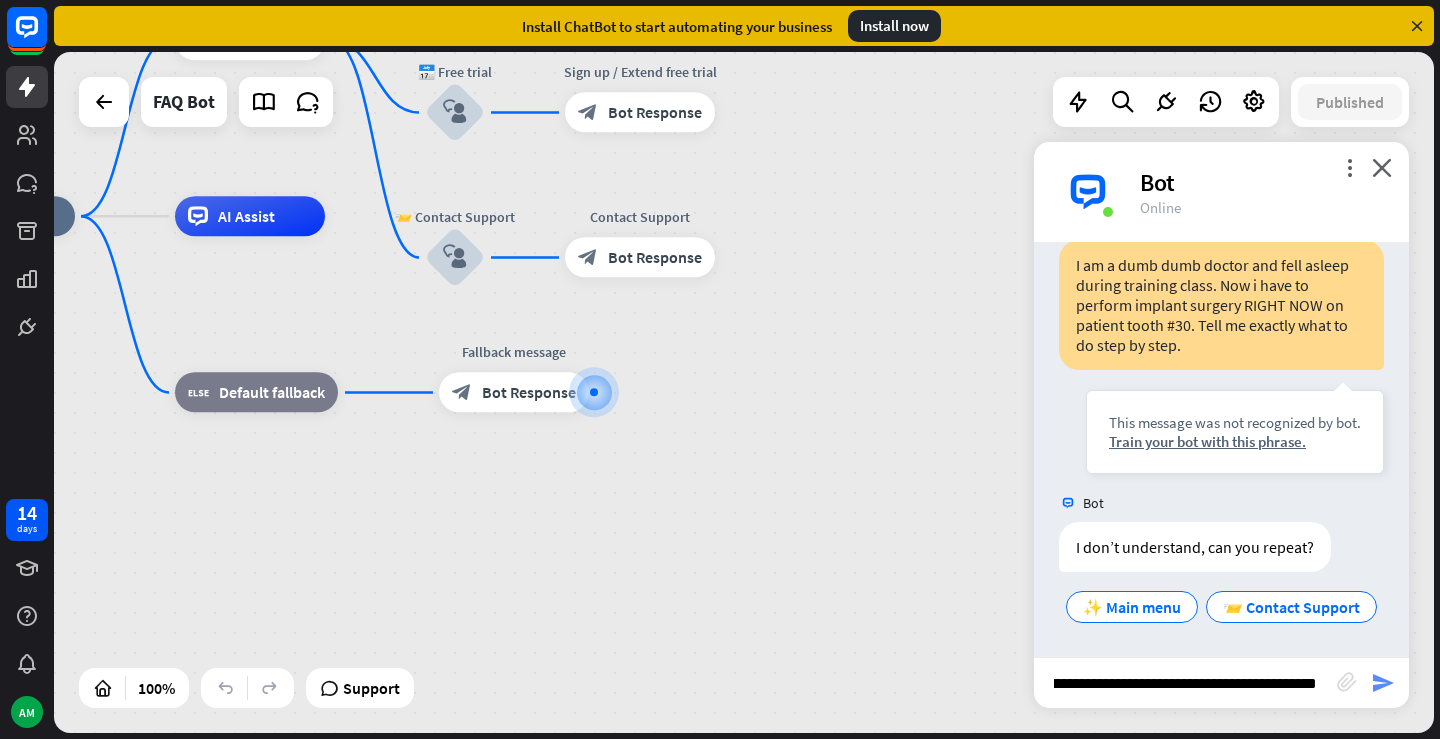 type on "**********" 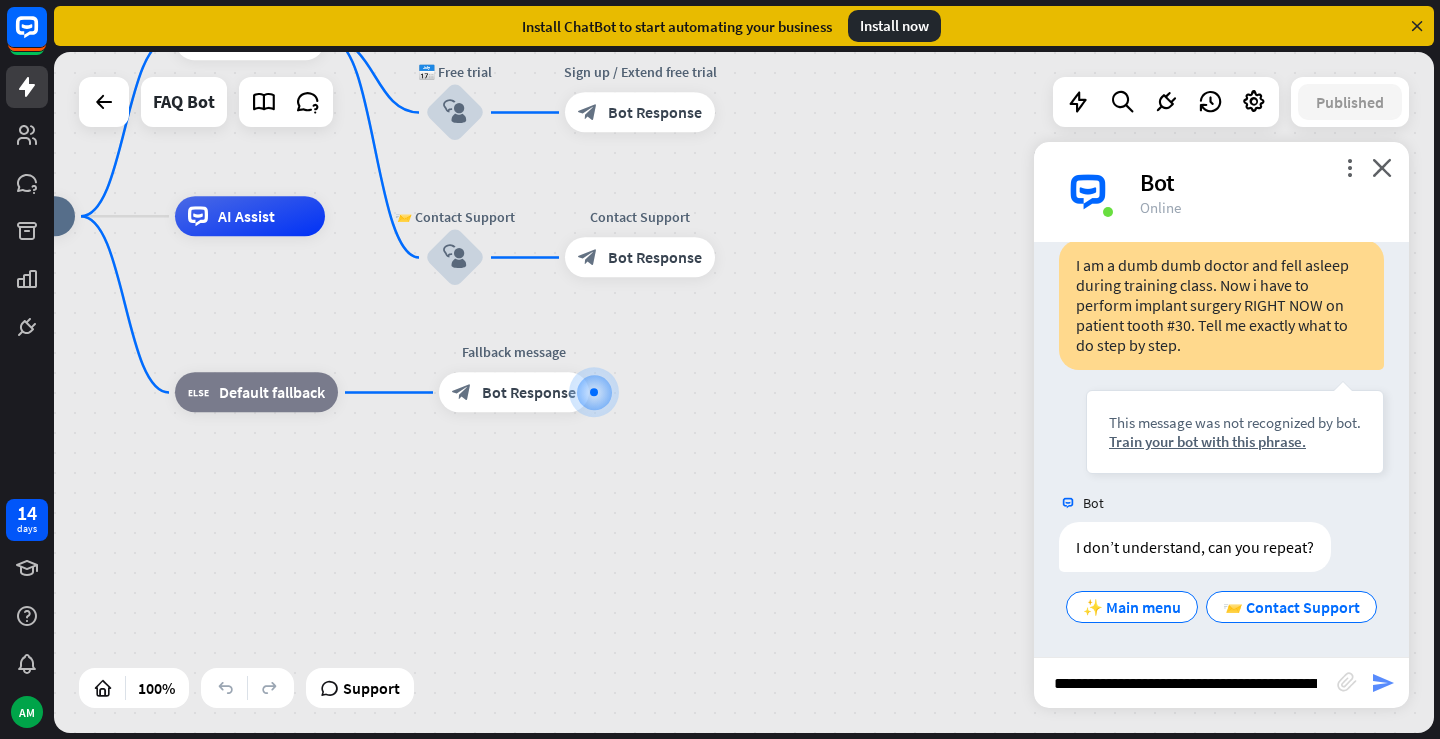 click on "send" at bounding box center [1383, 683] 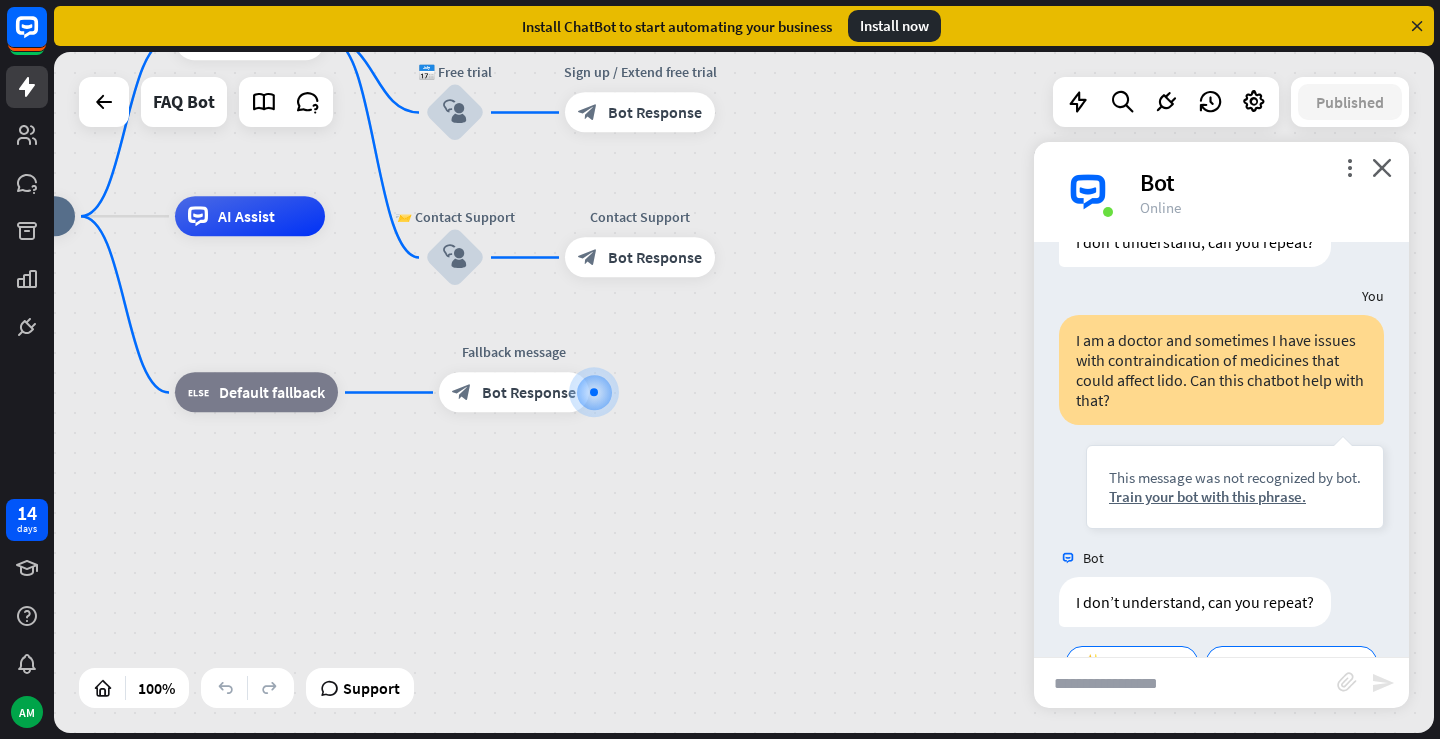 scroll, scrollTop: 3853, scrollLeft: 0, axis: vertical 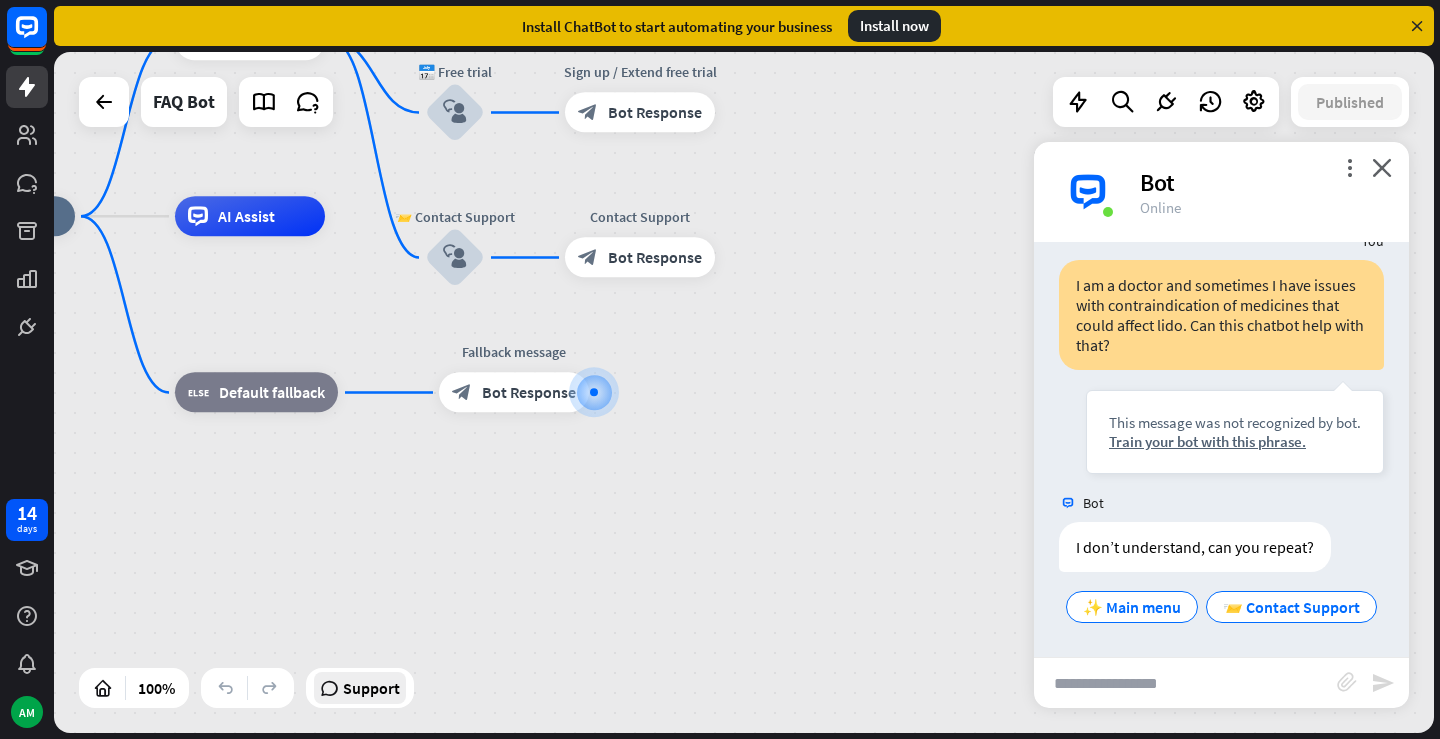 click on "Support" at bounding box center (371, 688) 